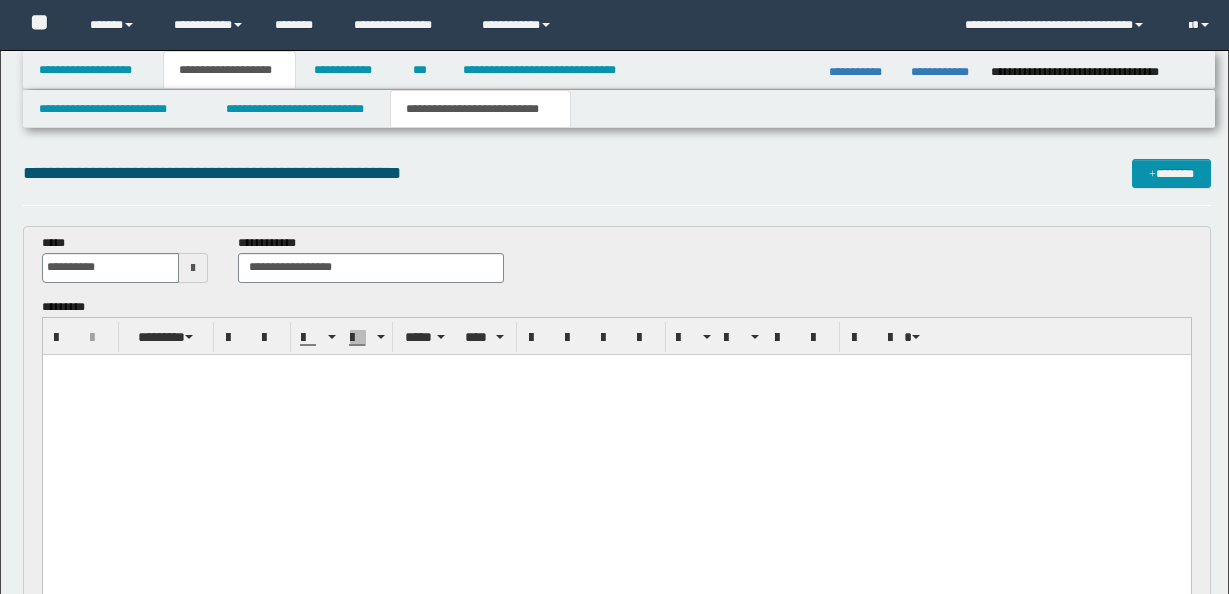 scroll, scrollTop: 0, scrollLeft: 0, axis: both 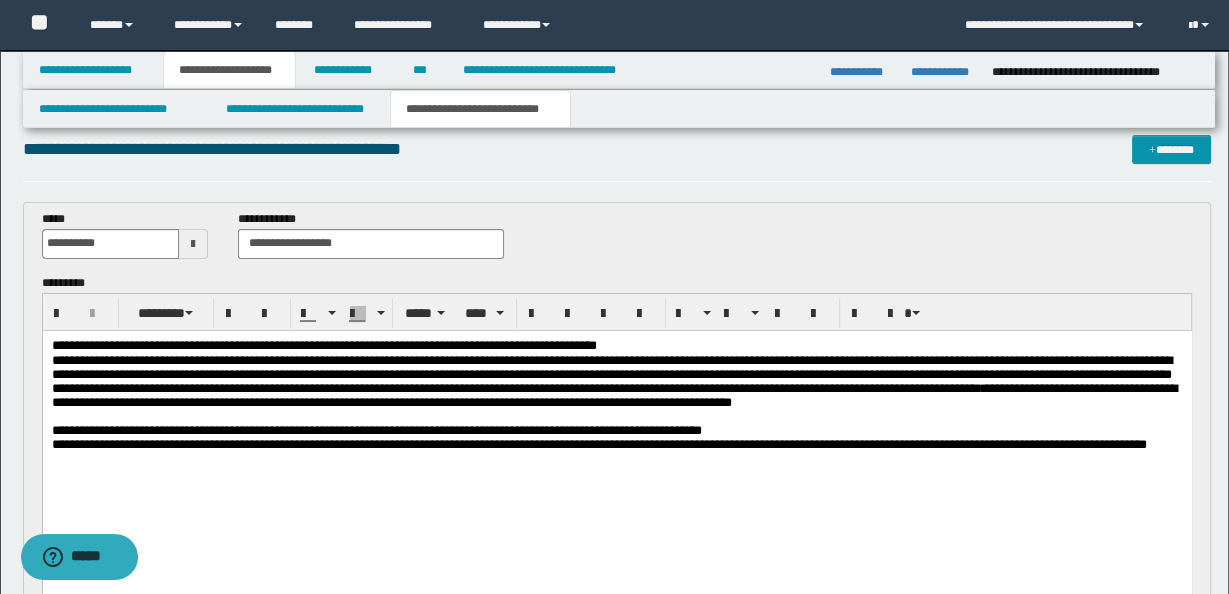 click on "**********" at bounding box center (616, 444) 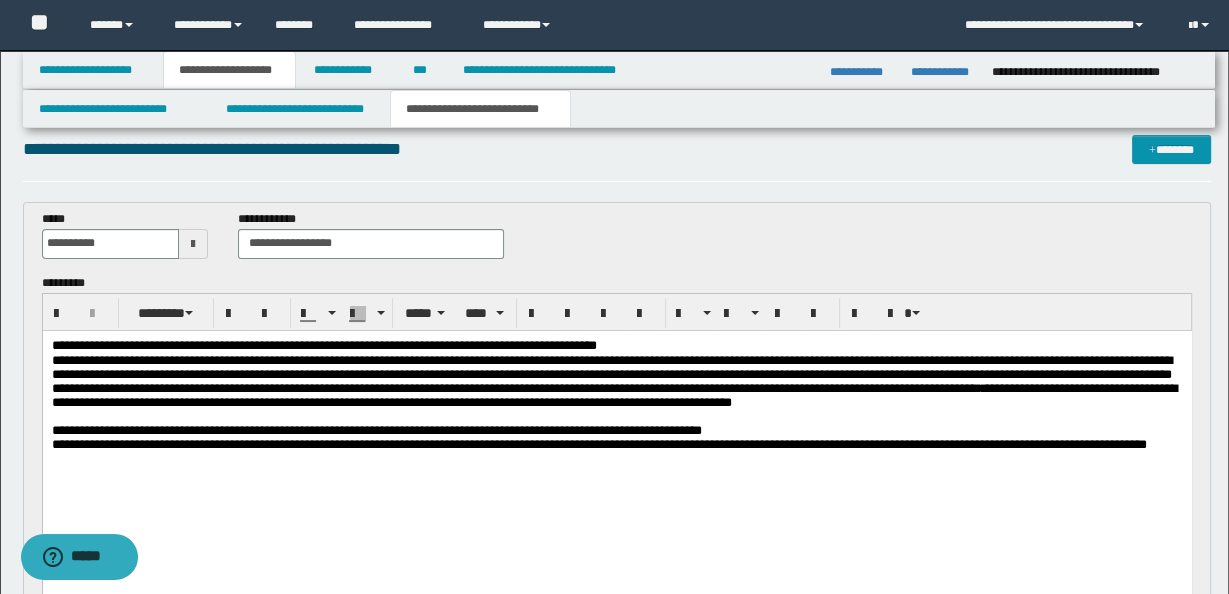 type 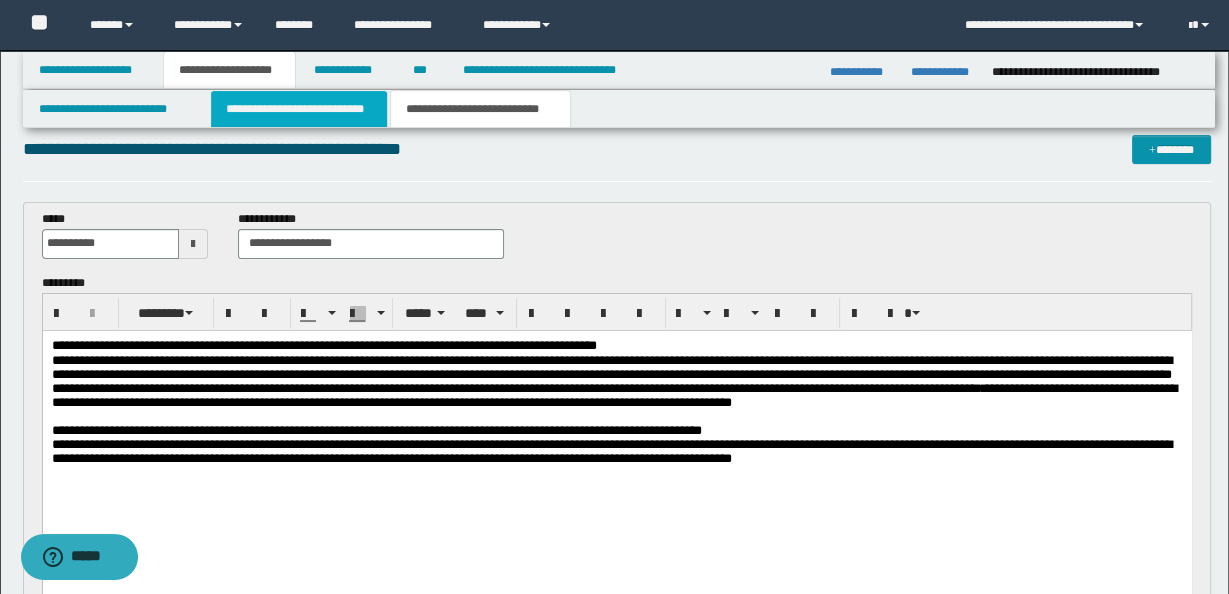 click on "**********" at bounding box center [299, 109] 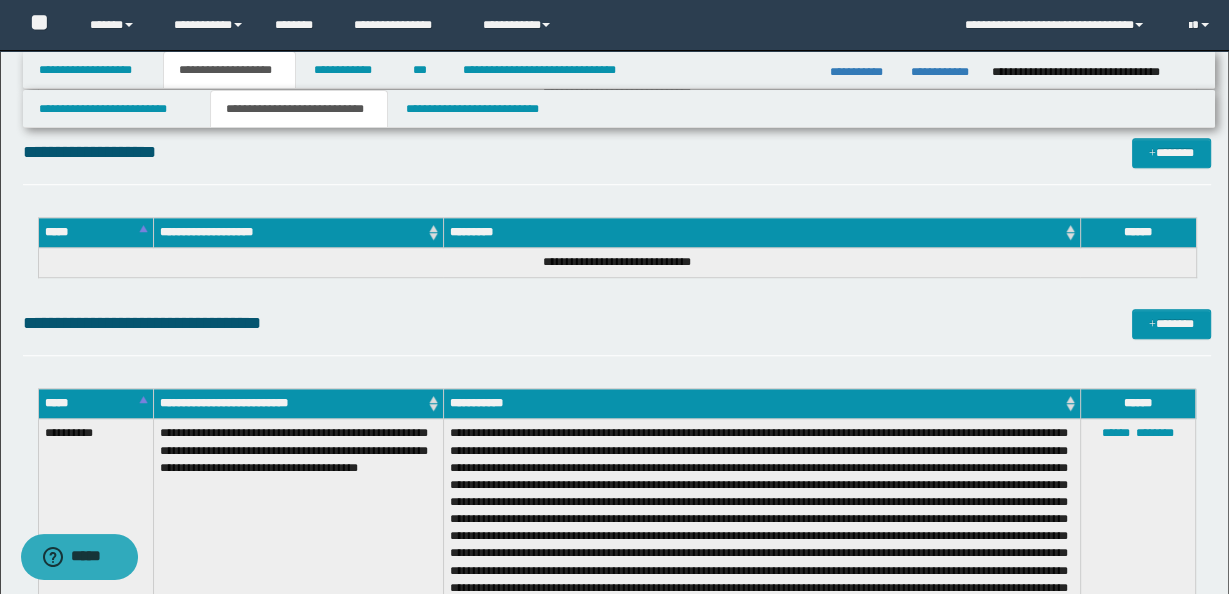 scroll, scrollTop: 982, scrollLeft: 0, axis: vertical 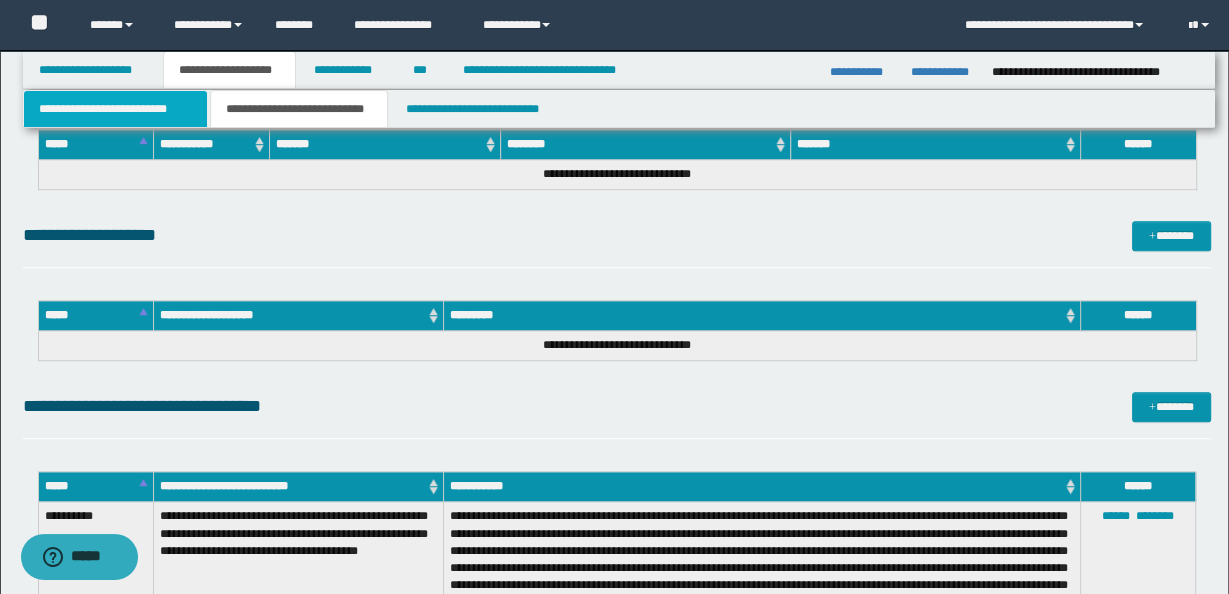 click on "**********" at bounding box center (115, 109) 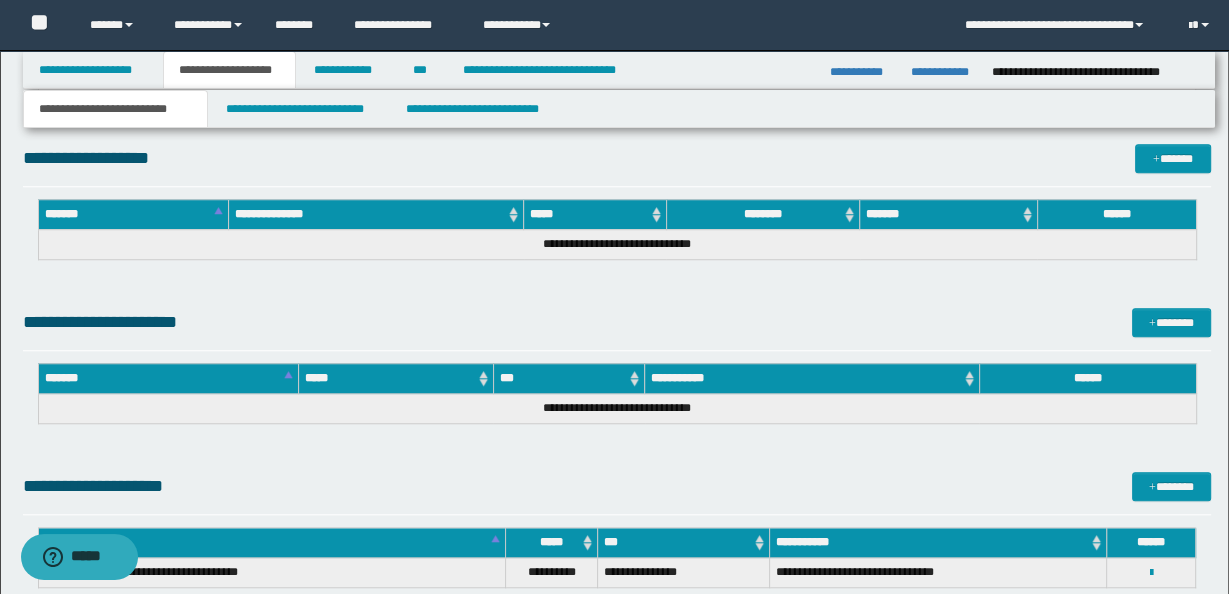 scroll, scrollTop: 1362, scrollLeft: 0, axis: vertical 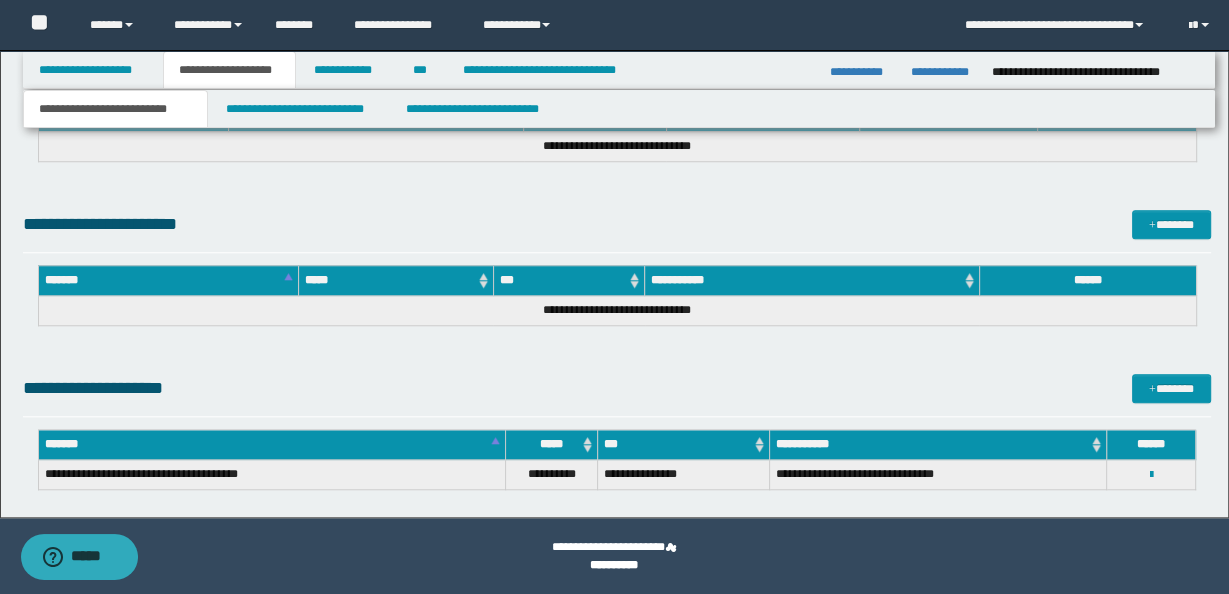 drag, startPoint x: 778, startPoint y: 471, endPoint x: 958, endPoint y: 469, distance: 180.01111 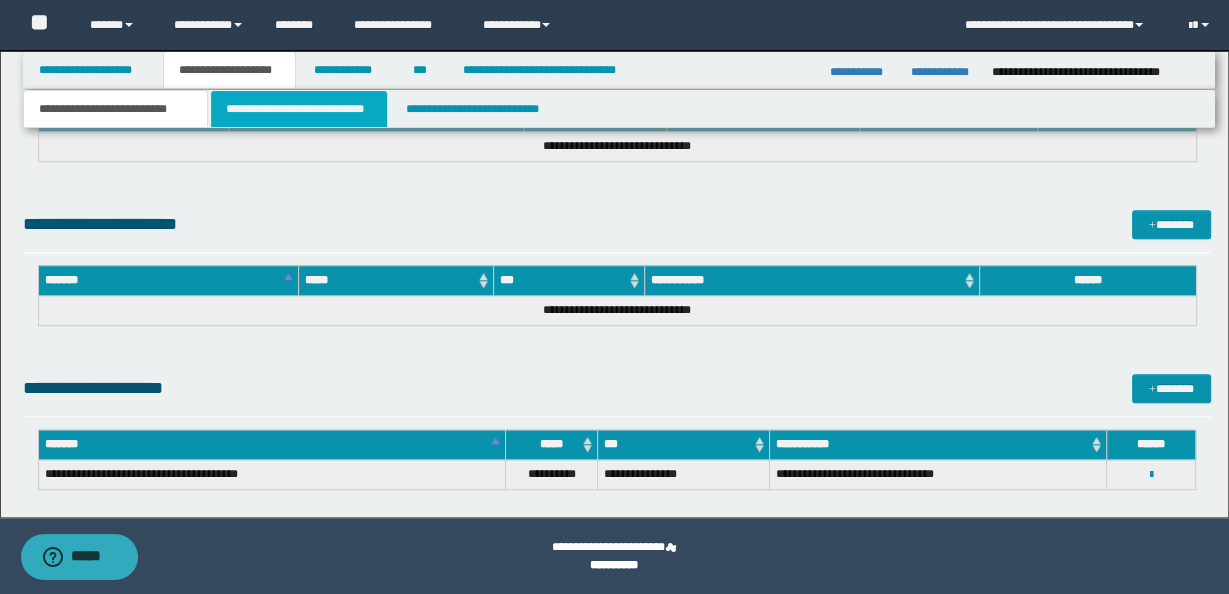 click on "**********" at bounding box center (299, 109) 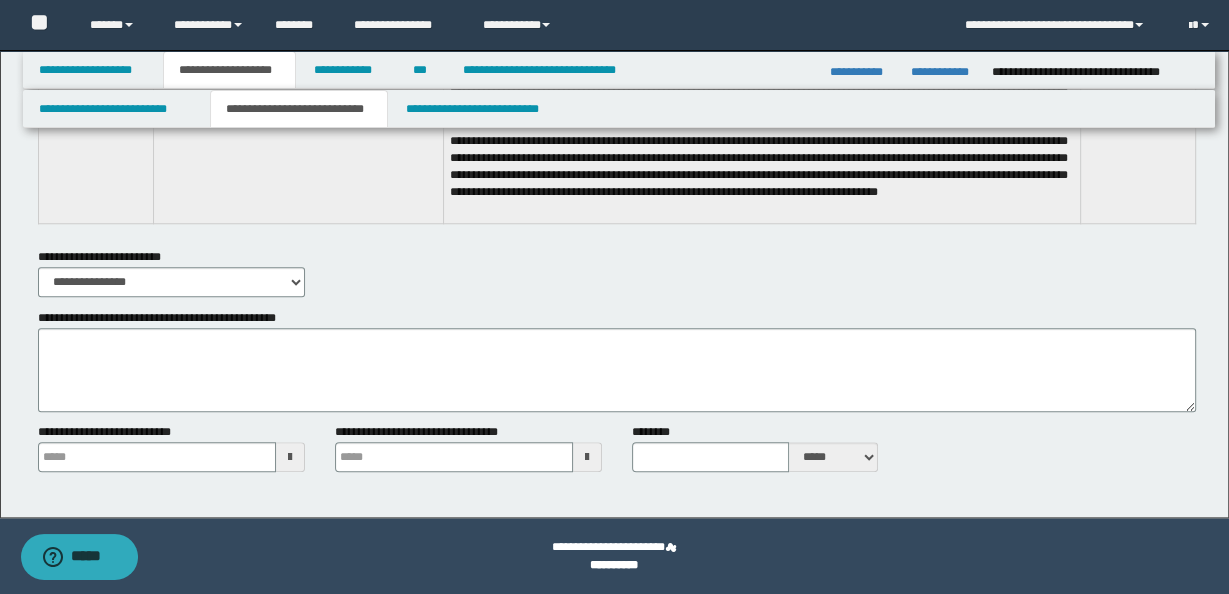 scroll, scrollTop: 469, scrollLeft: 0, axis: vertical 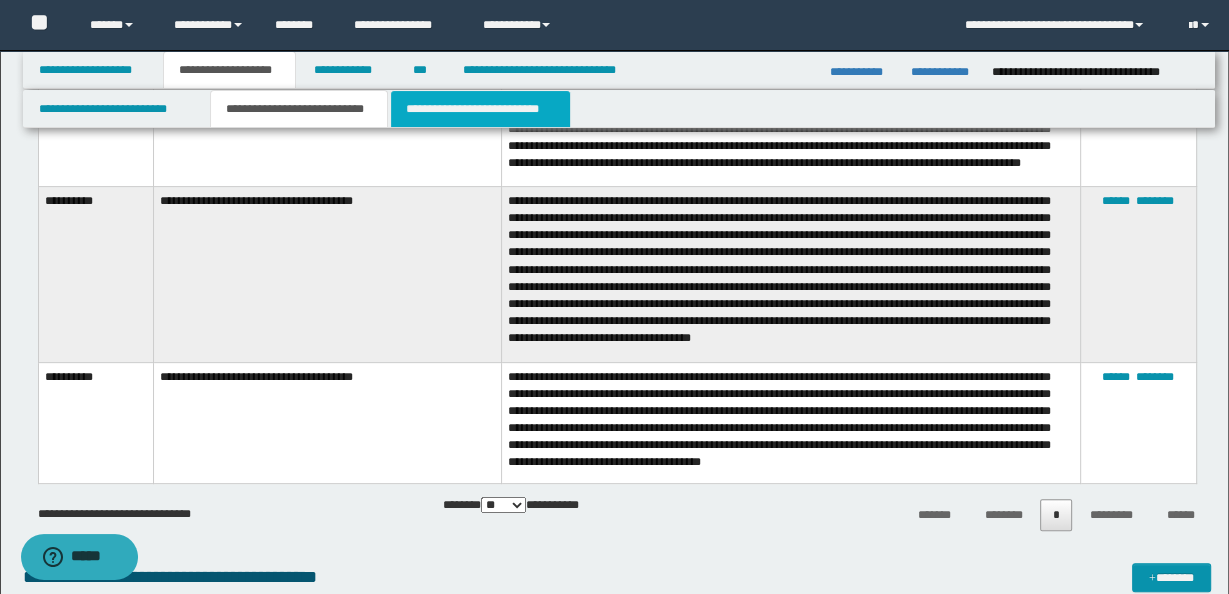 click on "**********" at bounding box center [480, 109] 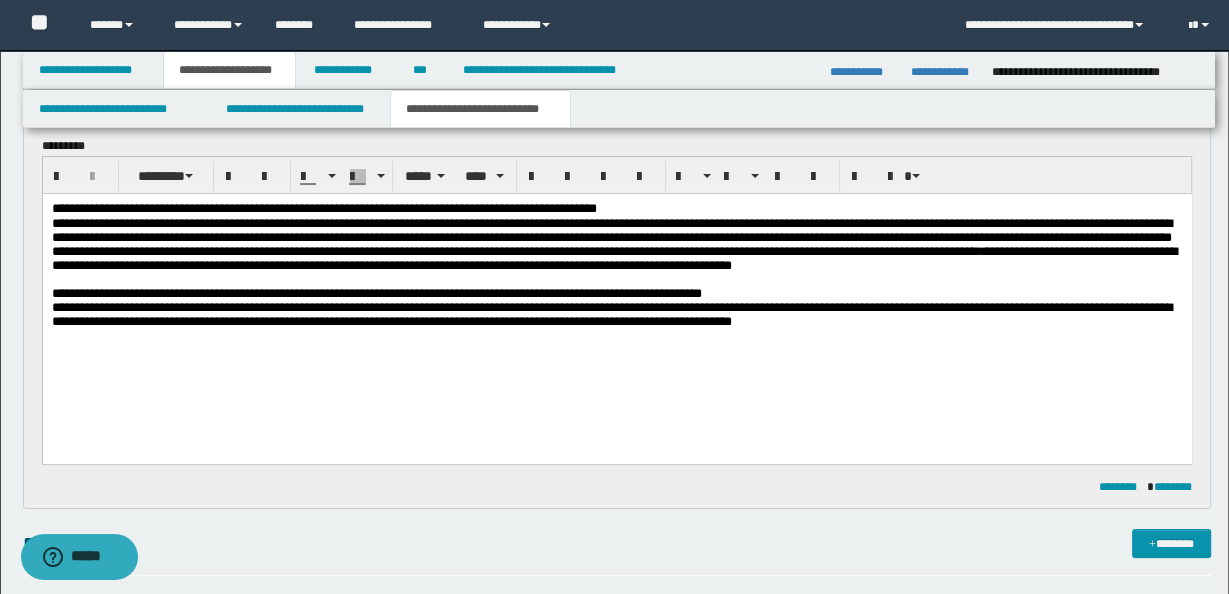 scroll, scrollTop: 341, scrollLeft: 0, axis: vertical 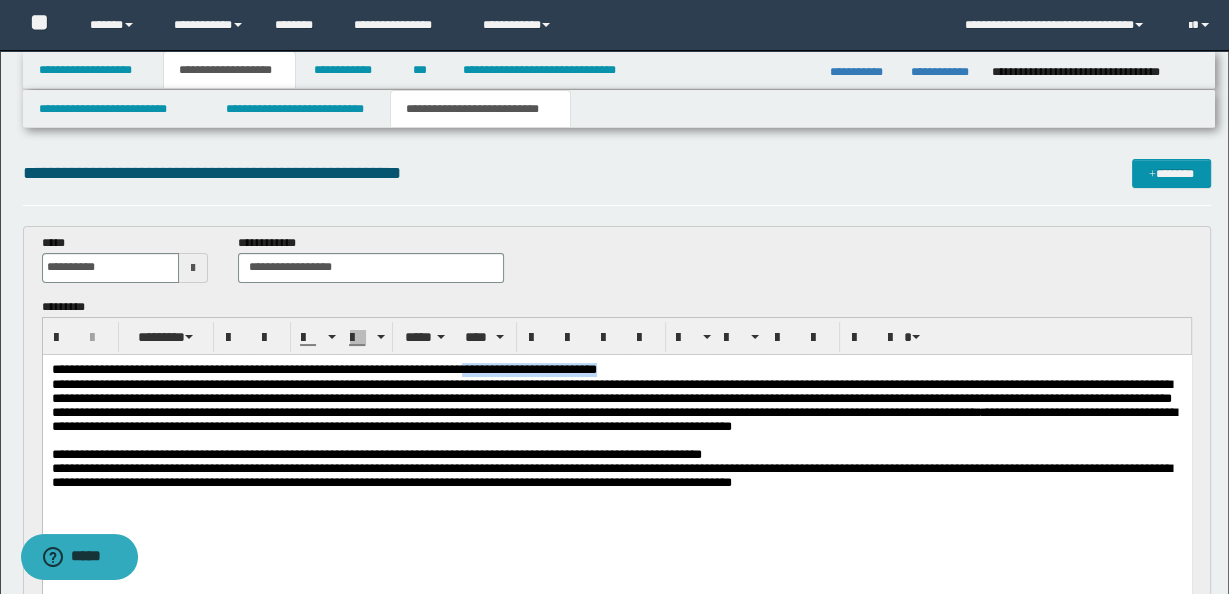 drag, startPoint x: 545, startPoint y: 370, endPoint x: 829, endPoint y: 365, distance: 284.044 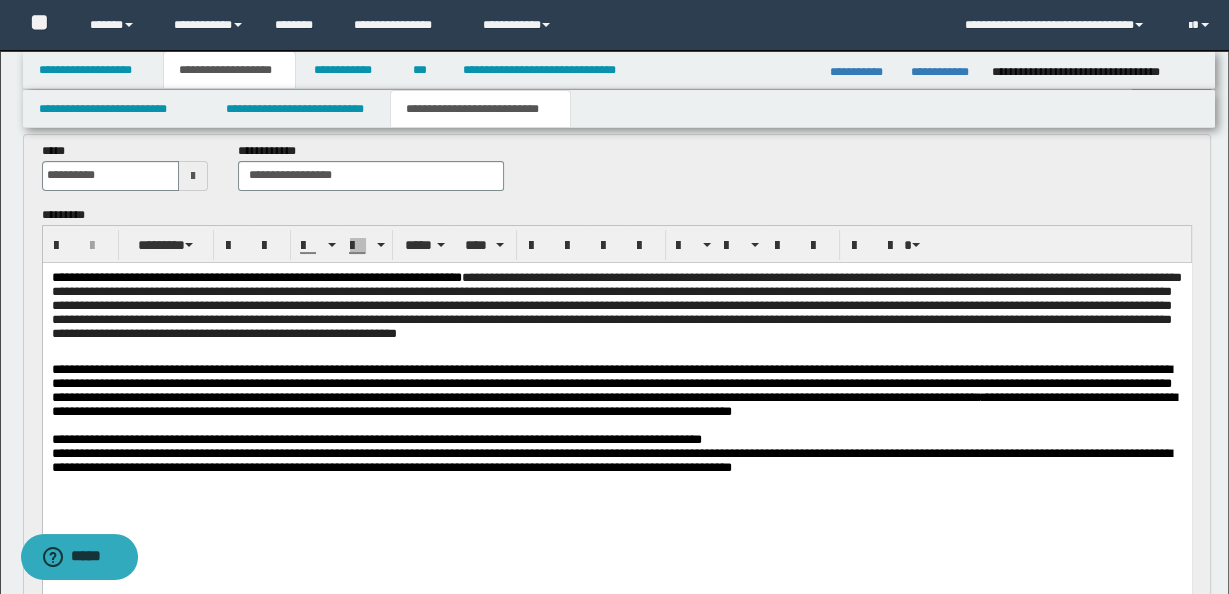 scroll, scrollTop: 115, scrollLeft: 0, axis: vertical 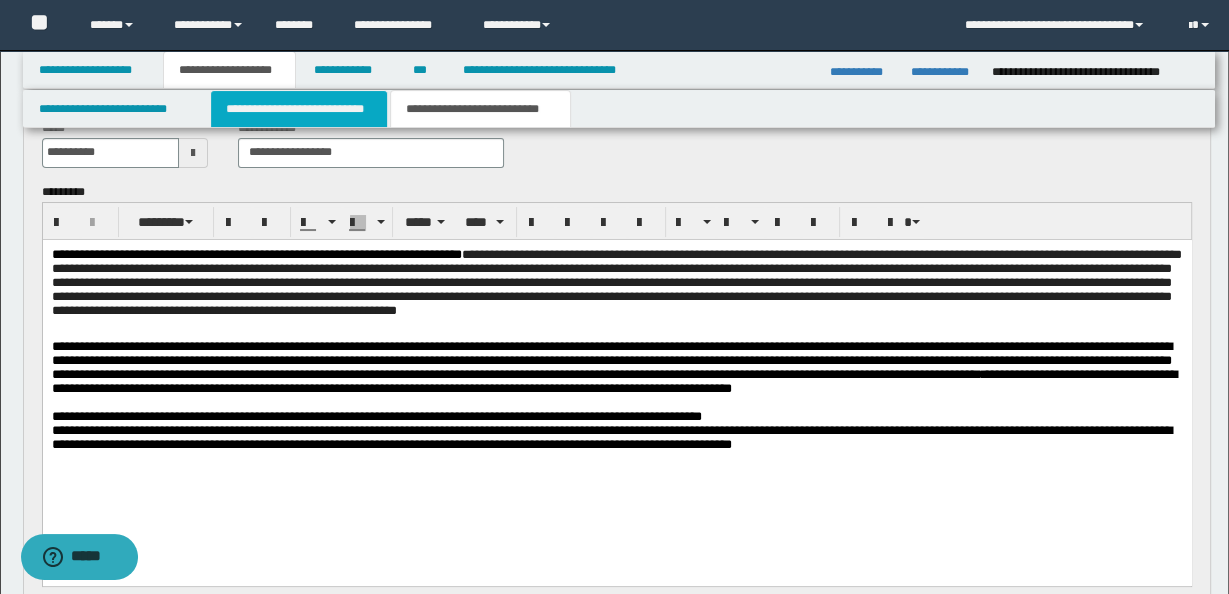 click on "**********" at bounding box center [299, 109] 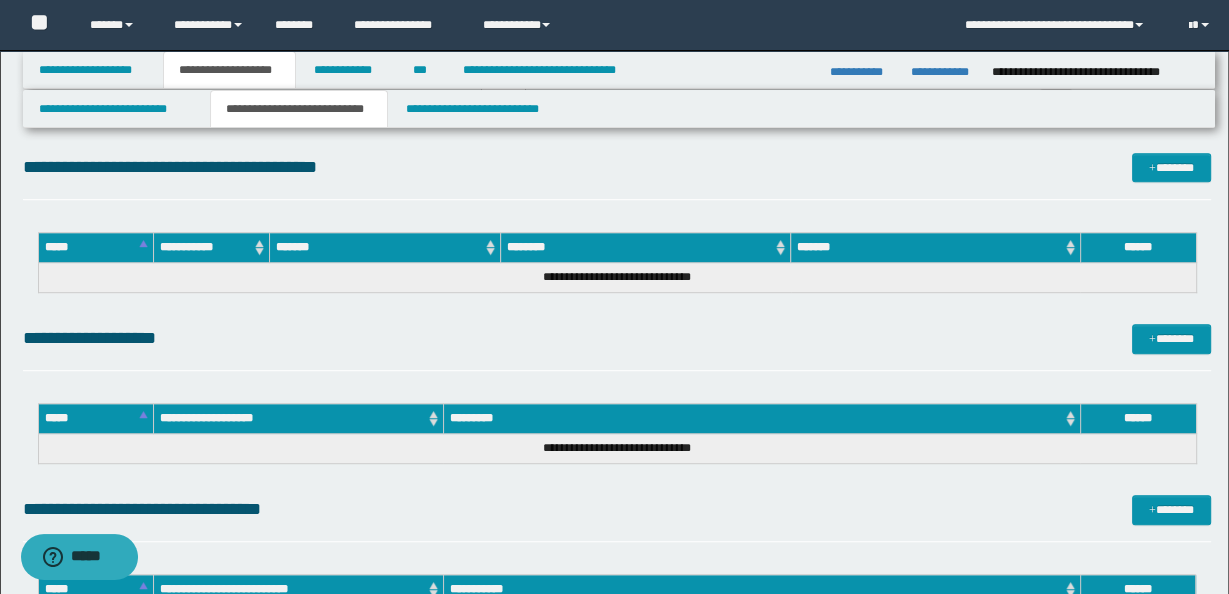 scroll, scrollTop: 874, scrollLeft: 0, axis: vertical 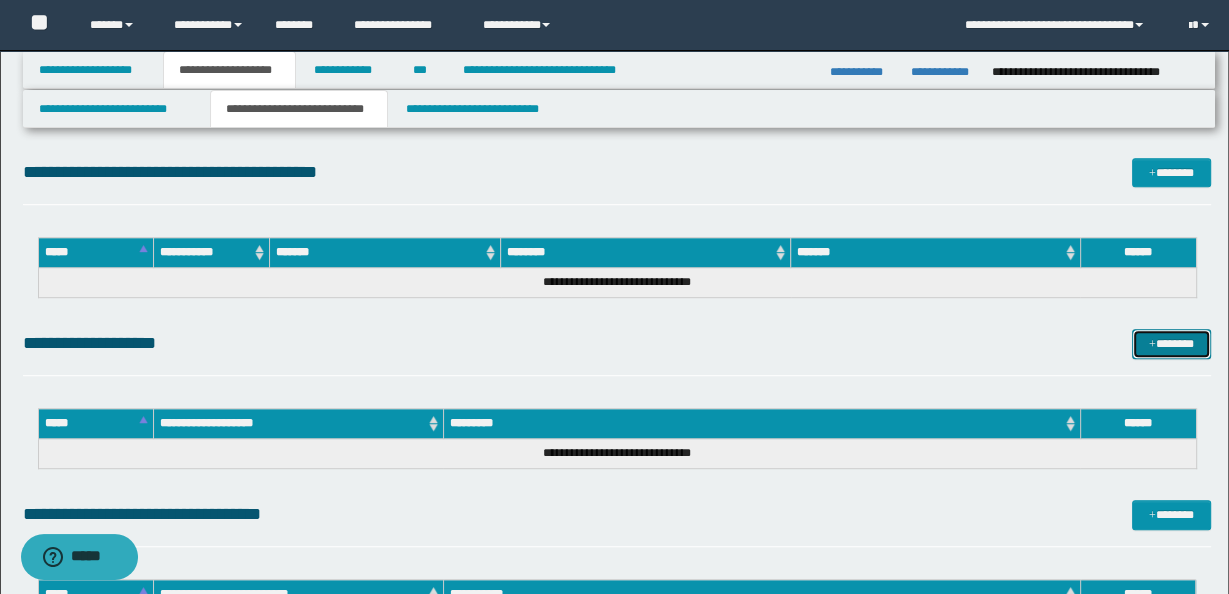 click on "*******" at bounding box center [1171, 343] 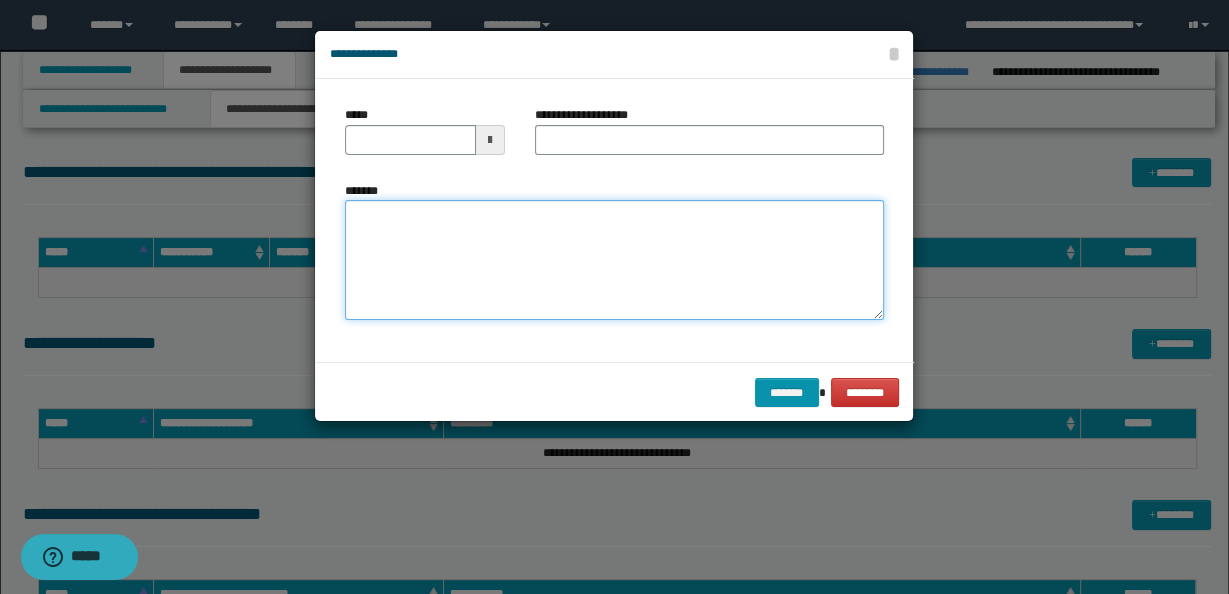 paste on "**********" 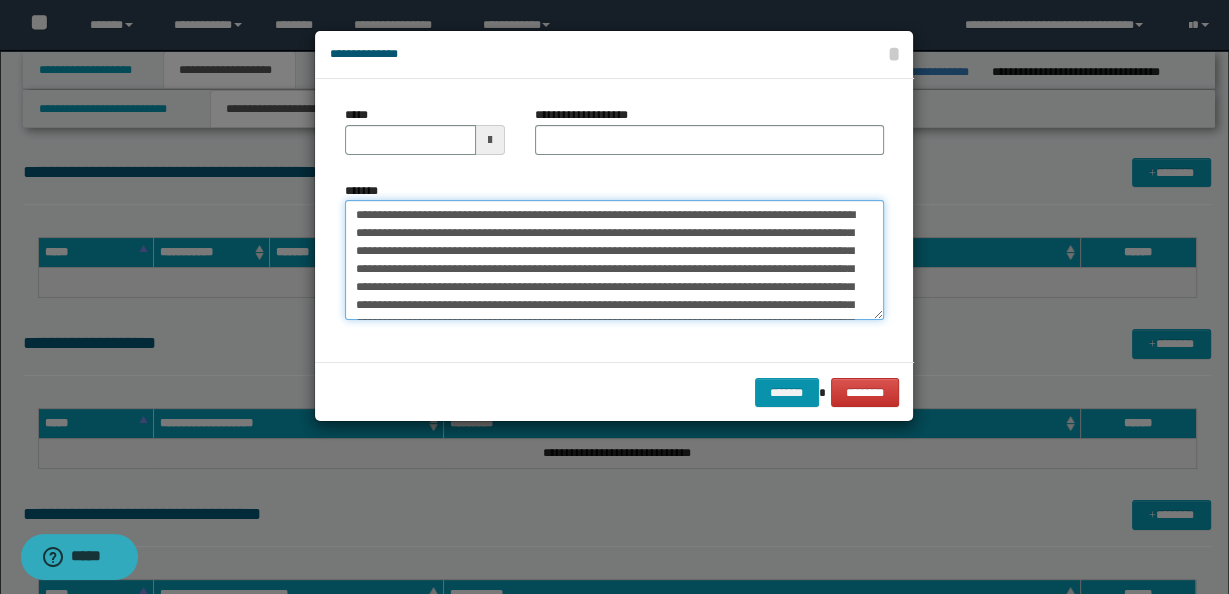 scroll, scrollTop: 65, scrollLeft: 0, axis: vertical 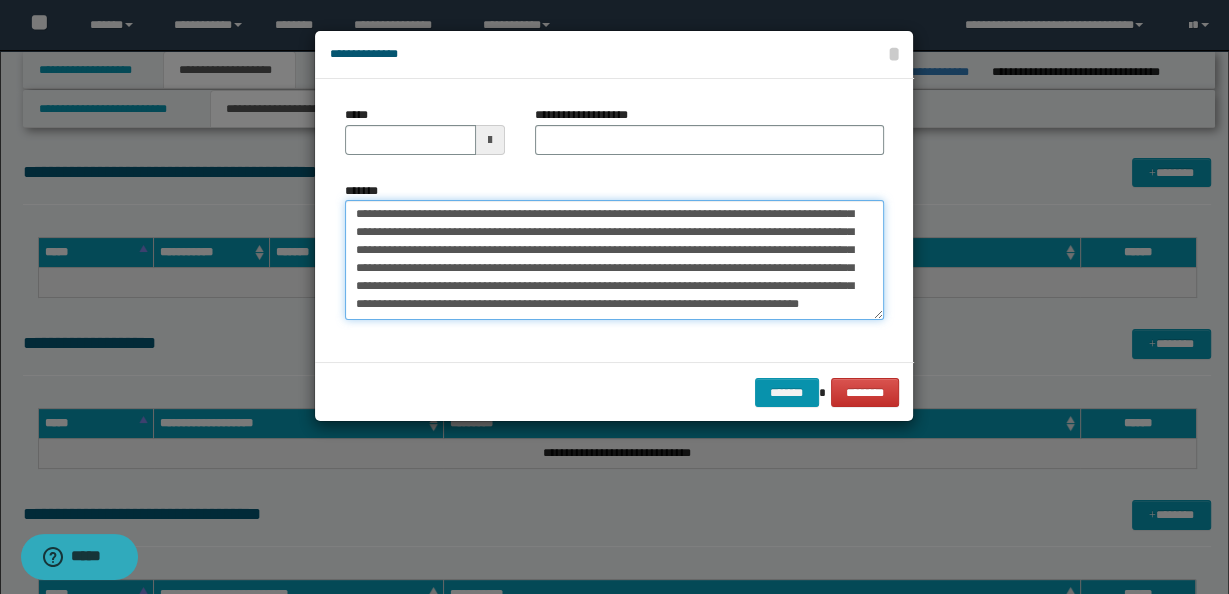 type on "**********" 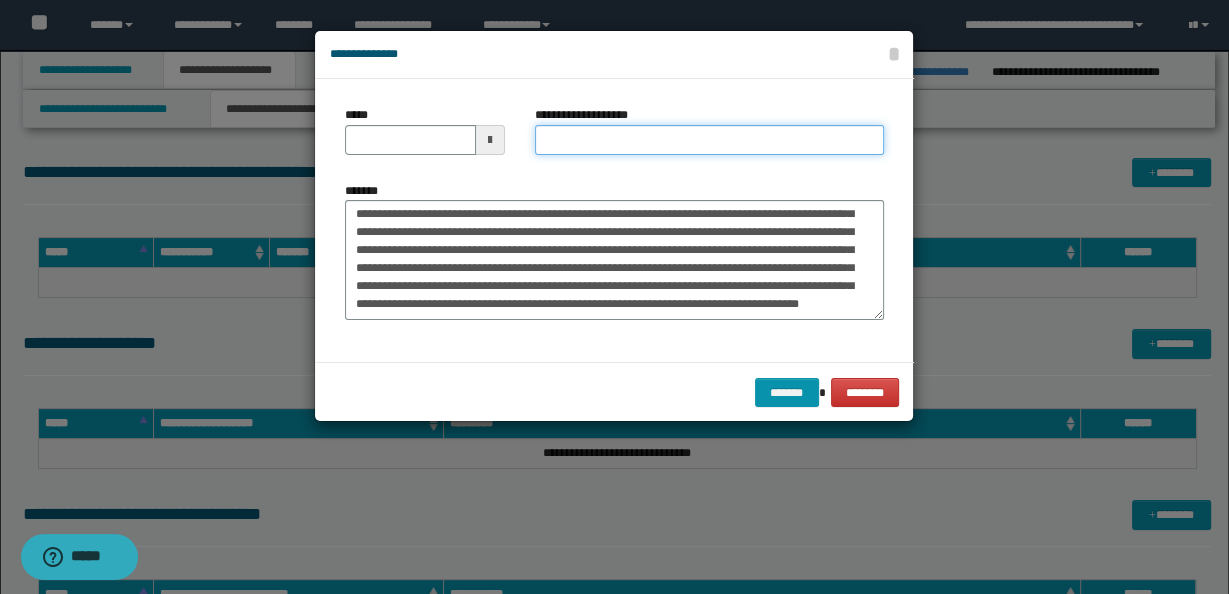 click on "**********" at bounding box center [709, 140] 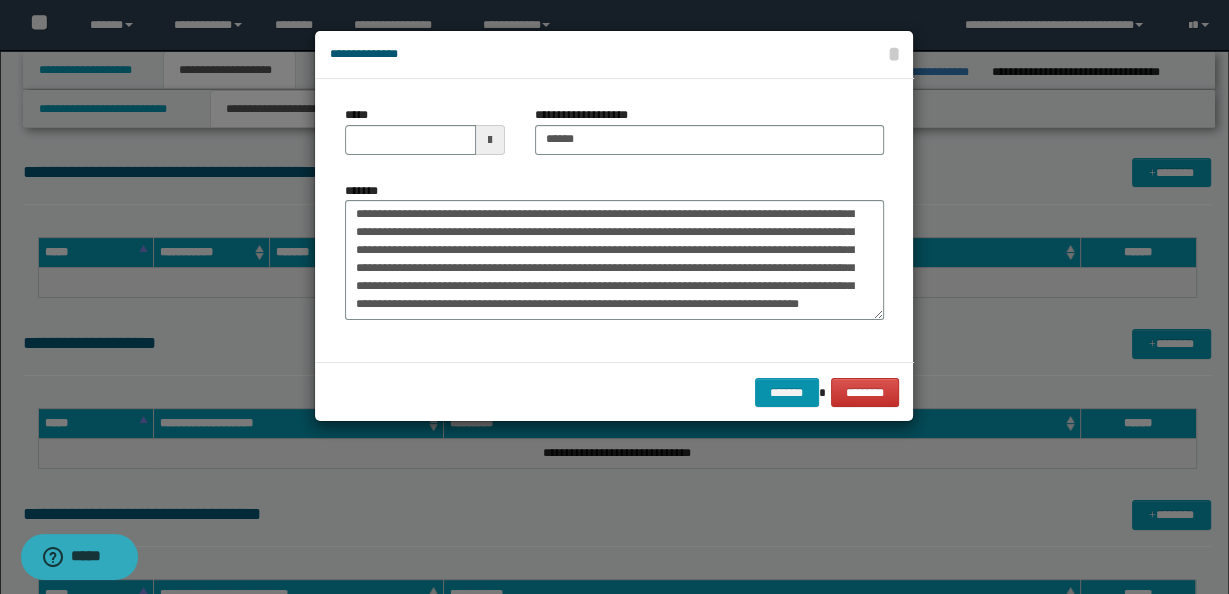 click at bounding box center (490, 140) 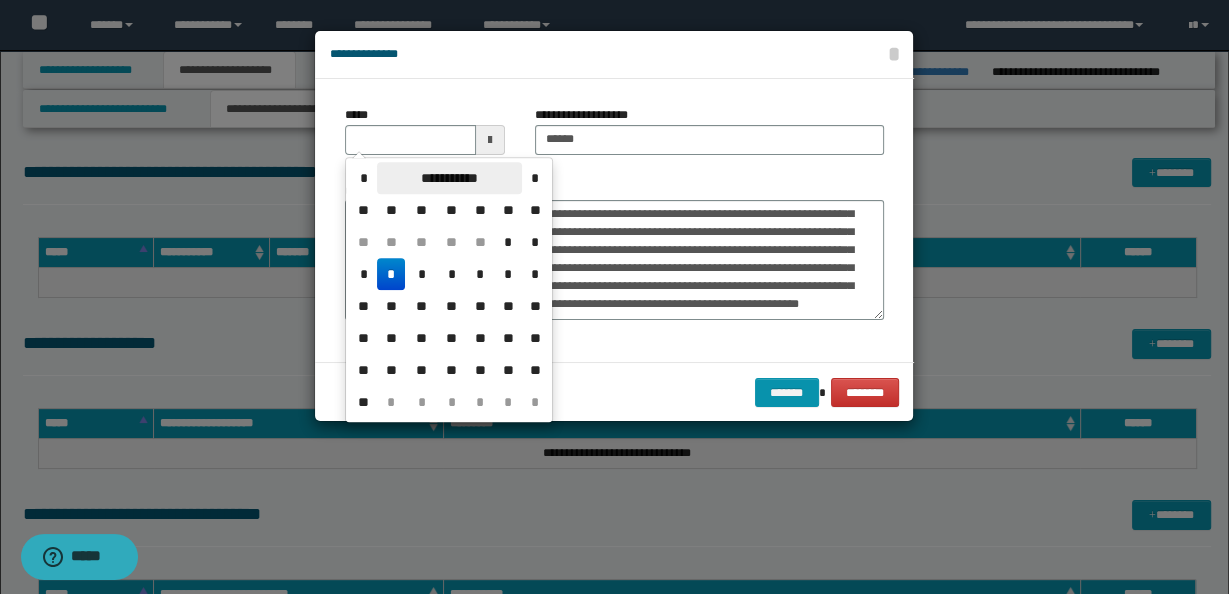 click on "**********" at bounding box center (449, 178) 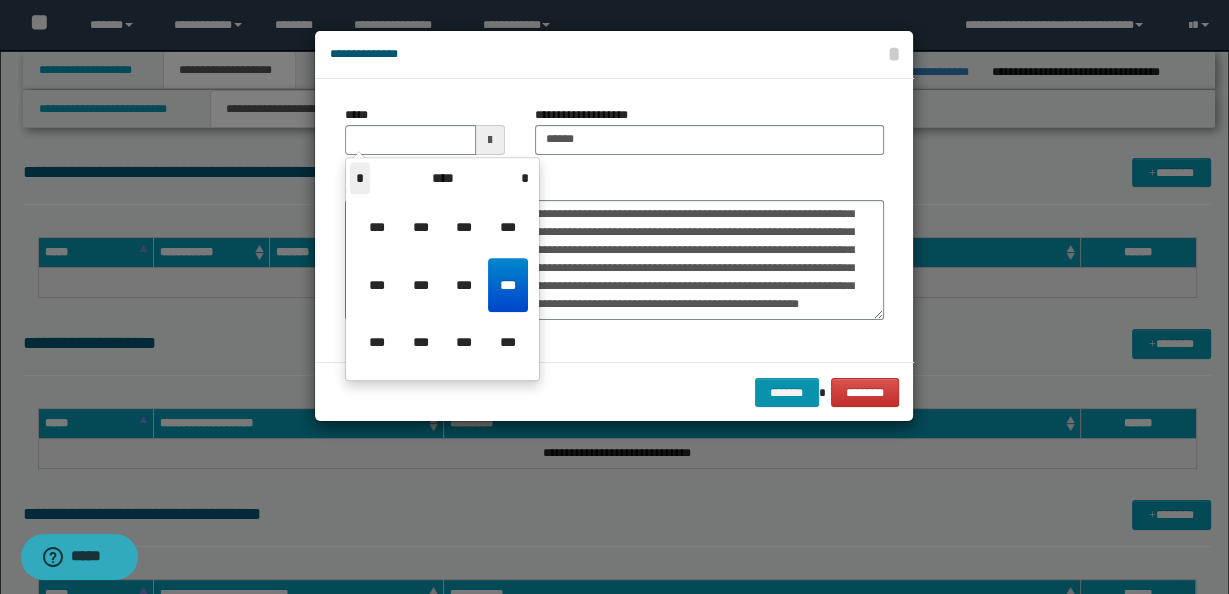 click on "*" at bounding box center [360, 178] 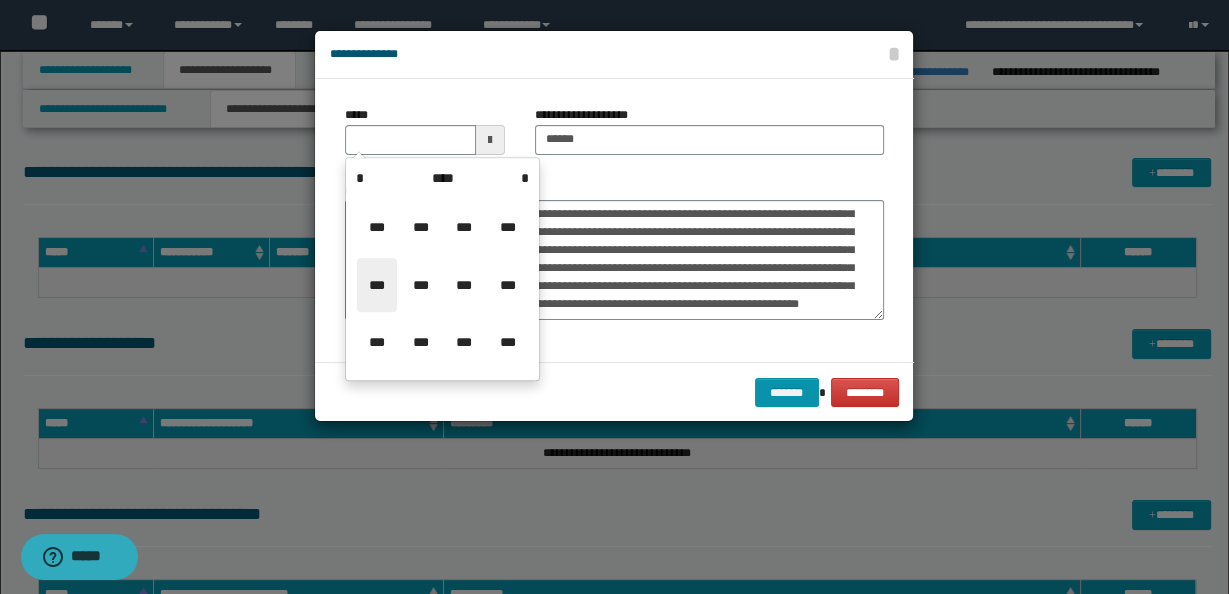 click on "***" at bounding box center (377, 285) 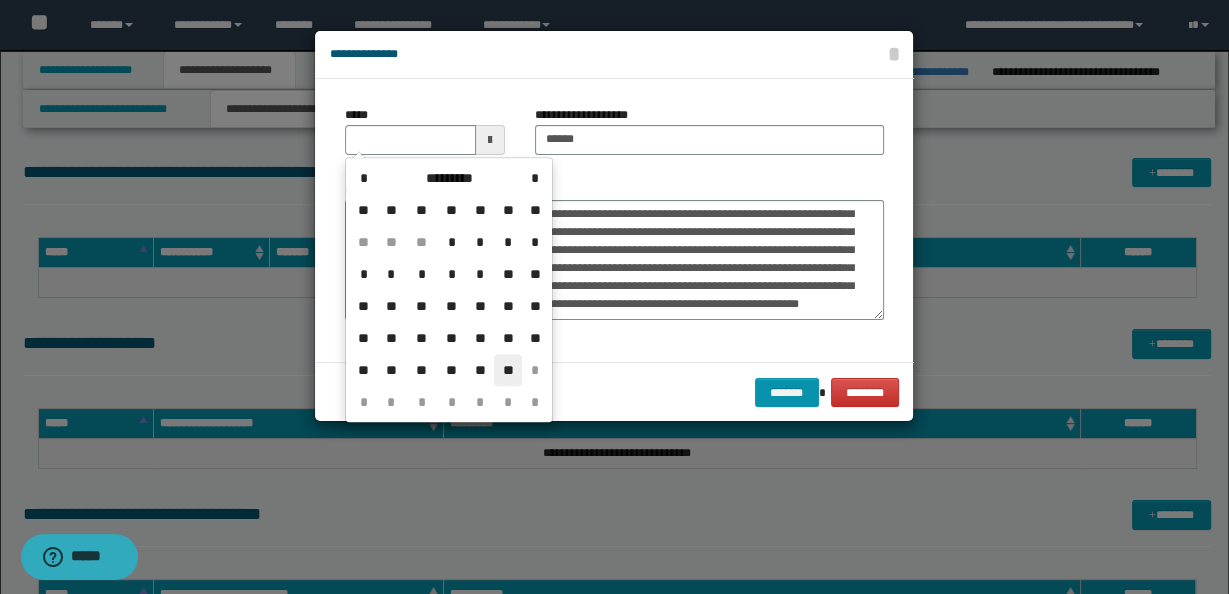 click on "**" at bounding box center (508, 370) 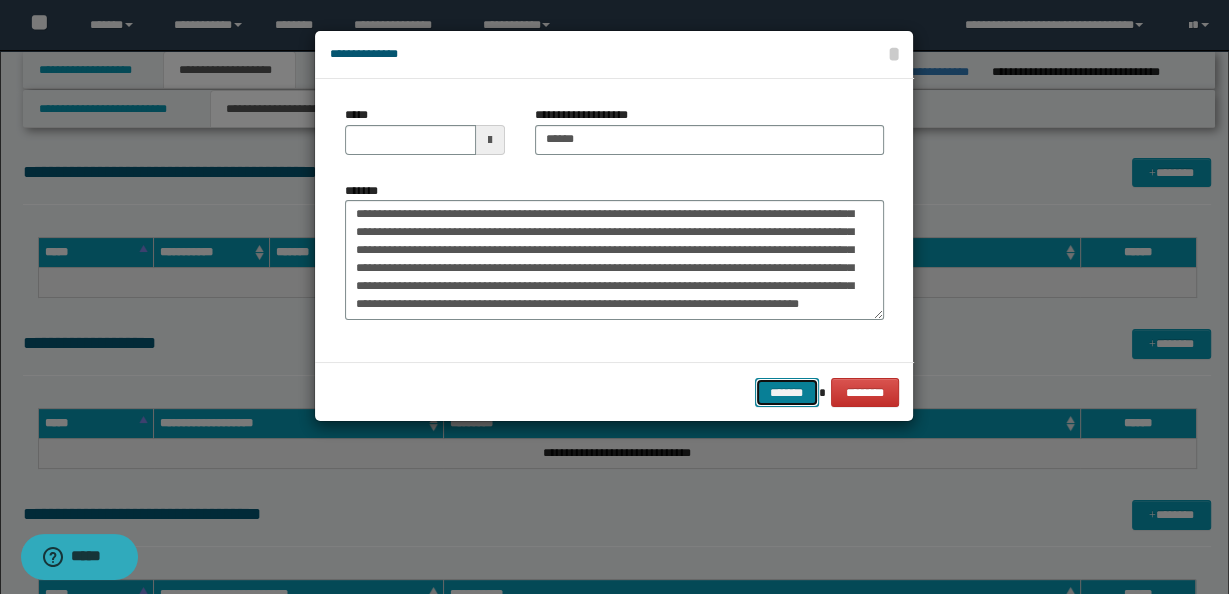 click on "*******" at bounding box center (787, 392) 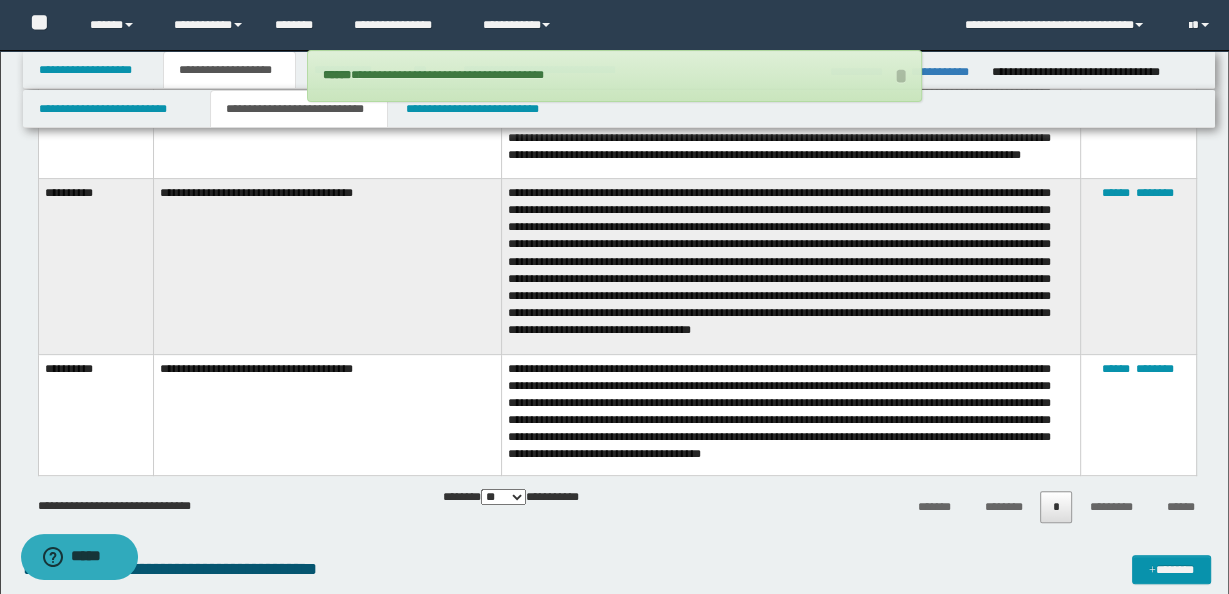 scroll, scrollTop: 184, scrollLeft: 0, axis: vertical 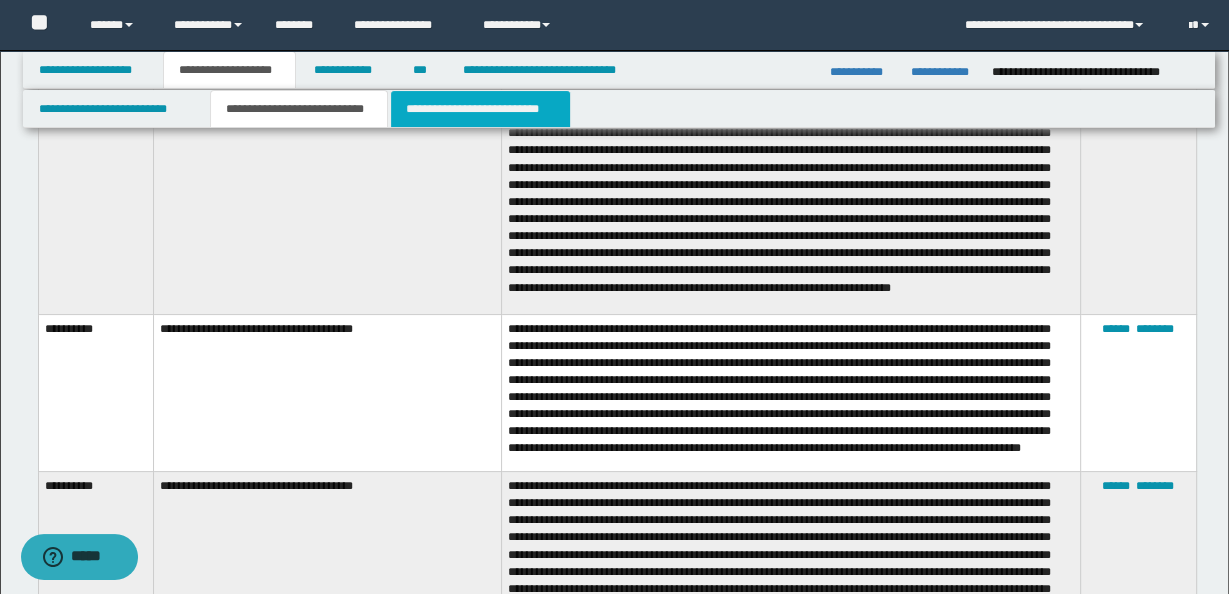 click on "**********" at bounding box center [480, 109] 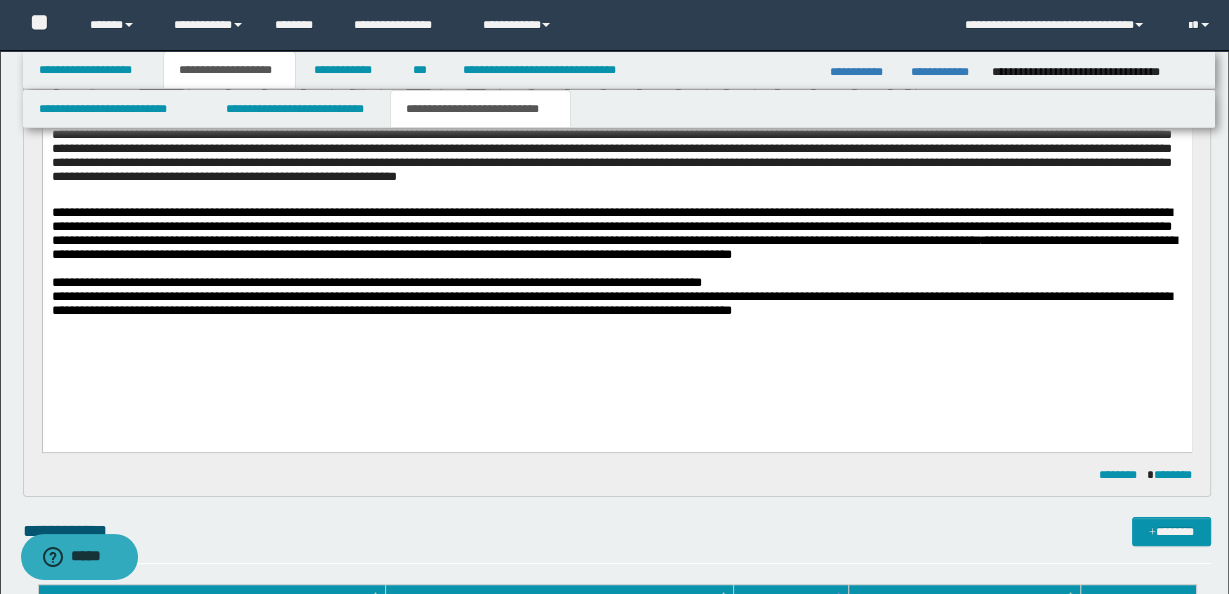scroll, scrollTop: 330, scrollLeft: 0, axis: vertical 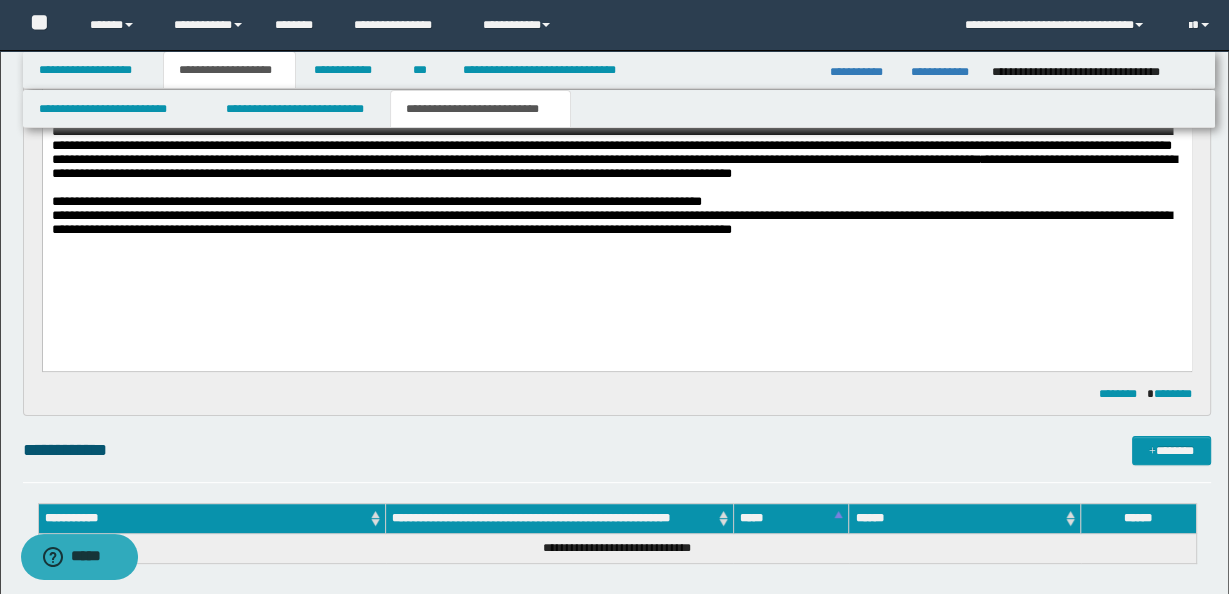 click on "**********" at bounding box center (616, 222) 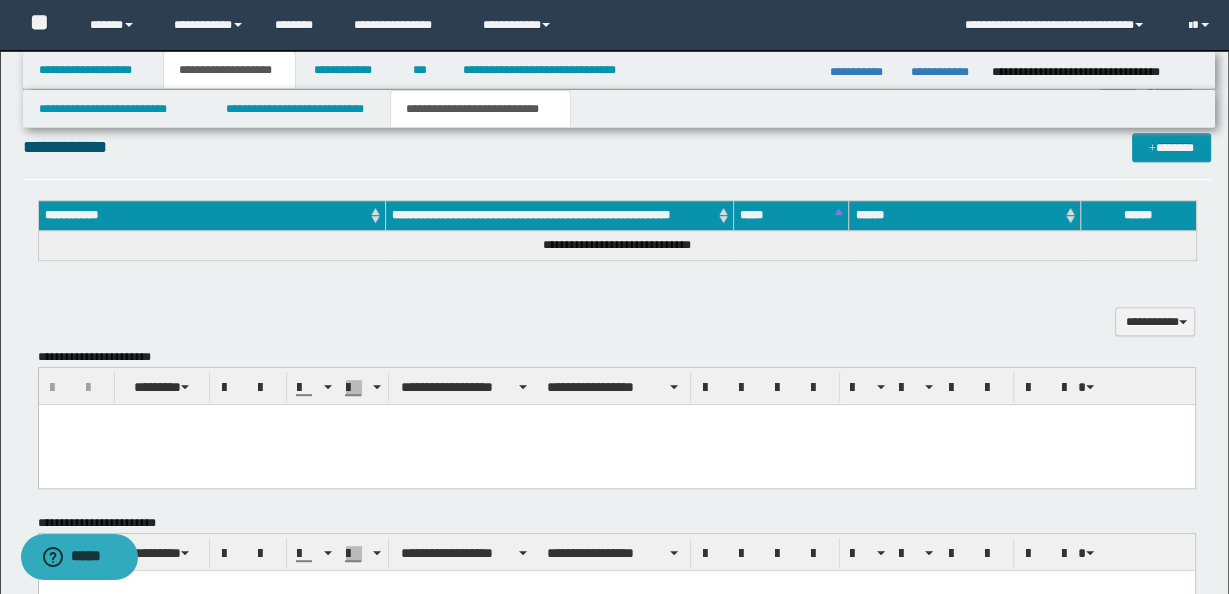 scroll, scrollTop: 665, scrollLeft: 0, axis: vertical 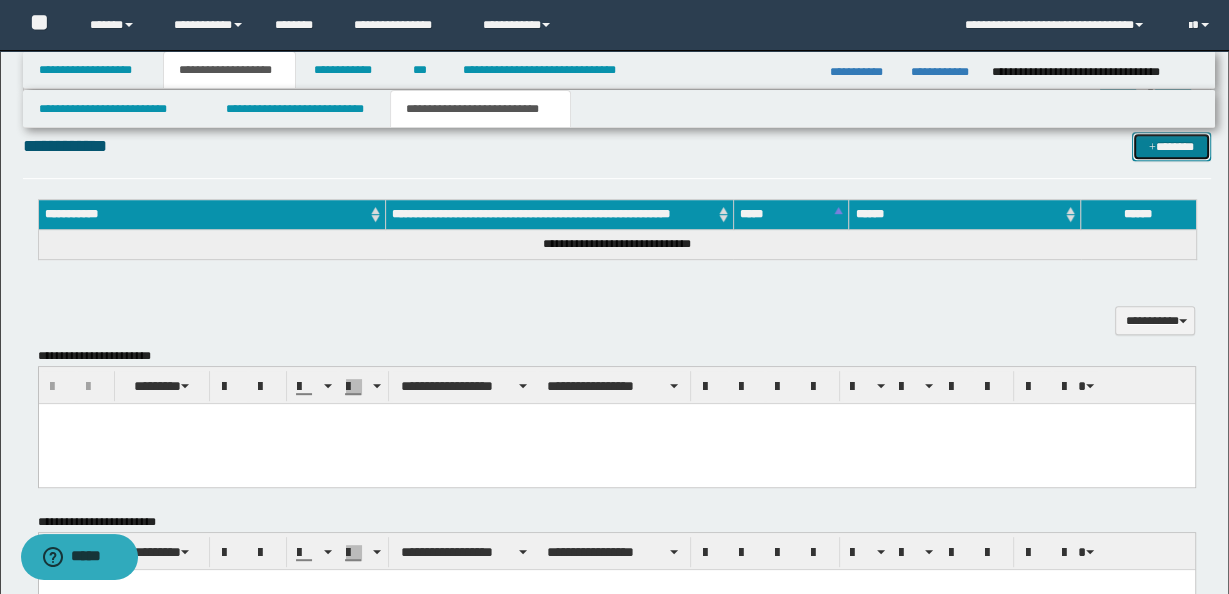 click on "*******" at bounding box center (1171, 146) 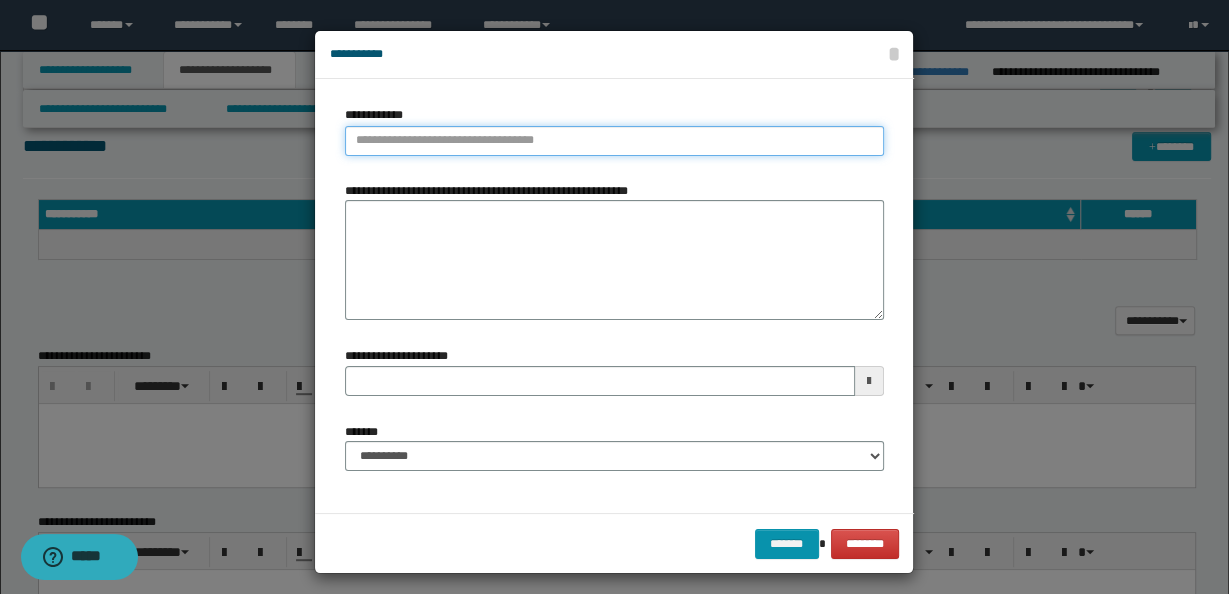 click on "**********" at bounding box center [614, 141] 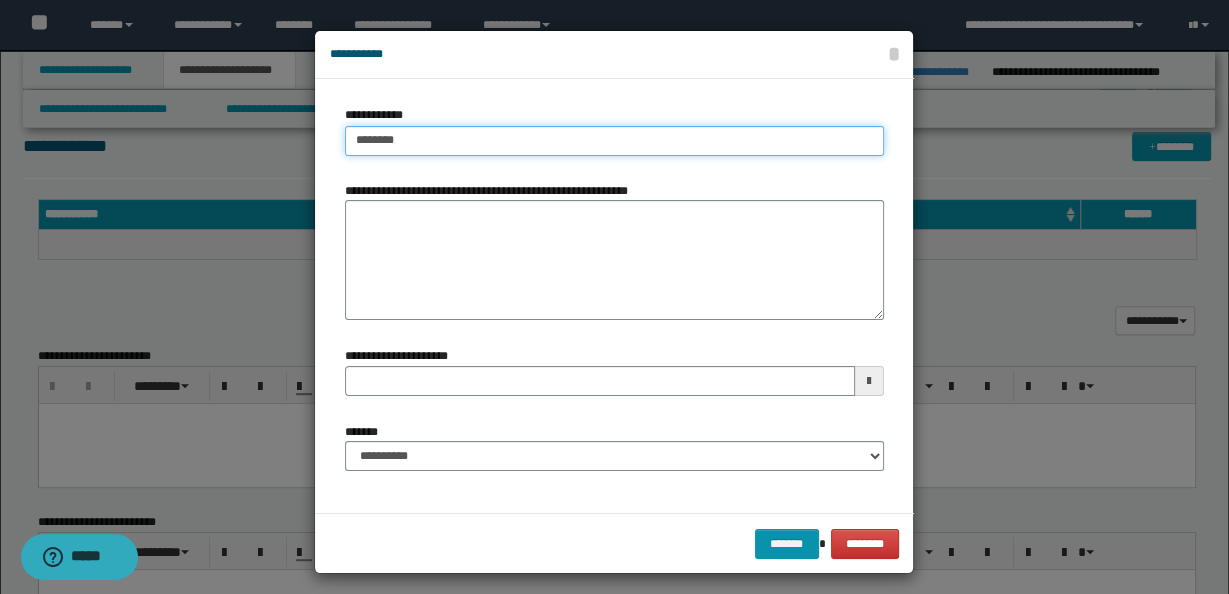 type on "********" 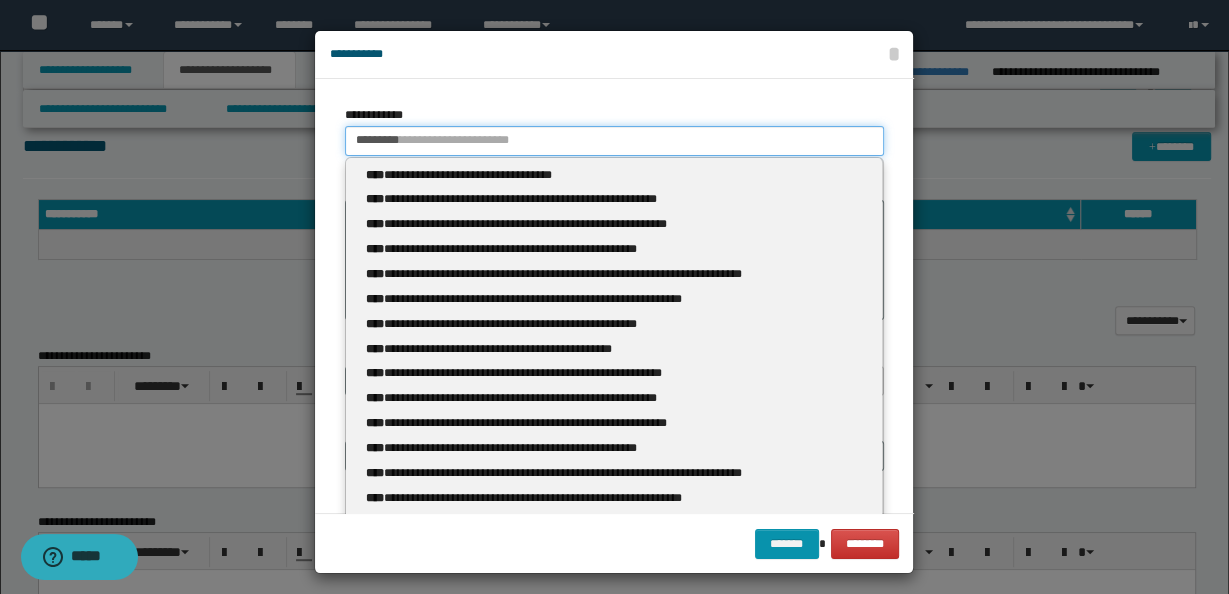 type on "**********" 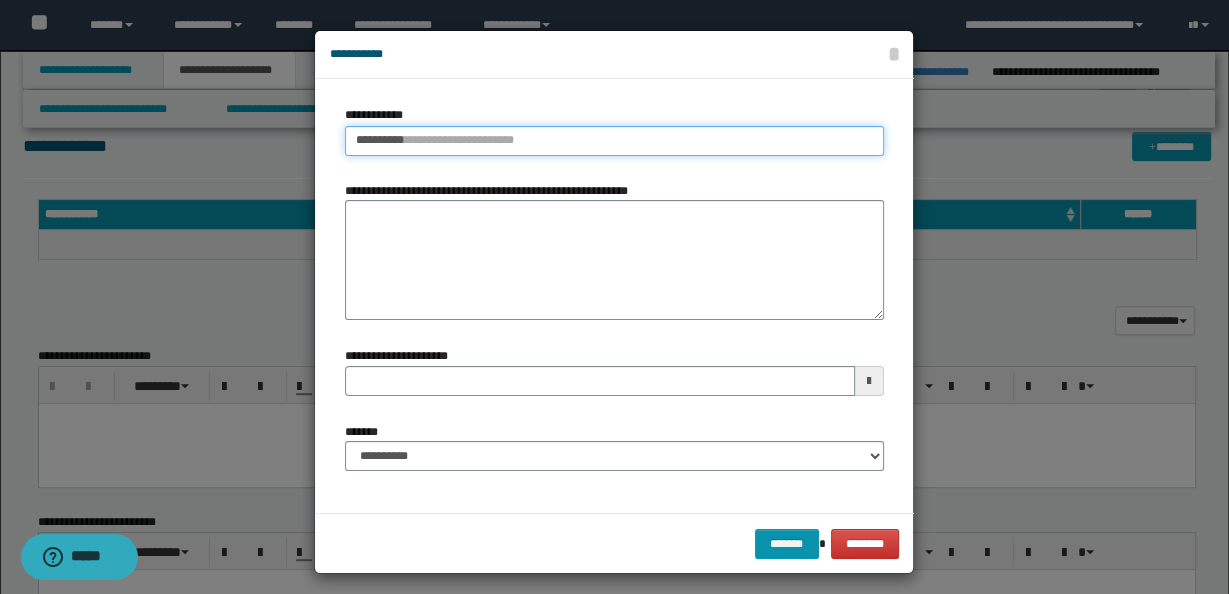 type 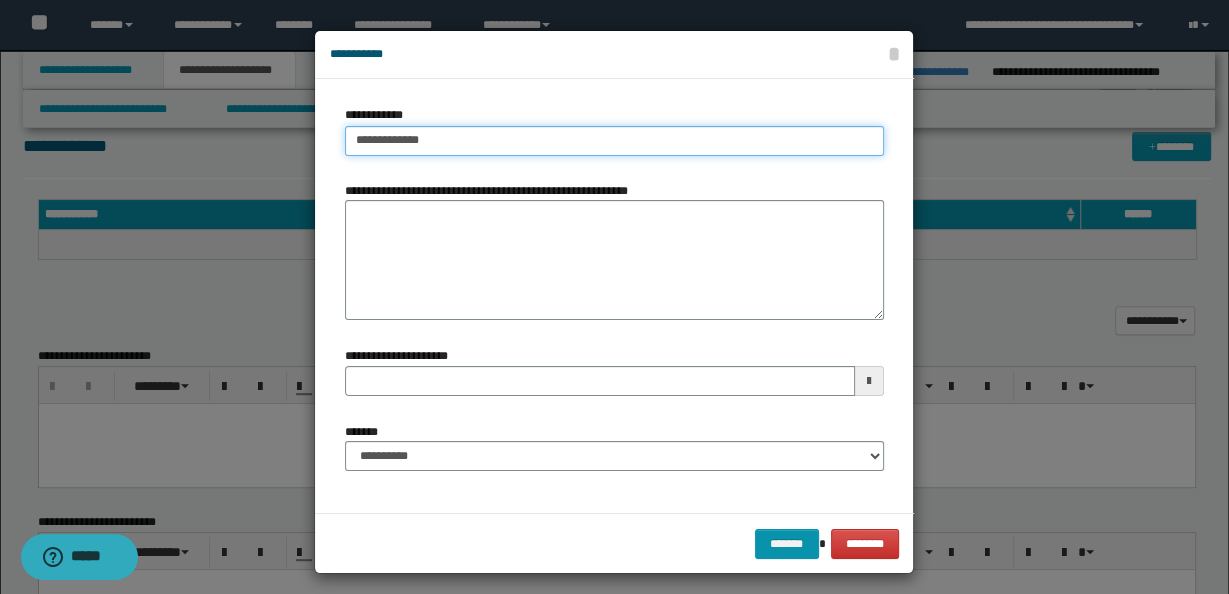 type on "**********" 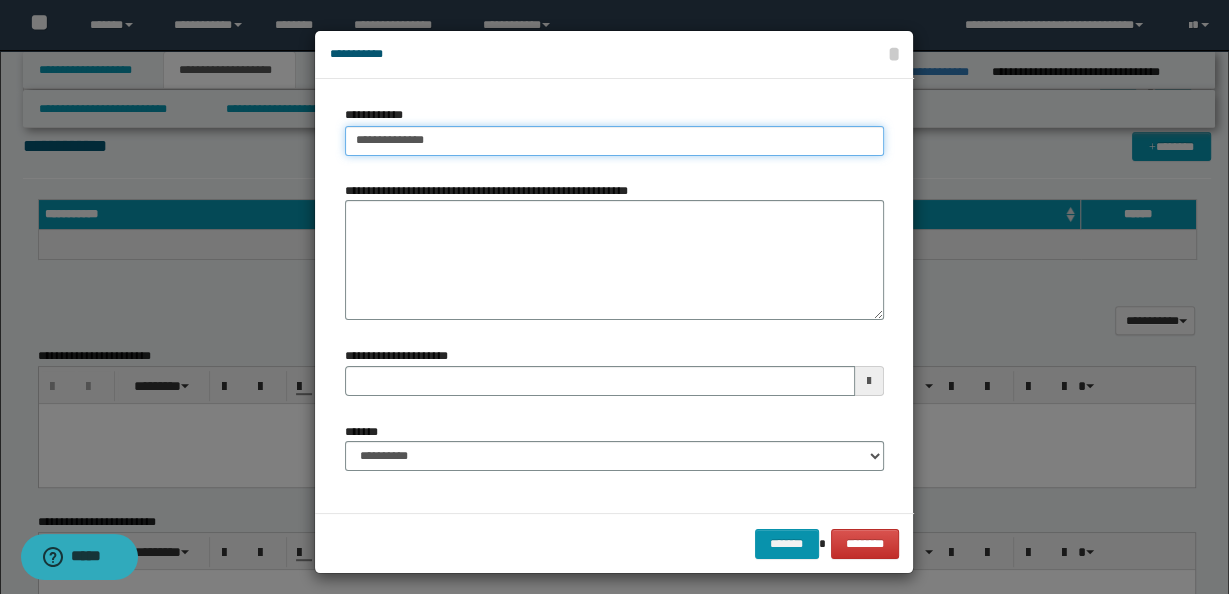 type on "**********" 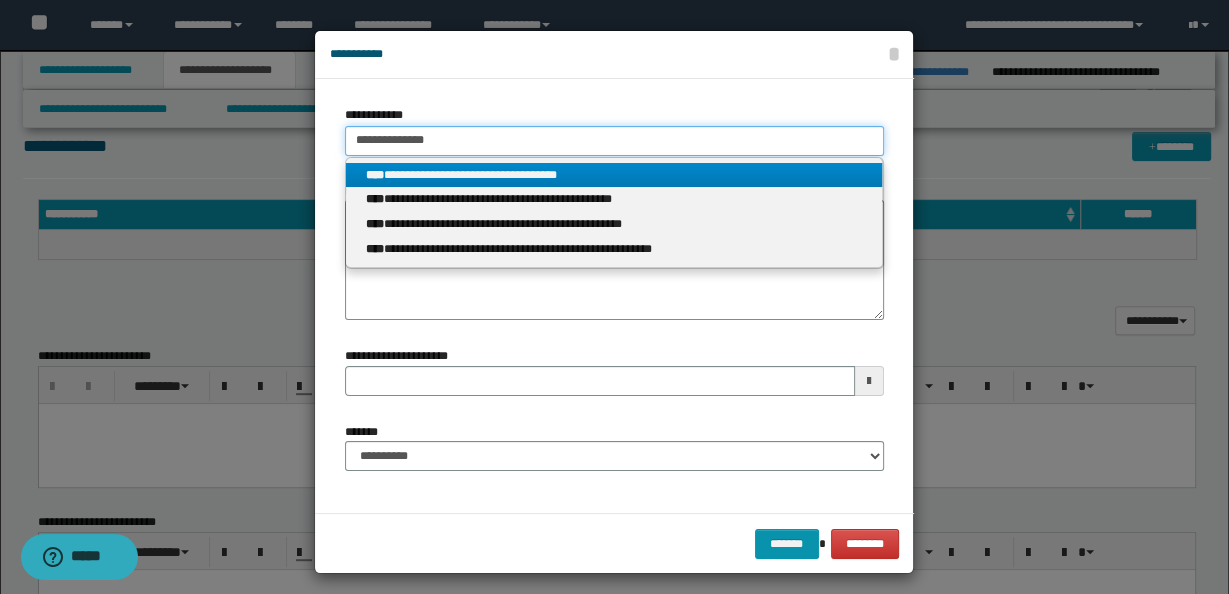 type on "**********" 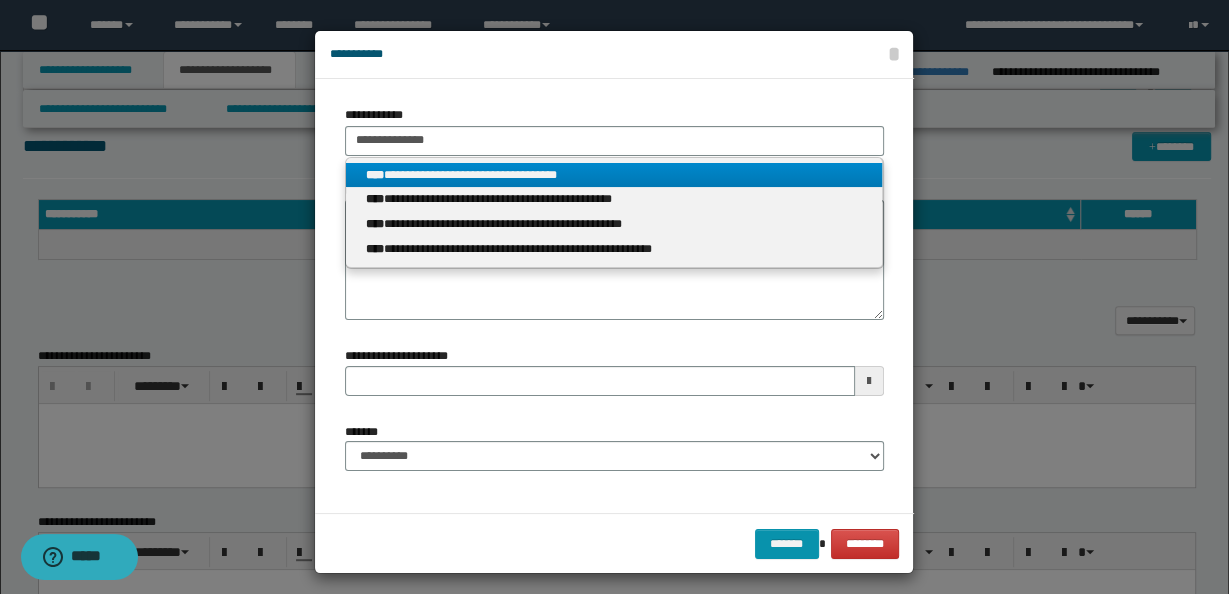click on "**********" at bounding box center (614, 175) 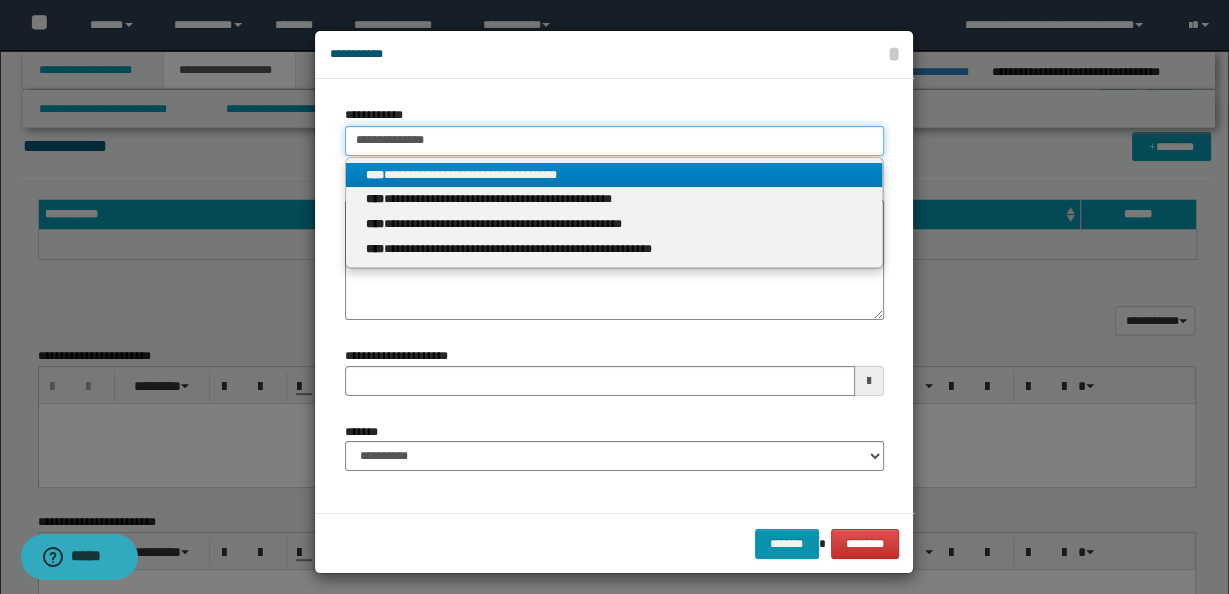 type 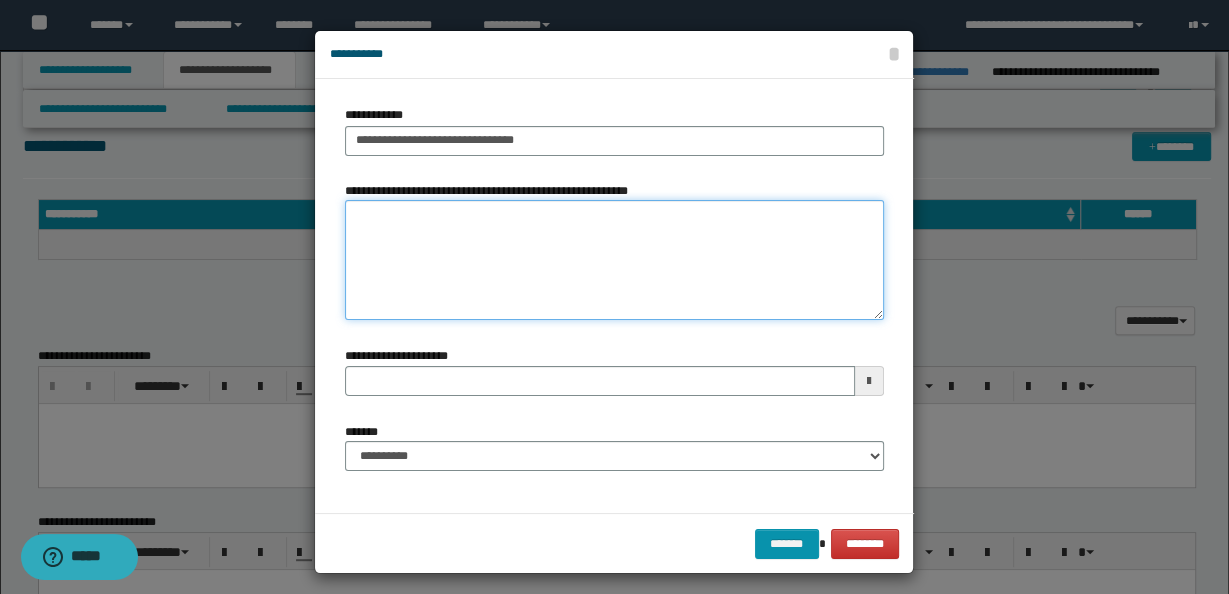 click on "**********" at bounding box center [614, 260] 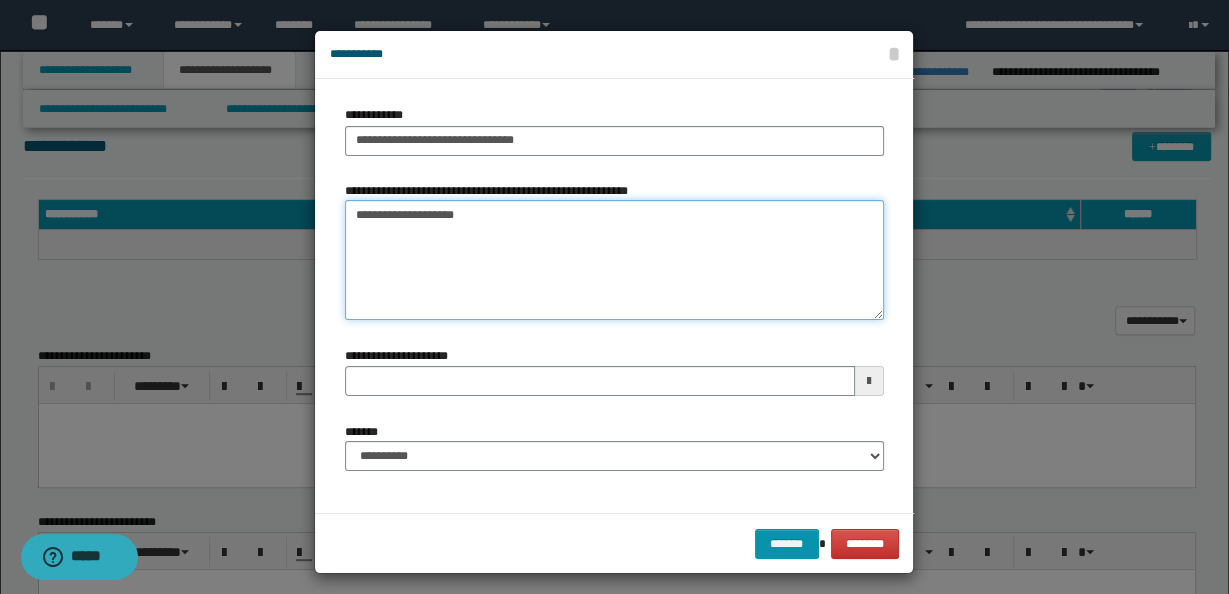 click on "**********" at bounding box center (614, 260) 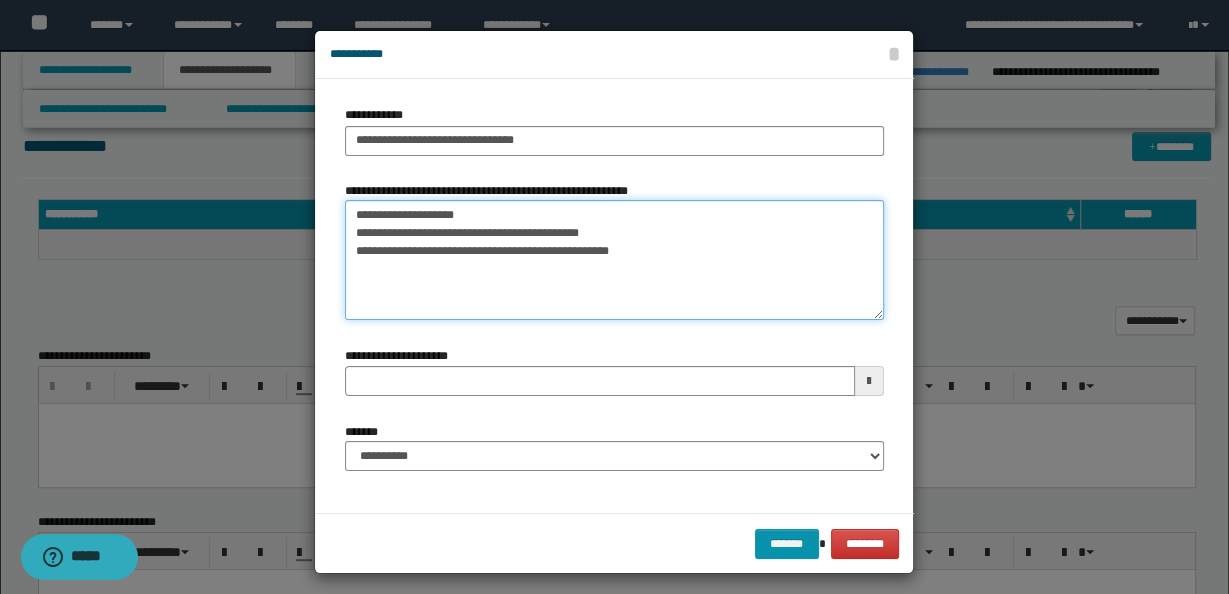 type on "**********" 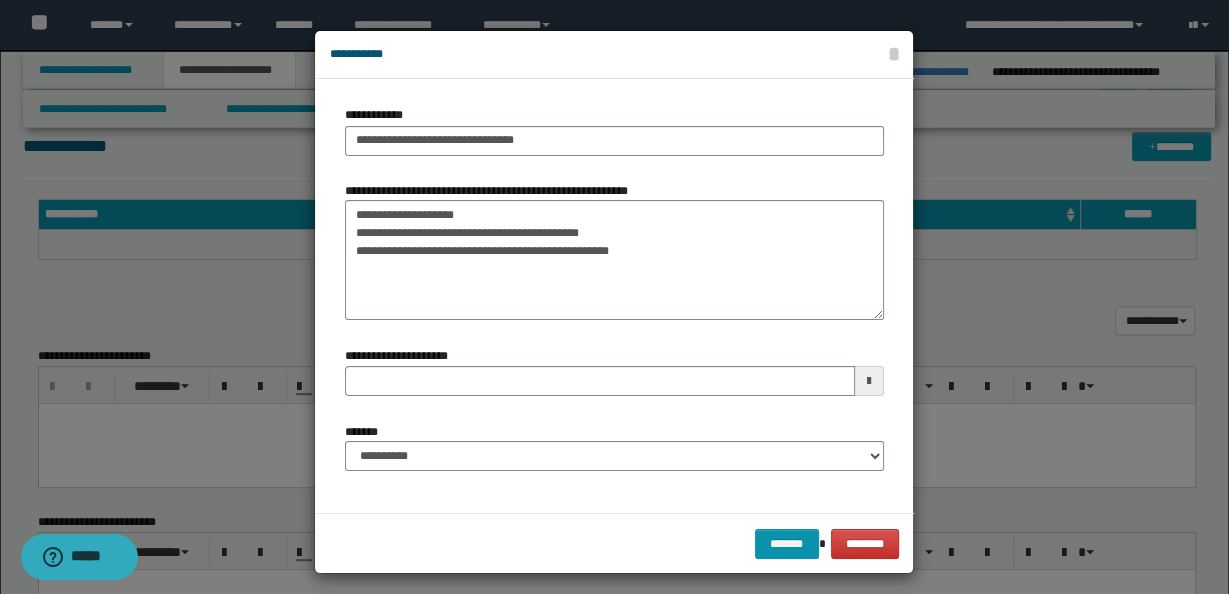 click at bounding box center (869, 381) 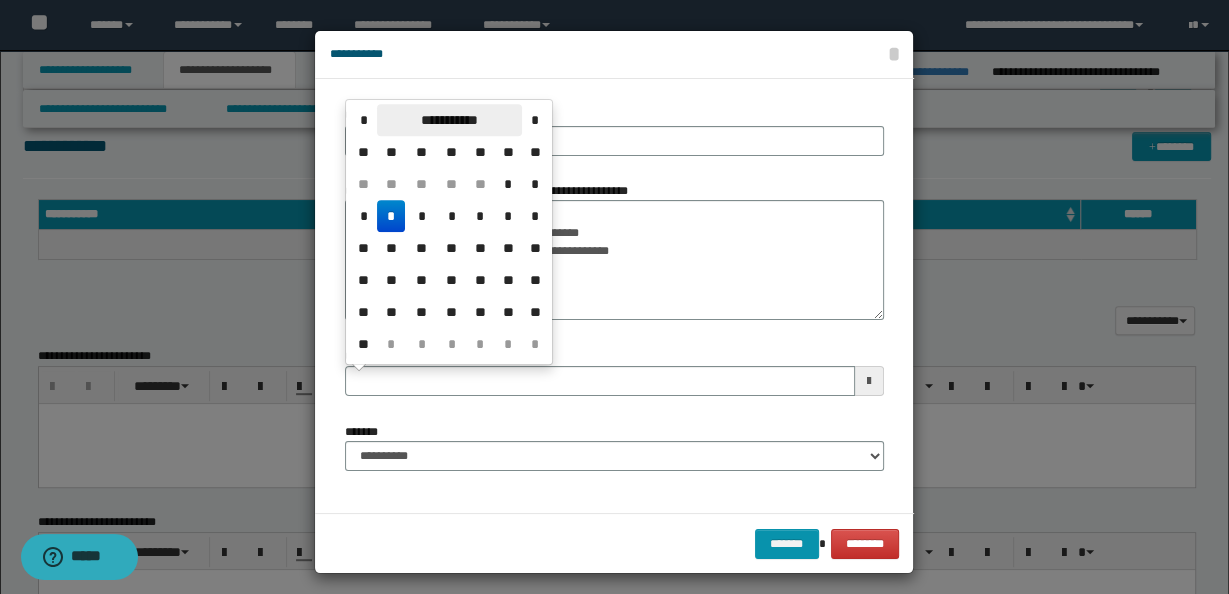 click on "**********" at bounding box center [449, 120] 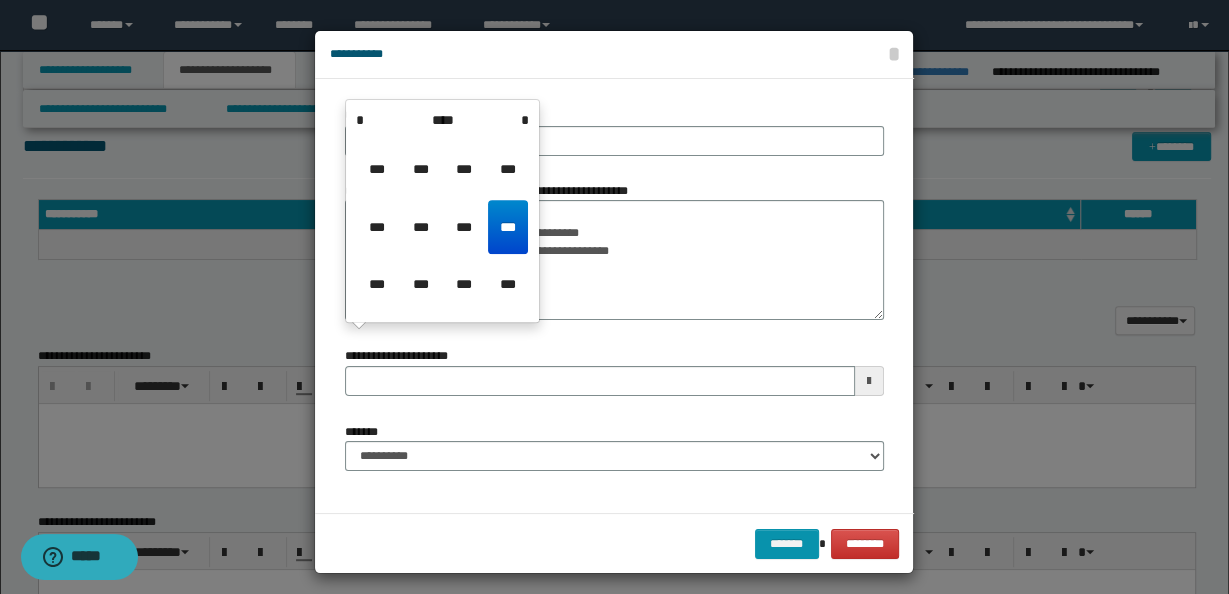 click on "**********" at bounding box center [442, 211] 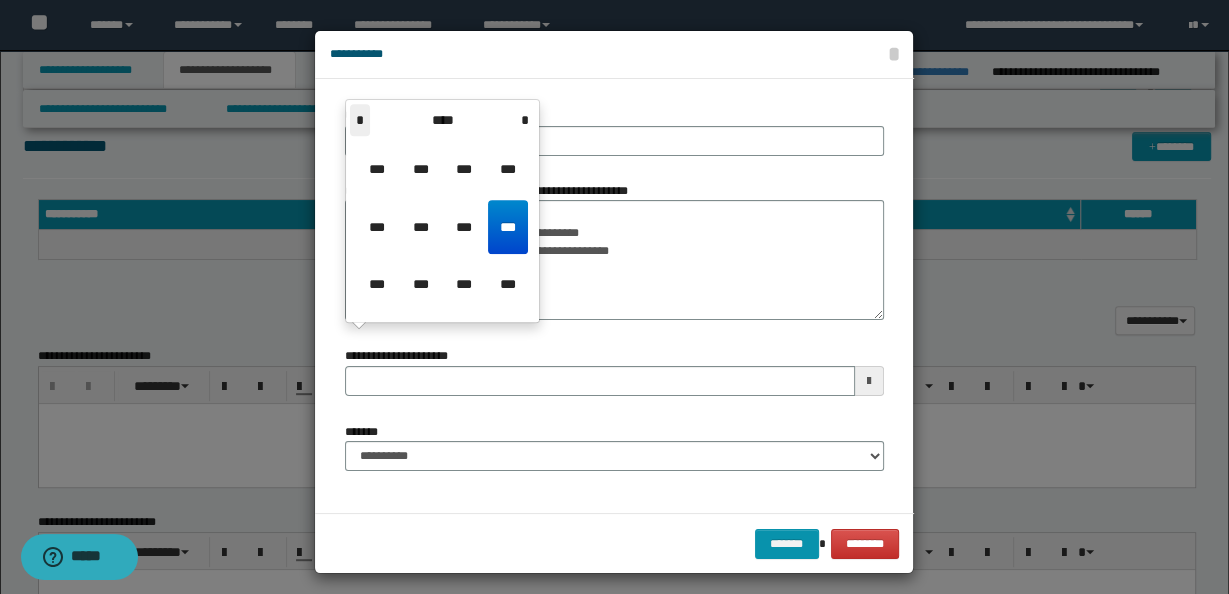 click on "*" at bounding box center (360, 120) 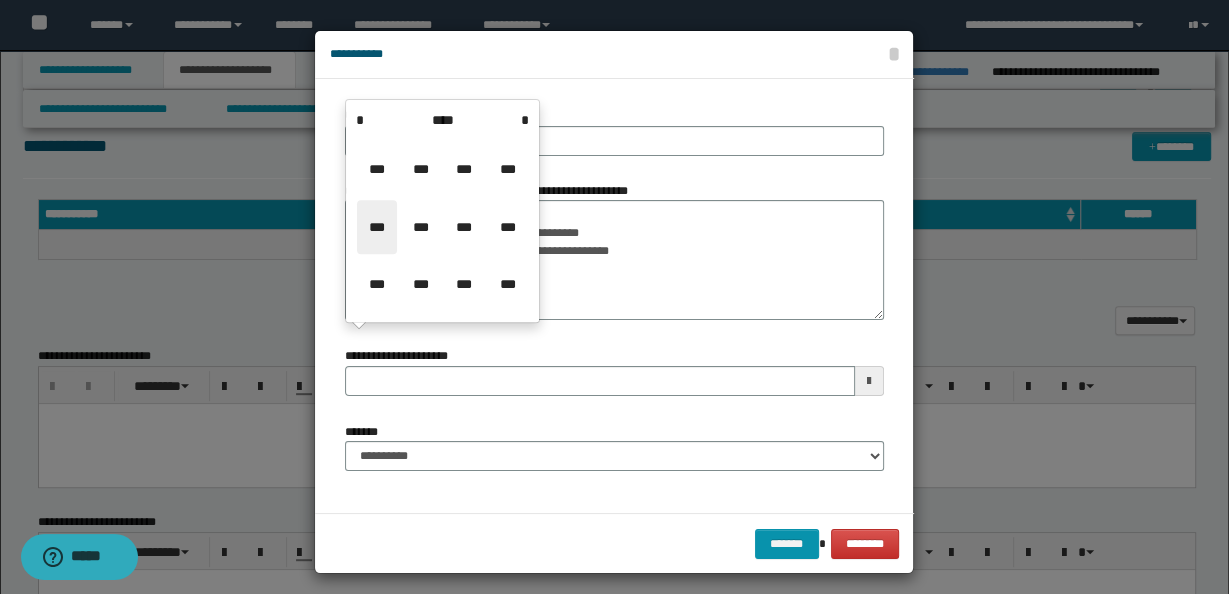 click on "***" at bounding box center (377, 227) 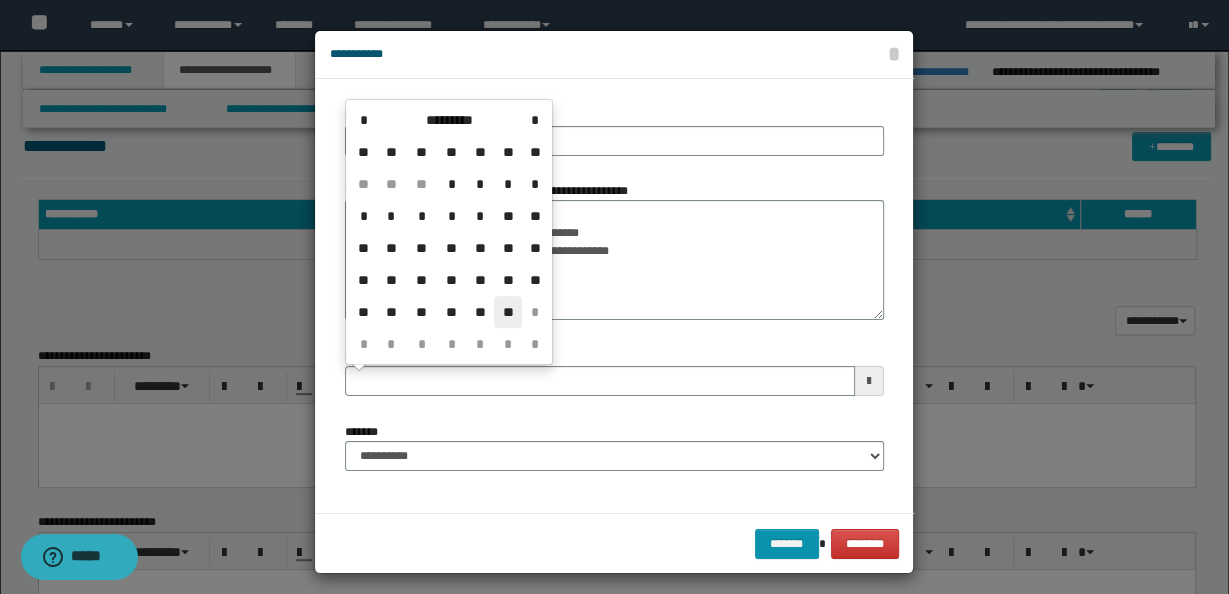 click on "**" at bounding box center [508, 312] 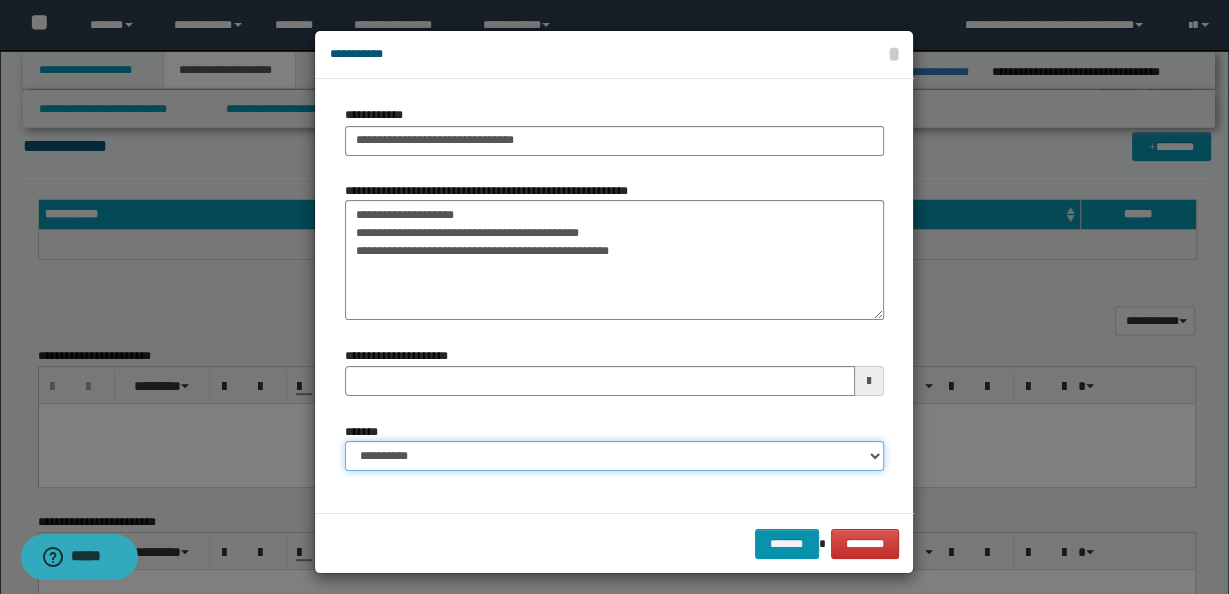 click on "**********" at bounding box center (614, 456) 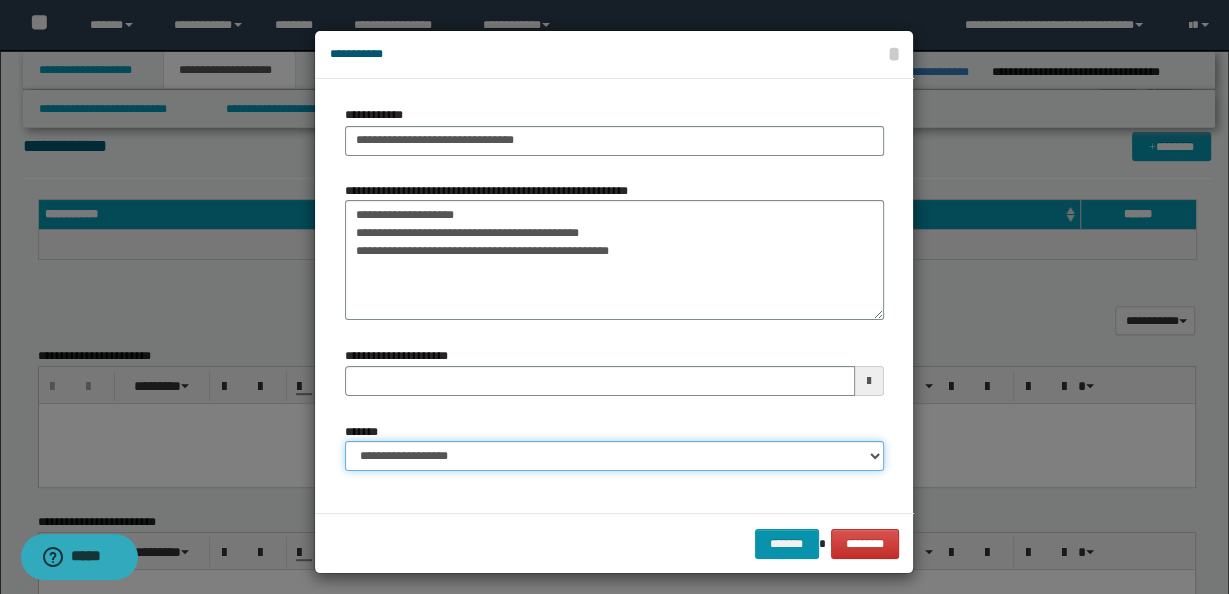 click on "**********" at bounding box center [614, 456] 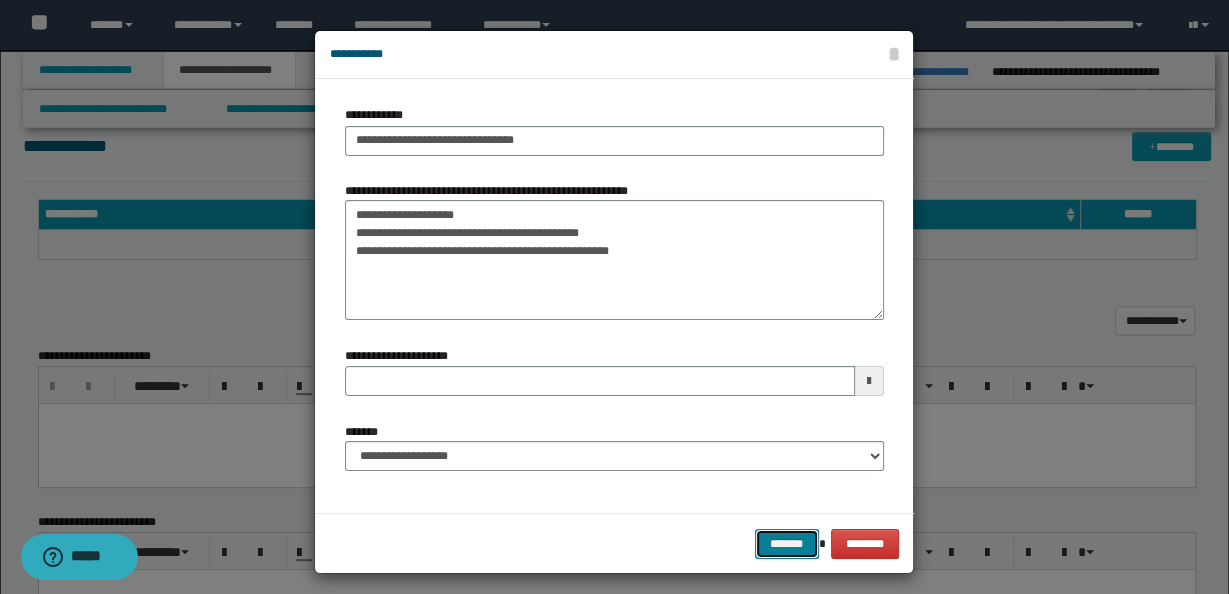 click on "*******" at bounding box center [787, 543] 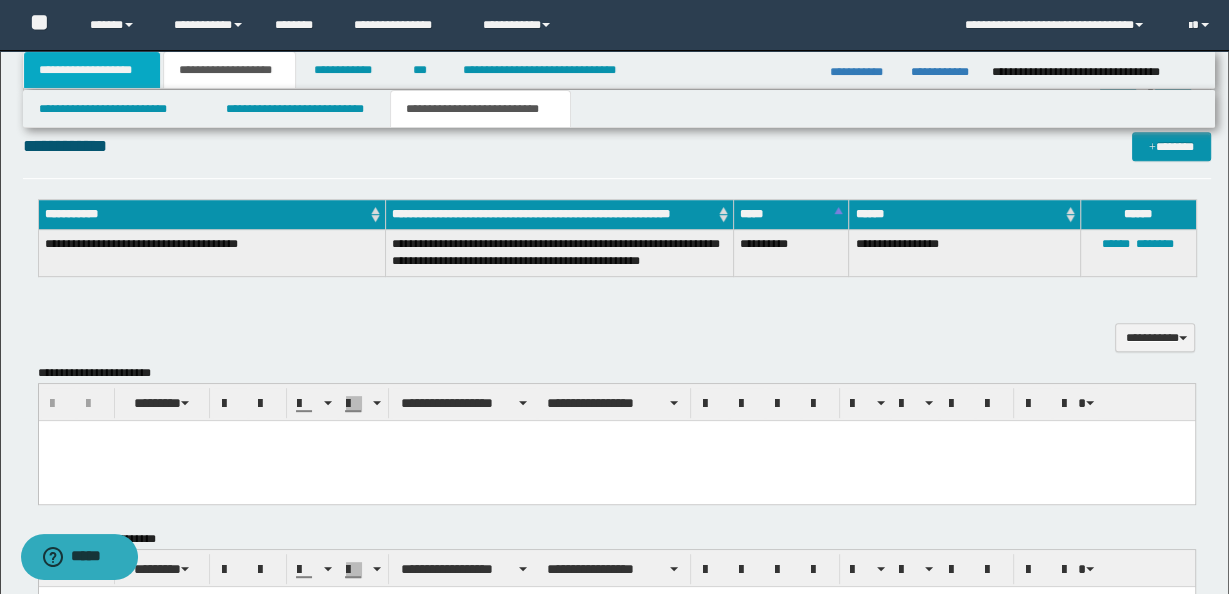 click on "**********" at bounding box center [92, 70] 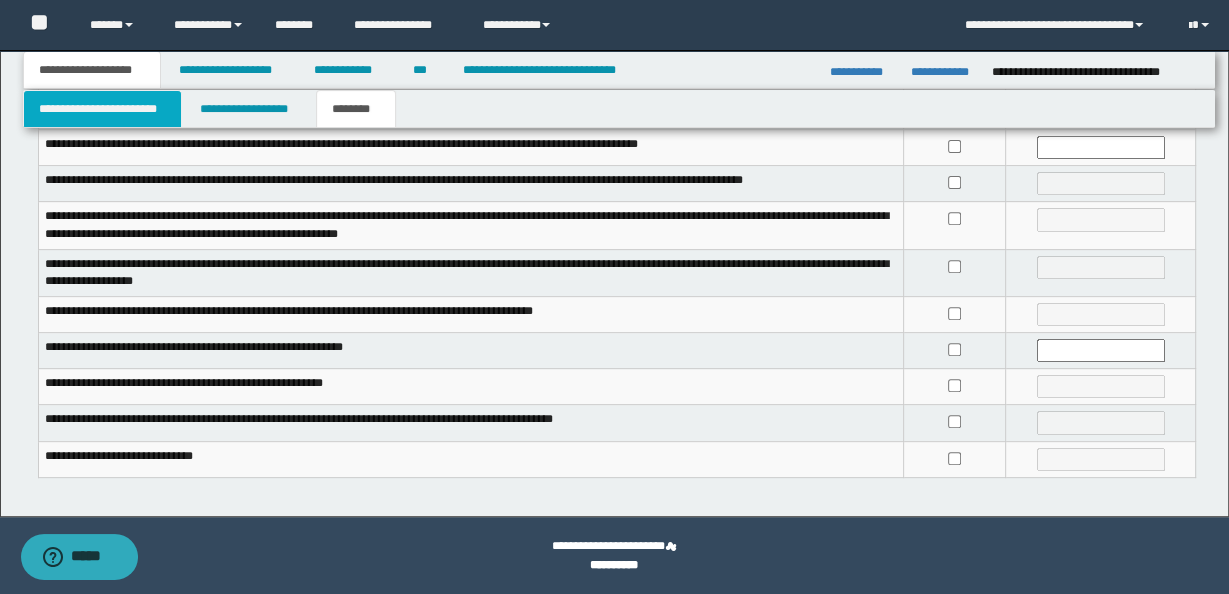 click on "**********" at bounding box center (103, 109) 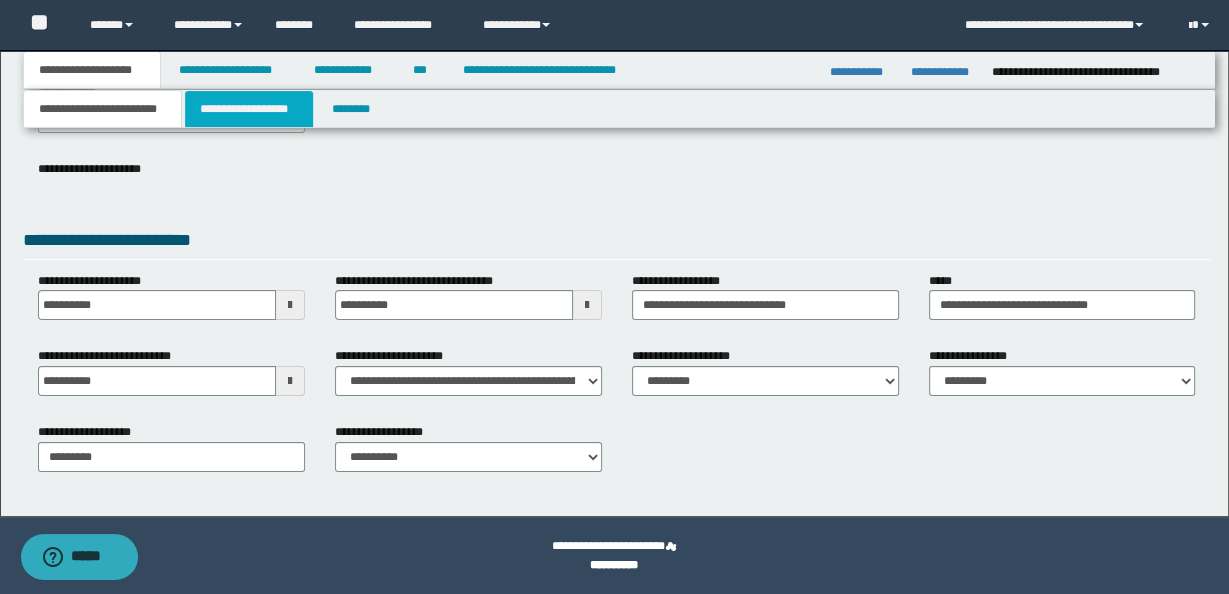 click on "**********" at bounding box center (249, 109) 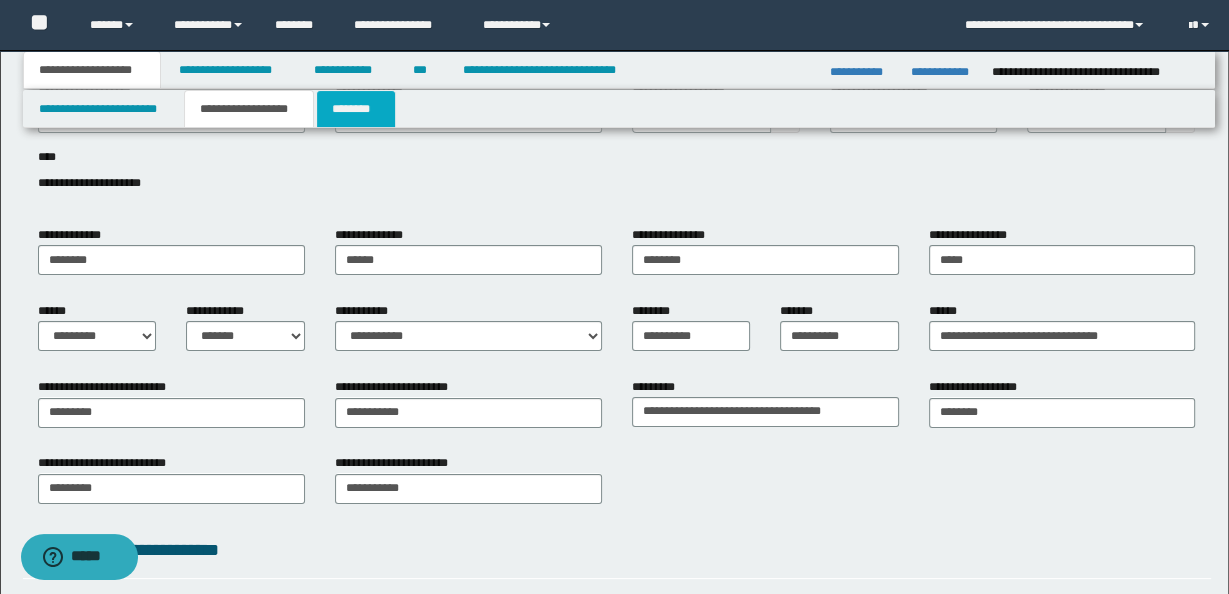 click on "********" at bounding box center [356, 109] 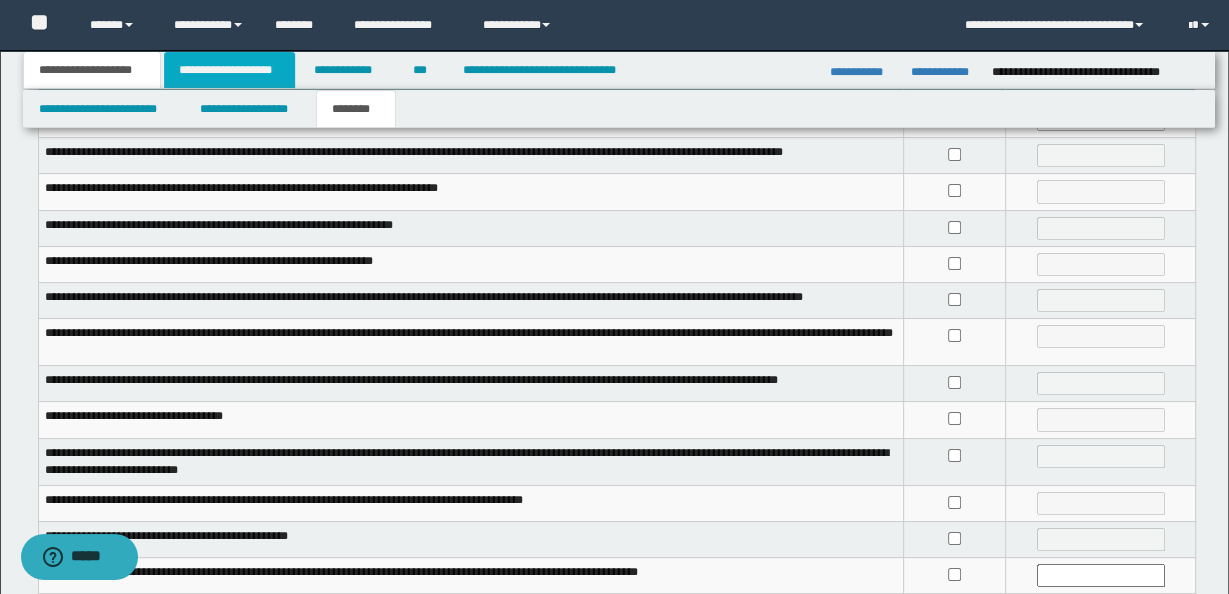 click on "**********" at bounding box center (229, 70) 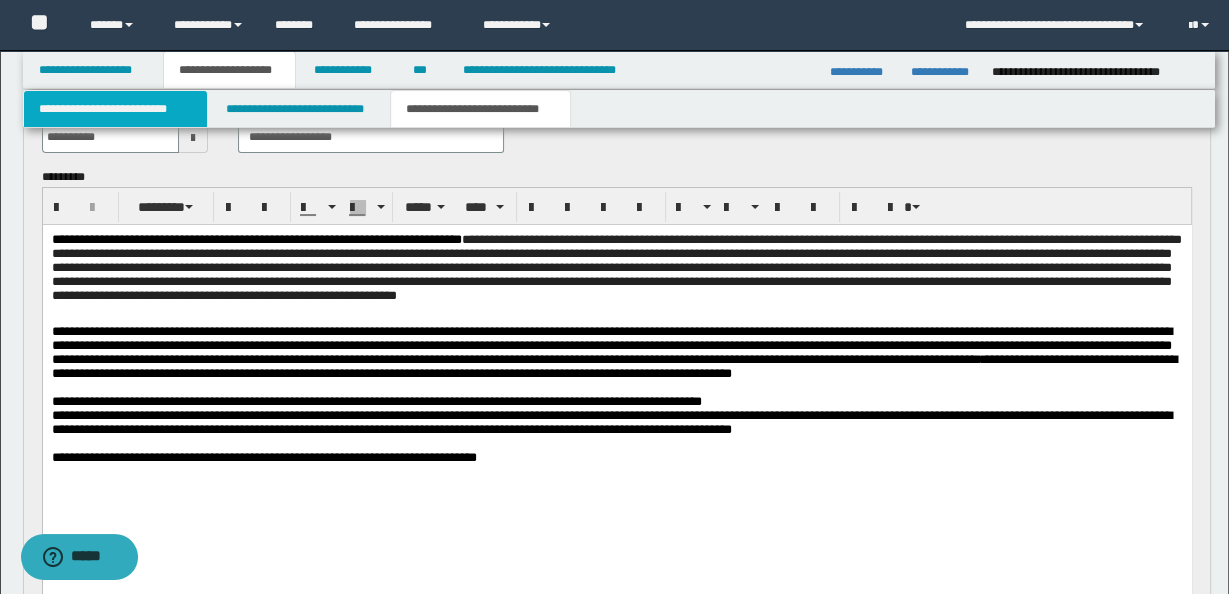 click on "**********" at bounding box center [115, 109] 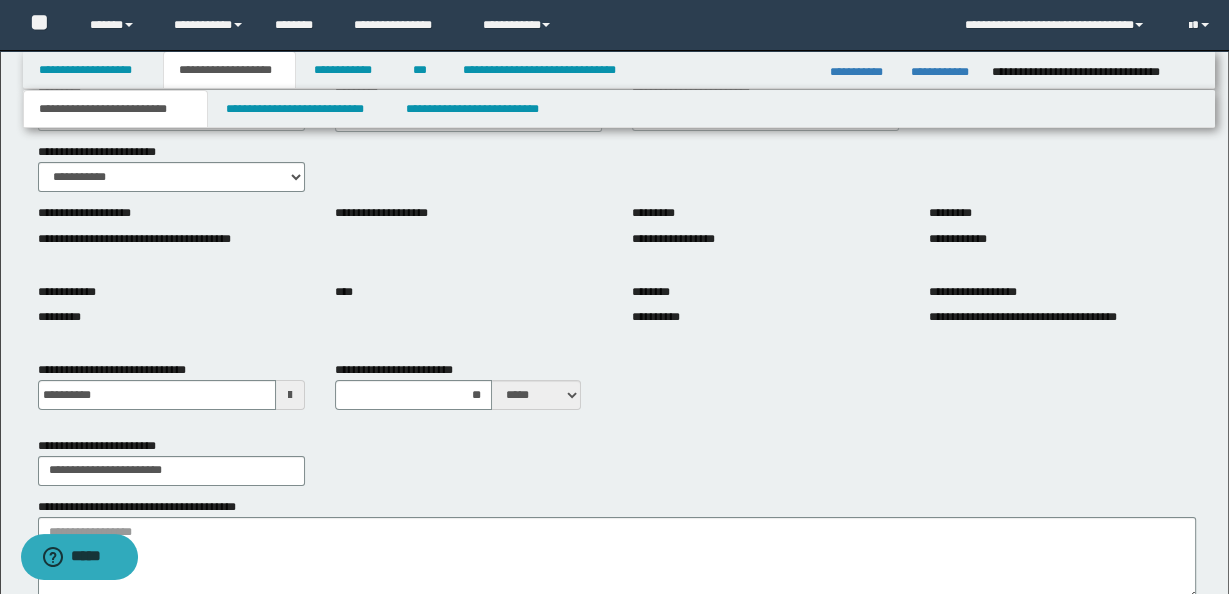scroll, scrollTop: 234, scrollLeft: 0, axis: vertical 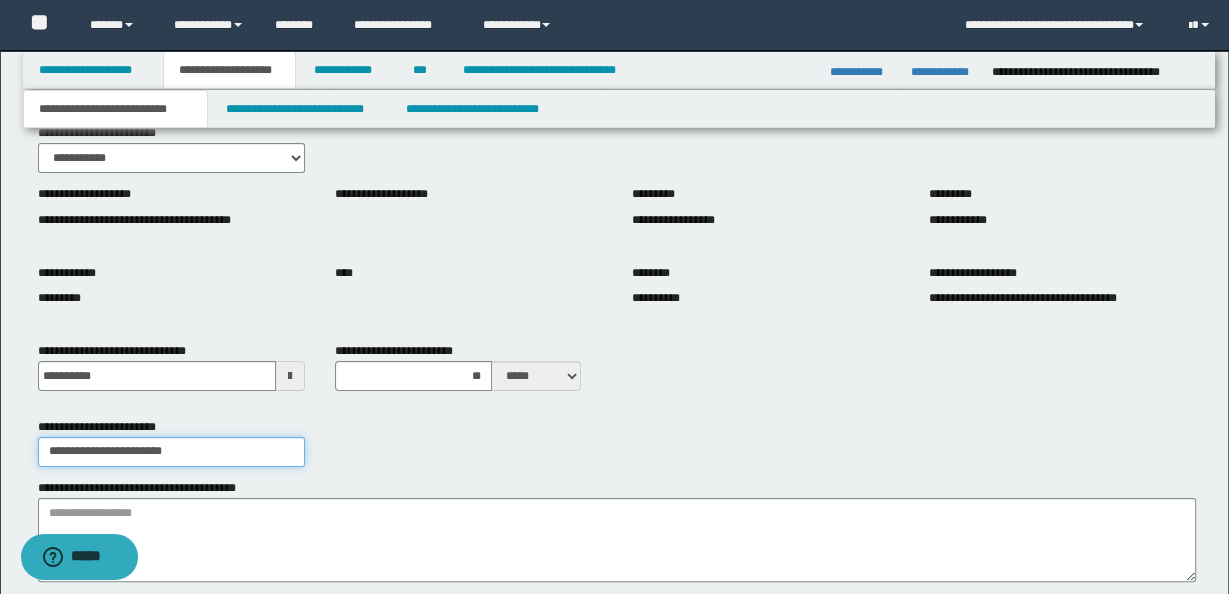 drag, startPoint x: 173, startPoint y: 451, endPoint x: 48, endPoint y: 446, distance: 125.09996 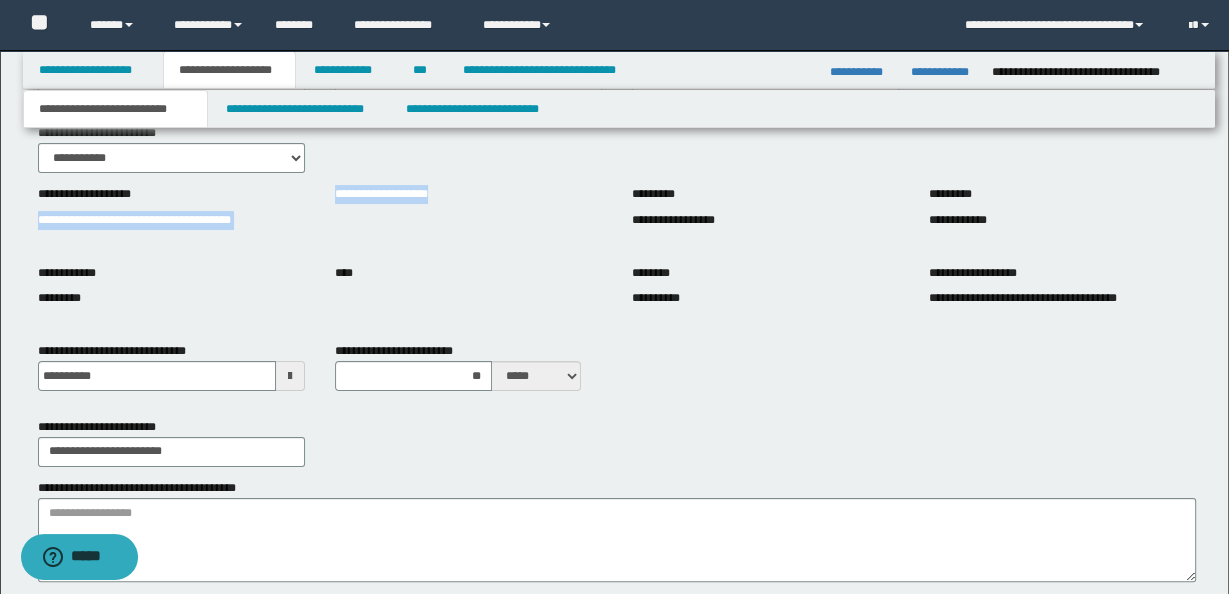 drag, startPoint x: 77, startPoint y: 217, endPoint x: 306, endPoint y: 214, distance: 229.01965 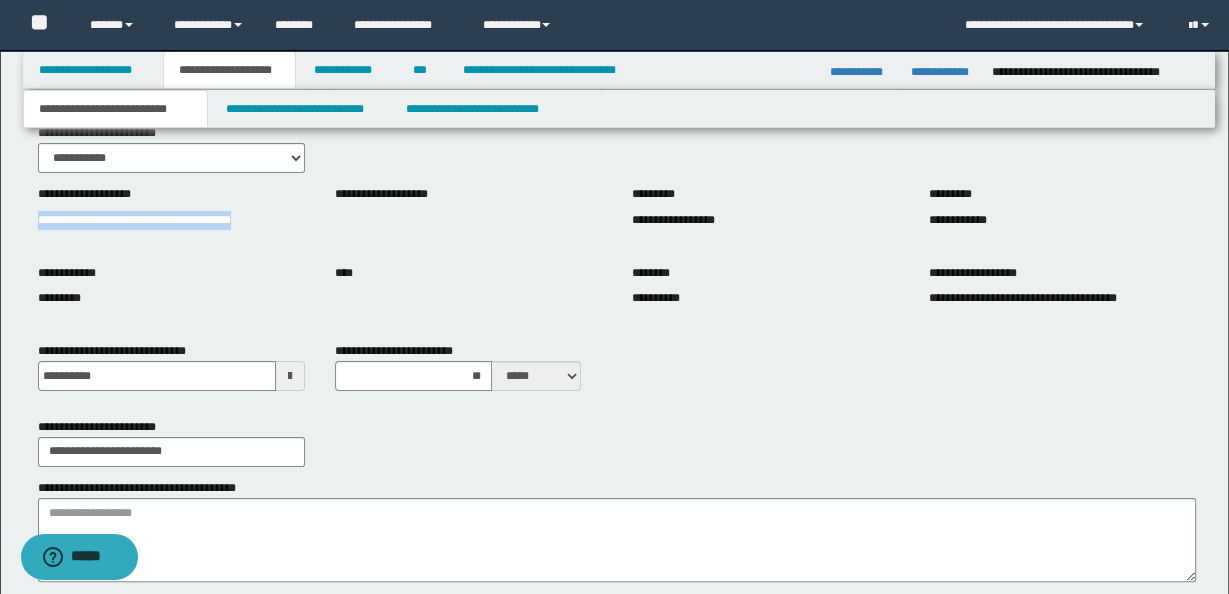 drag, startPoint x: 38, startPoint y: 216, endPoint x: 253, endPoint y: 222, distance: 215.08371 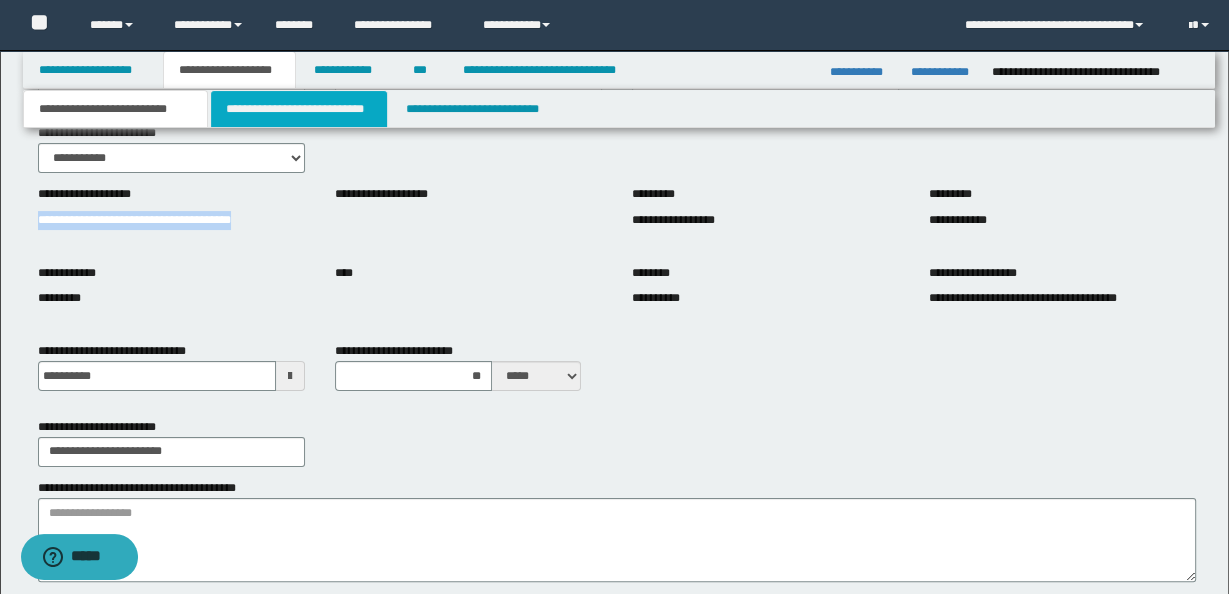 click on "**********" at bounding box center [299, 109] 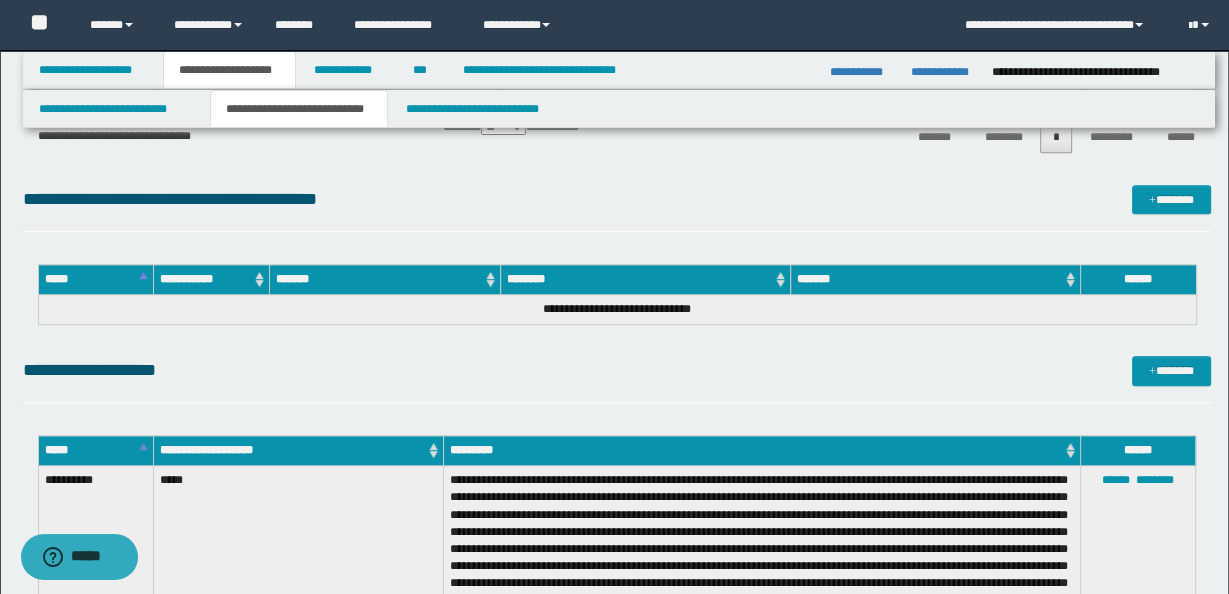 scroll, scrollTop: 1047, scrollLeft: 0, axis: vertical 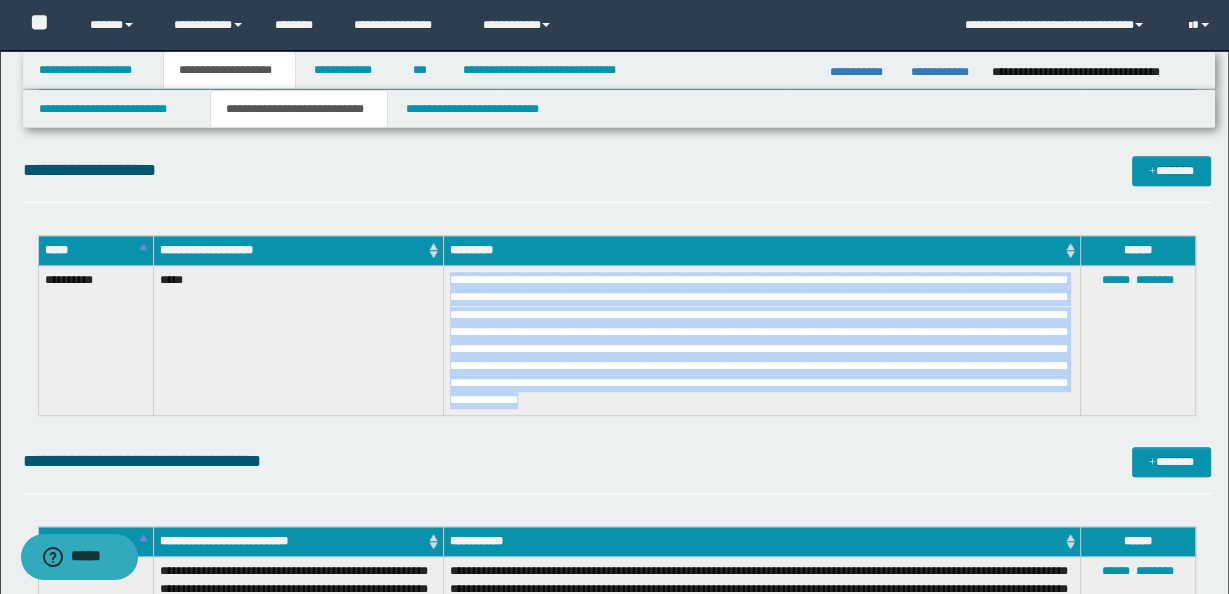 drag, startPoint x: 447, startPoint y: 278, endPoint x: 954, endPoint y: 400, distance: 521.472 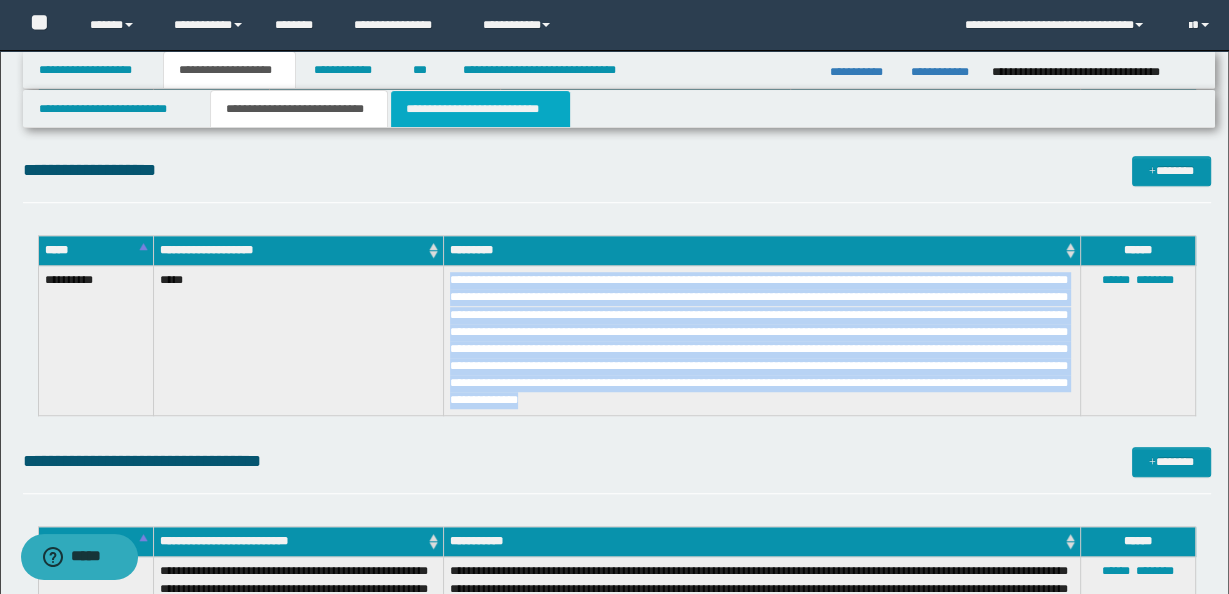 click on "**********" at bounding box center (480, 109) 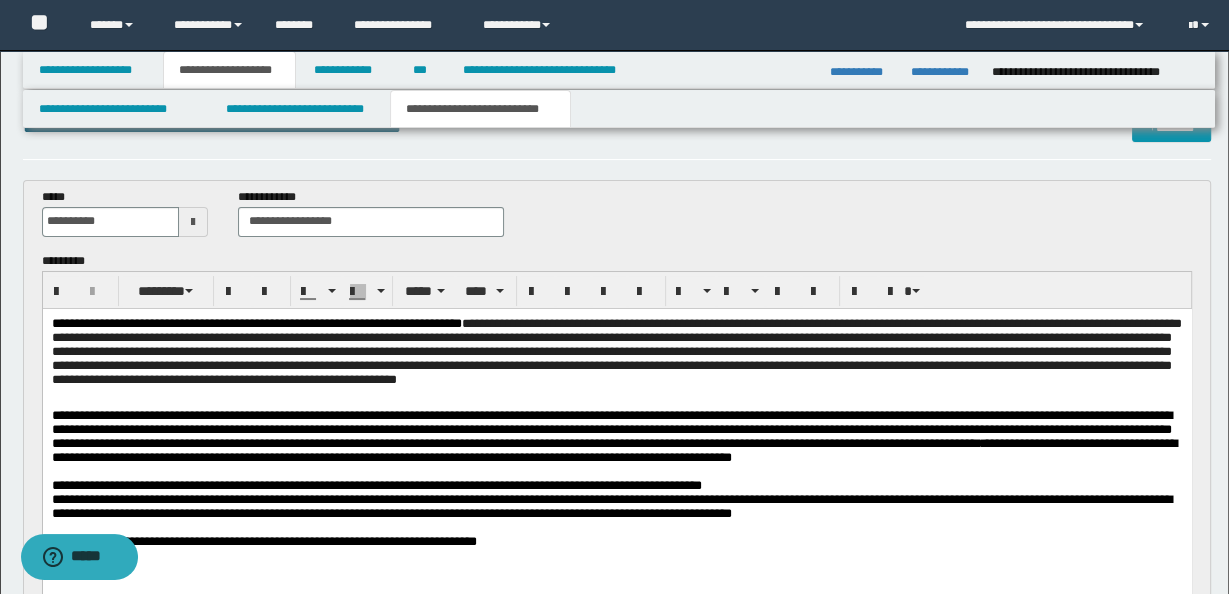 scroll, scrollTop: 58, scrollLeft: 0, axis: vertical 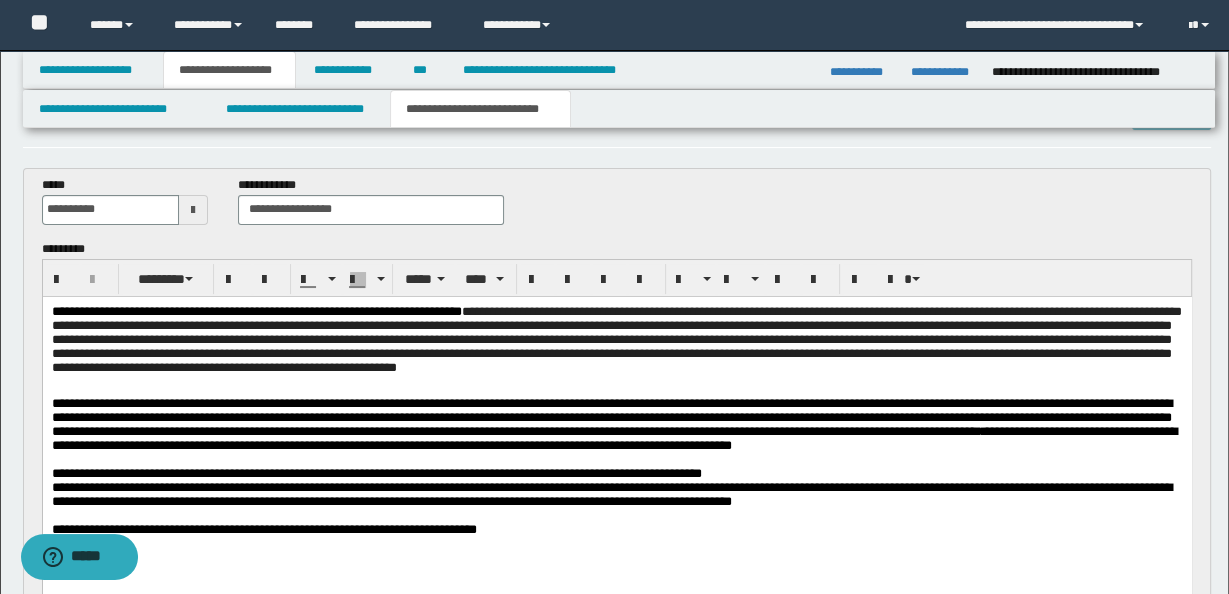 drag, startPoint x: 55, startPoint y: 400, endPoint x: 283, endPoint y: 408, distance: 228.1403 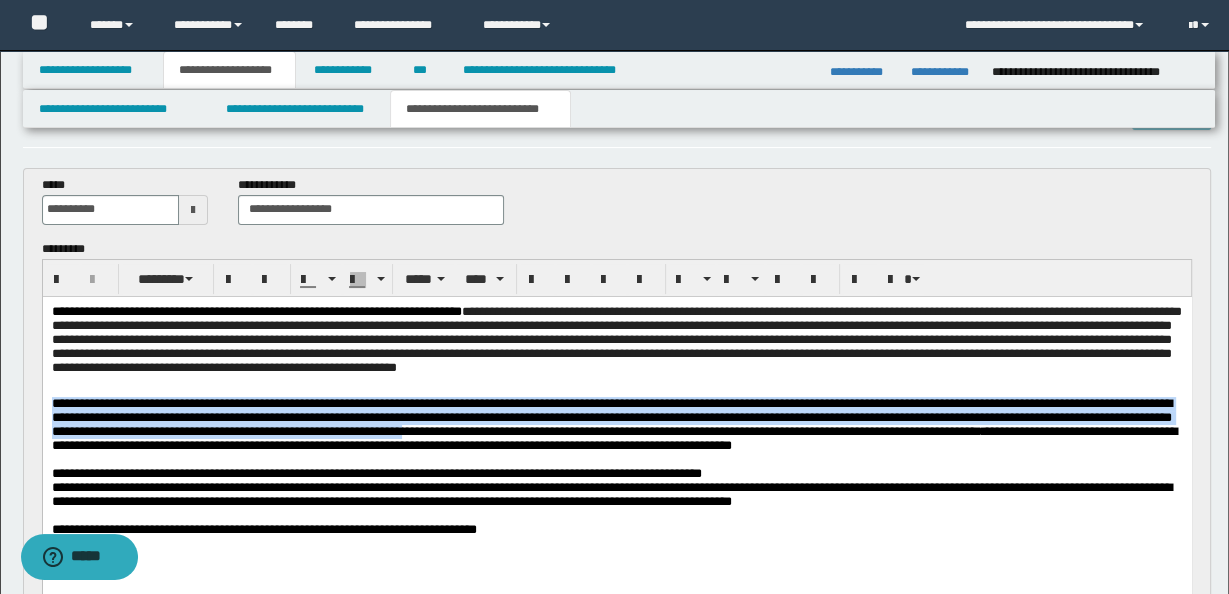 drag, startPoint x: 50, startPoint y: 400, endPoint x: 906, endPoint y: 440, distance: 856.9341 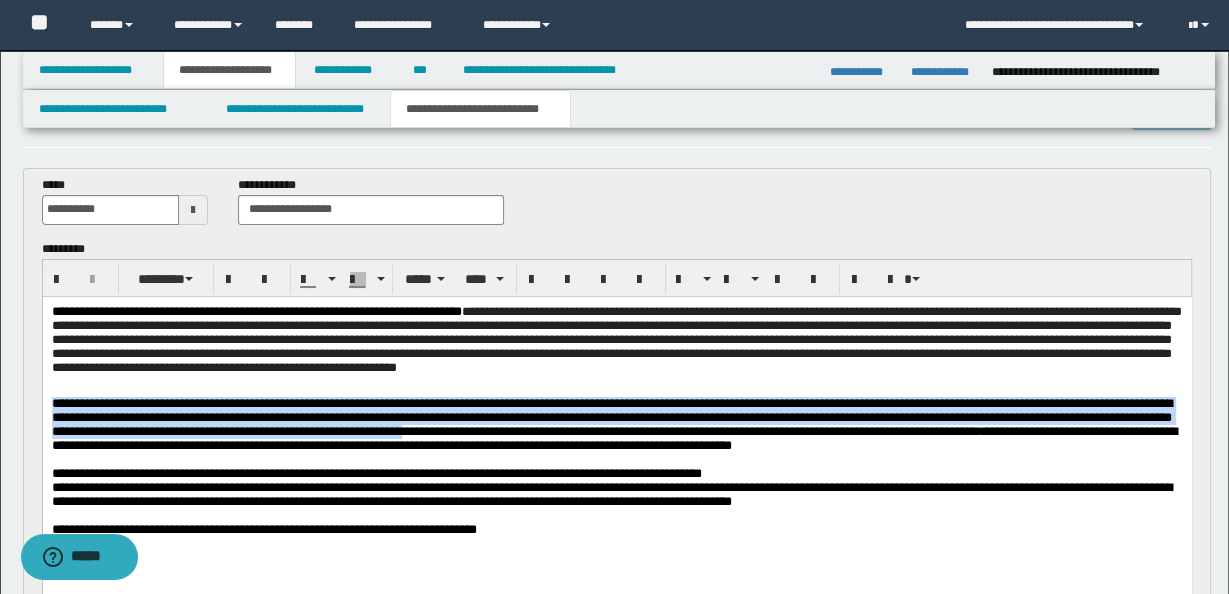 click on "**********" at bounding box center (616, 445) 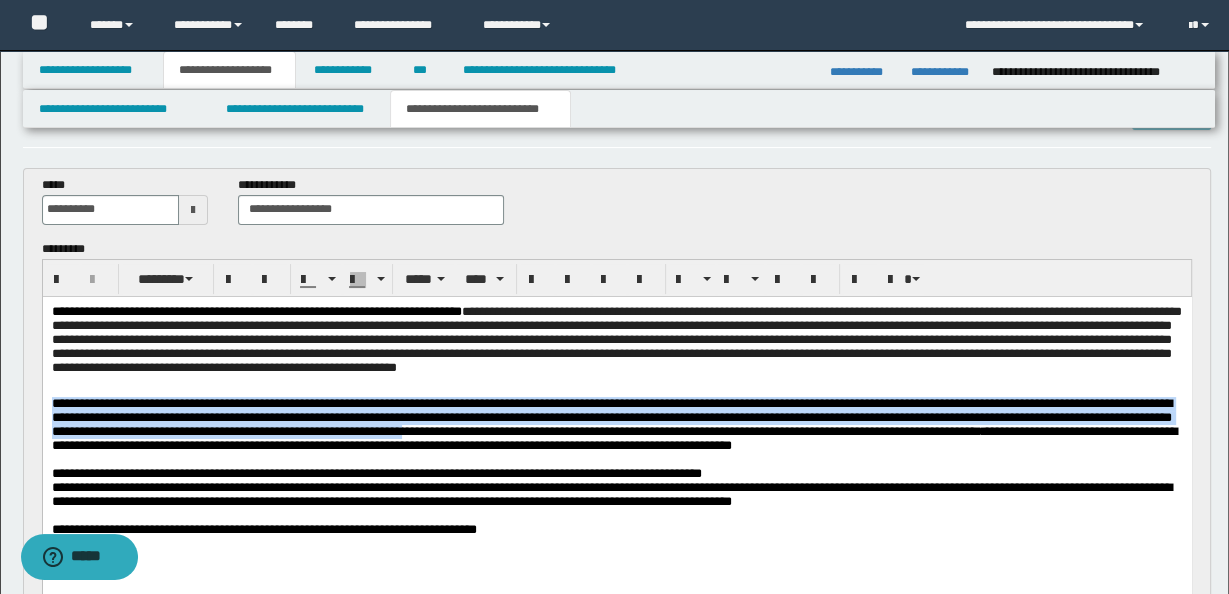 copy on "**********" 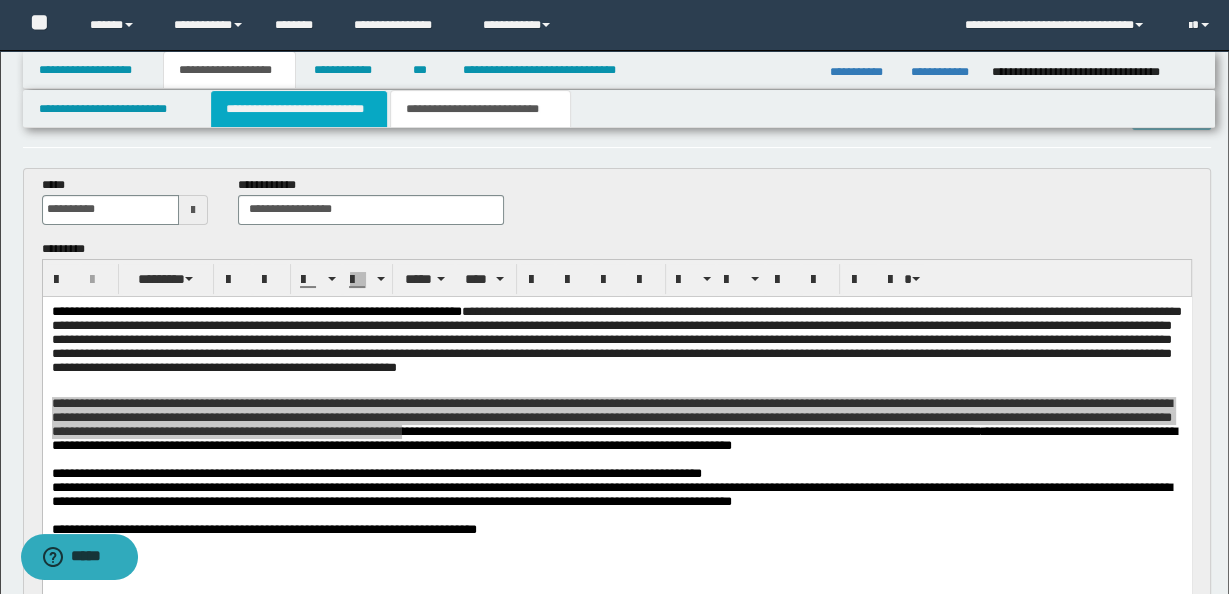 click on "**********" at bounding box center [299, 109] 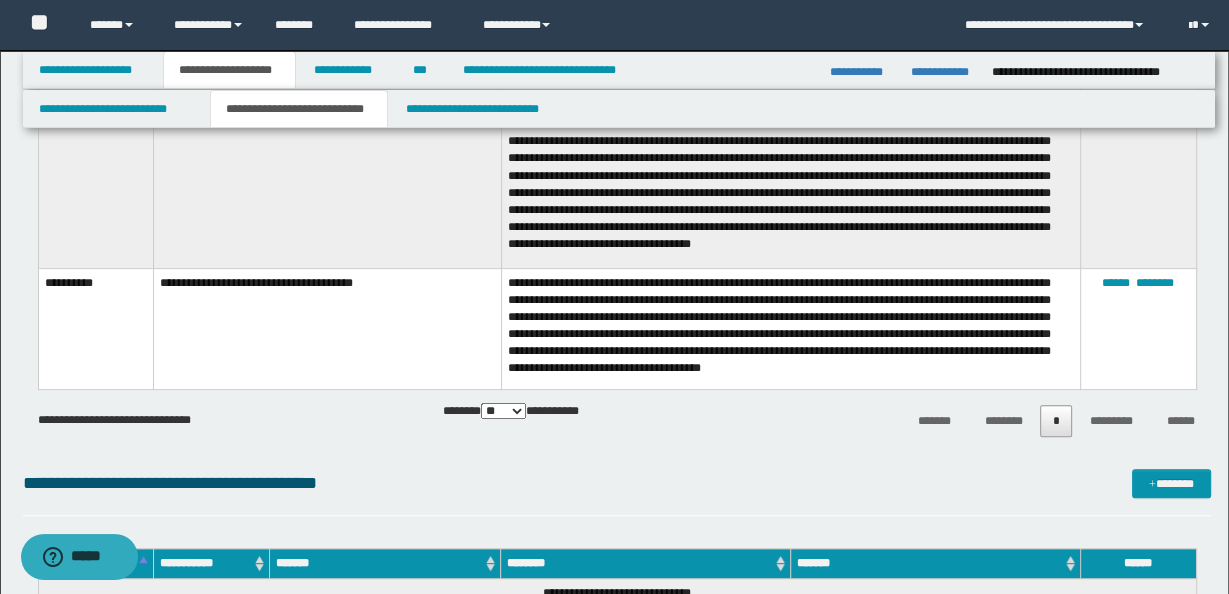 scroll, scrollTop: 545, scrollLeft: 0, axis: vertical 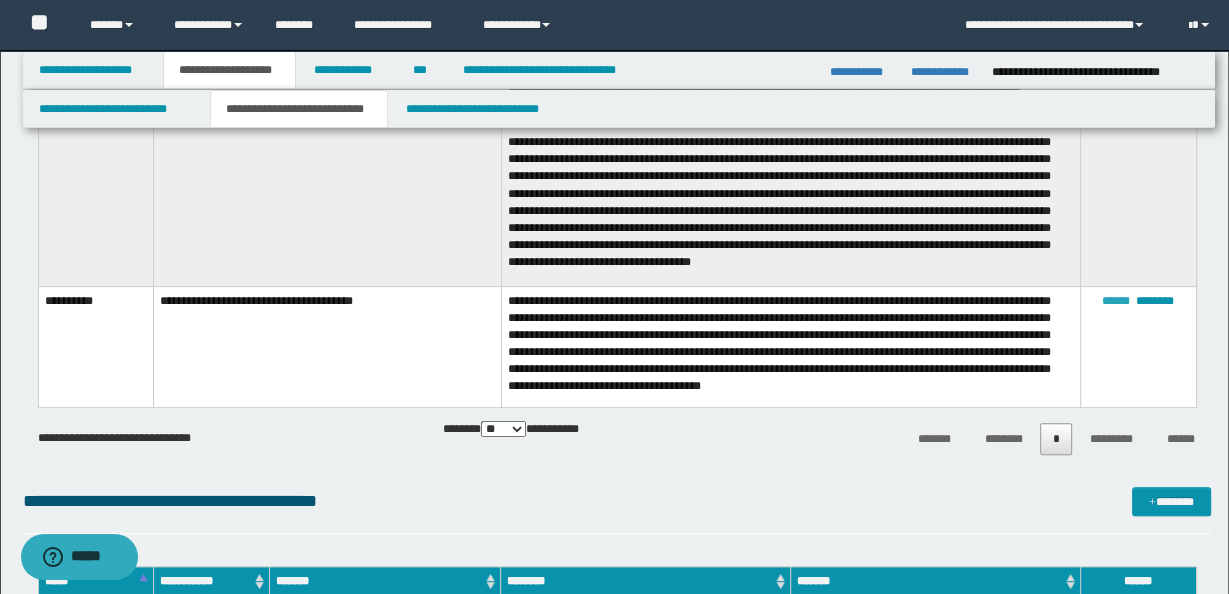click on "******" at bounding box center [1116, 301] 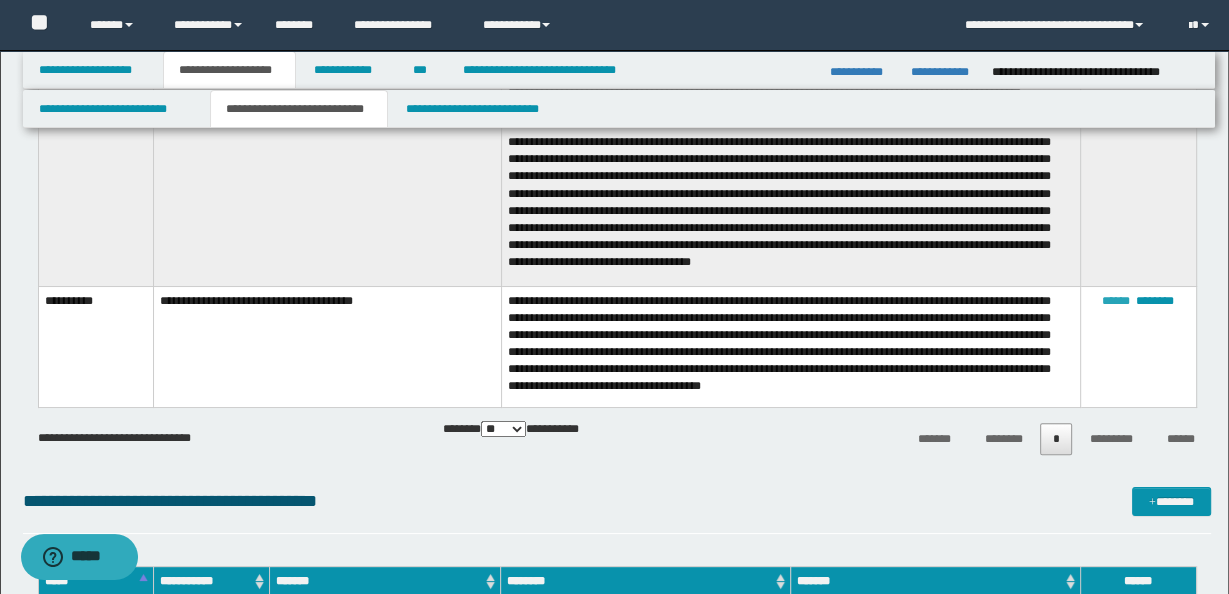 scroll, scrollTop: 18, scrollLeft: 0, axis: vertical 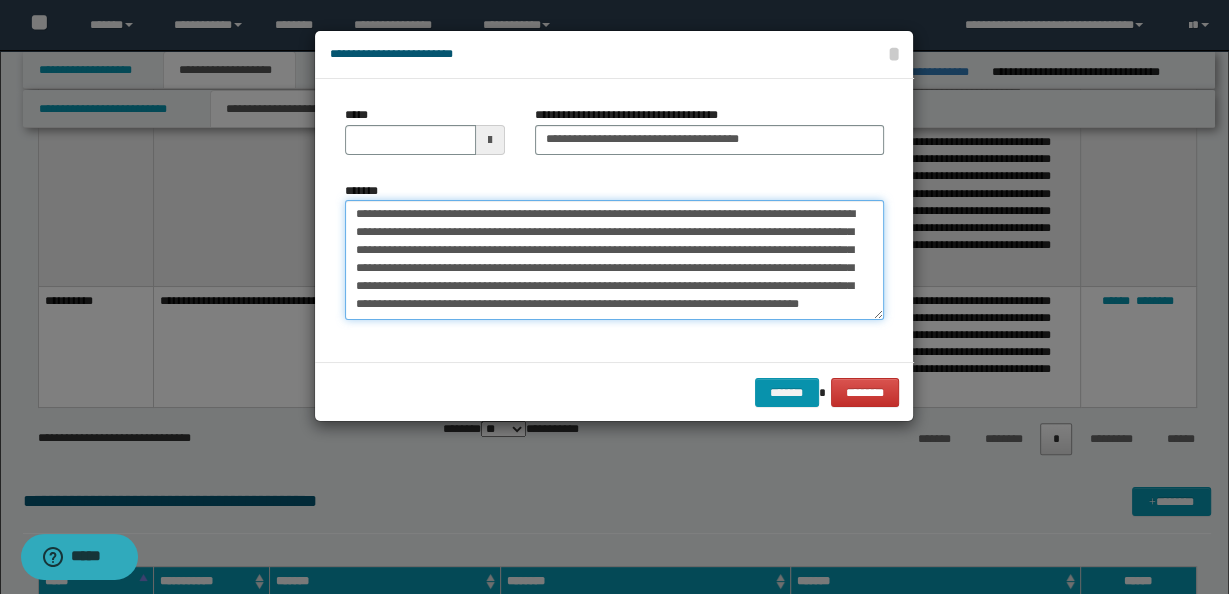 drag, startPoint x: 774, startPoint y: 290, endPoint x: 809, endPoint y: 265, distance: 43.011627 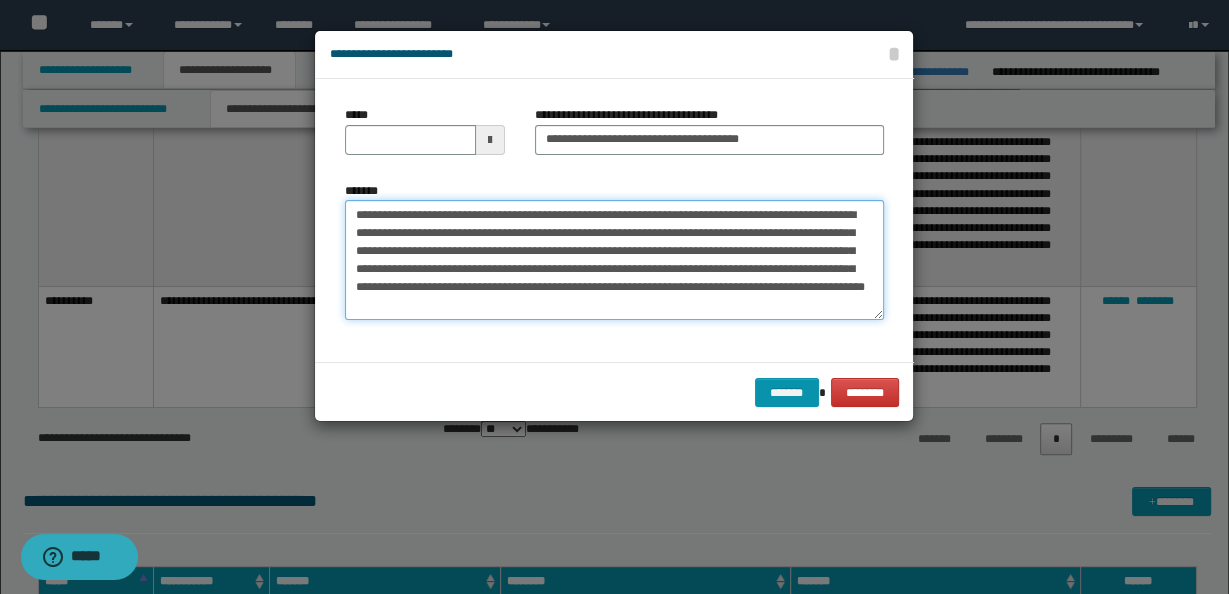 scroll, scrollTop: 0, scrollLeft: 0, axis: both 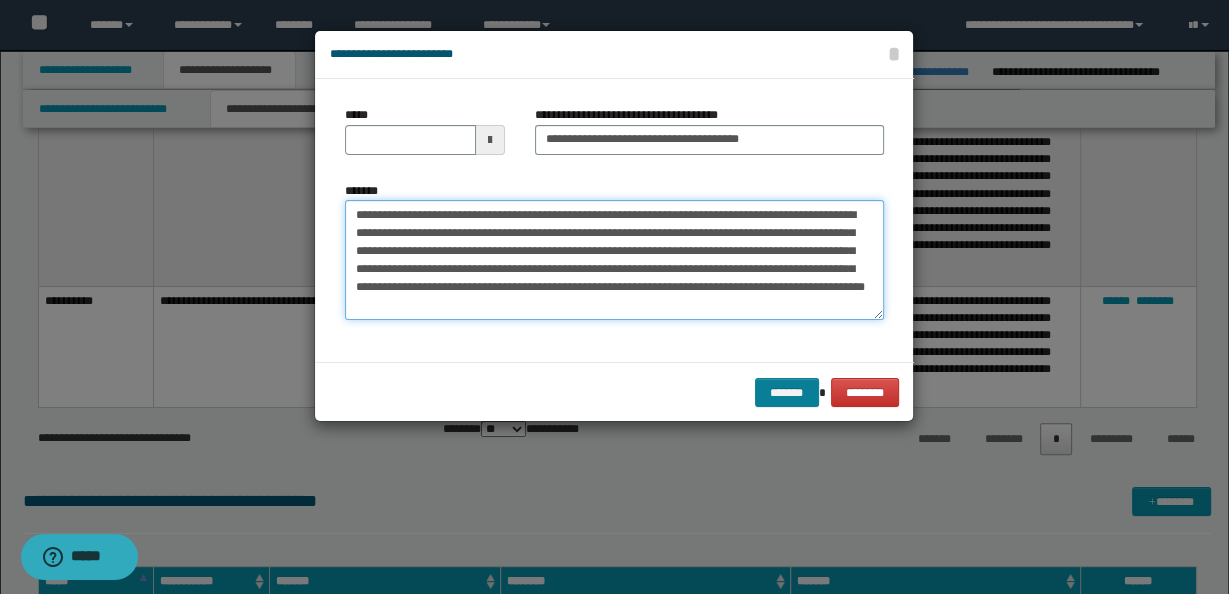 type on "**********" 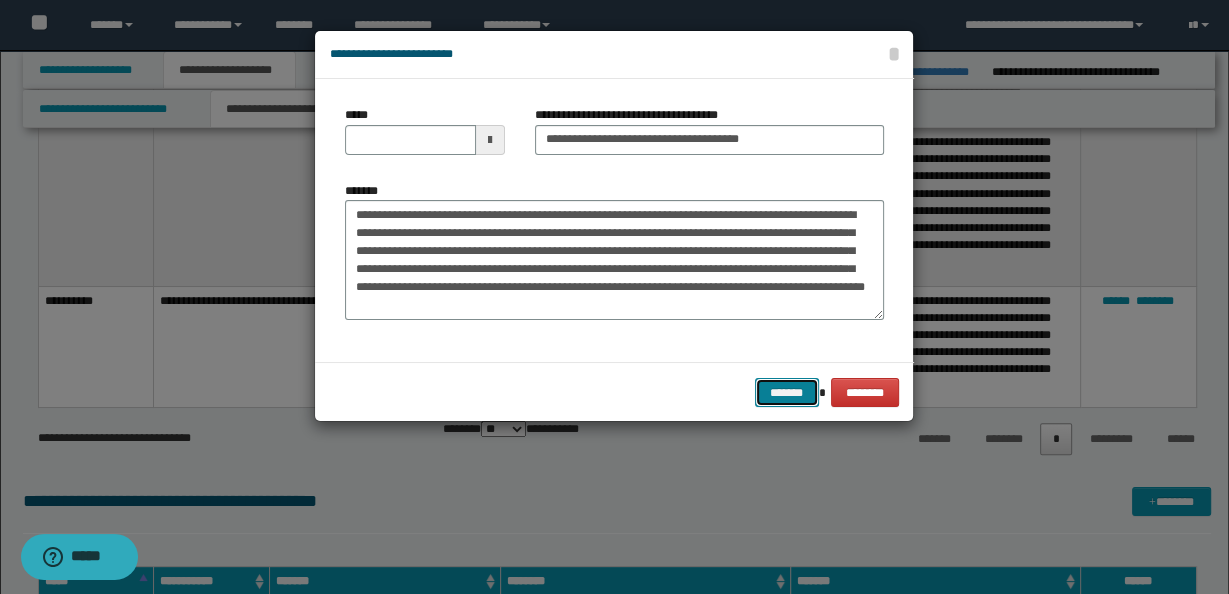 click on "*******" at bounding box center (787, 392) 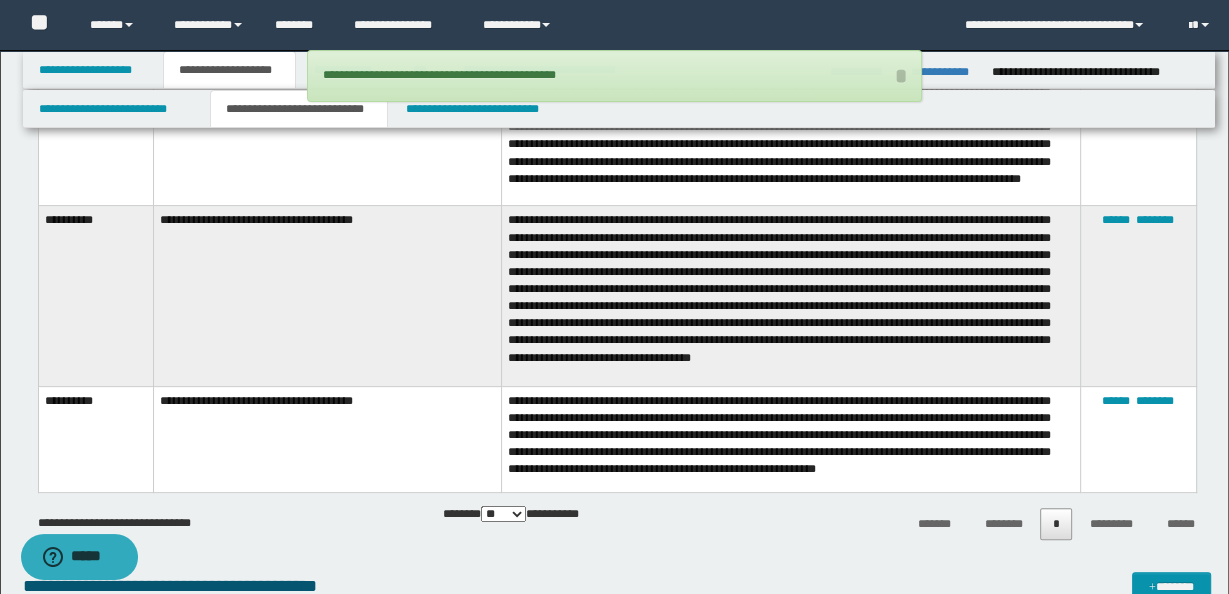 scroll, scrollTop: 460, scrollLeft: 0, axis: vertical 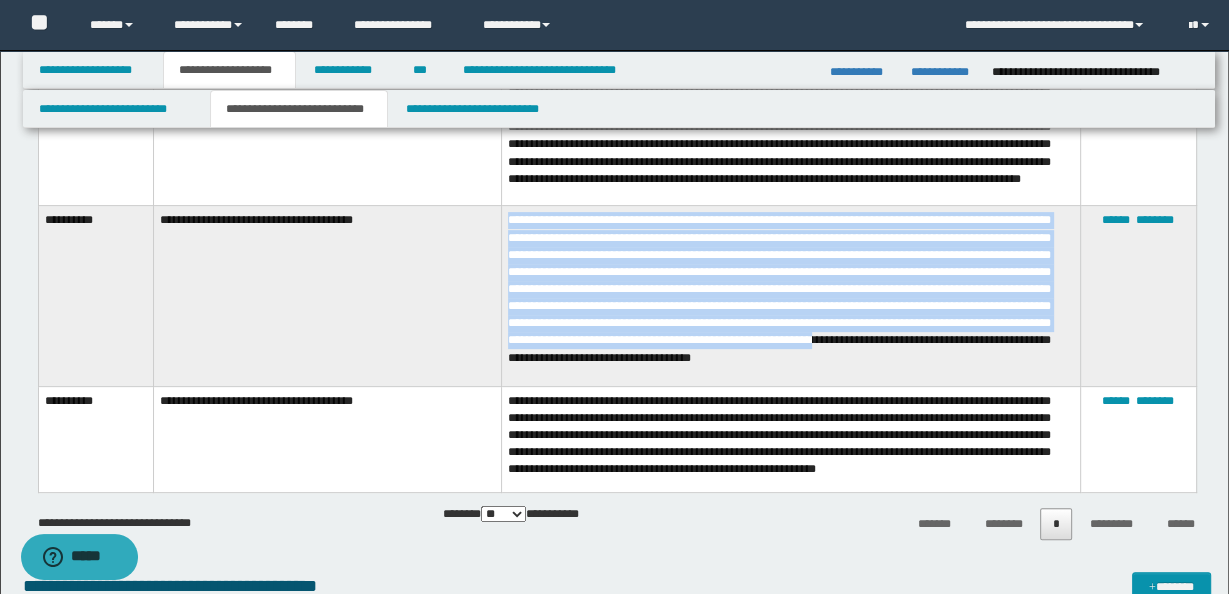 drag, startPoint x: 507, startPoint y: 222, endPoint x: 616, endPoint y: 369, distance: 183.00273 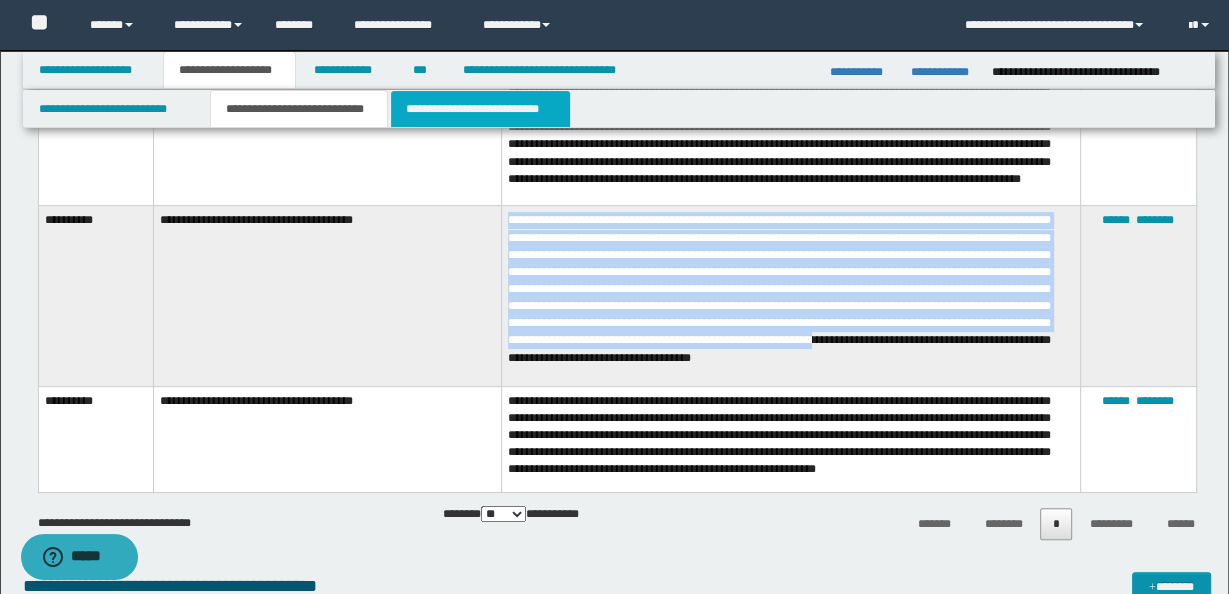 click on "**********" at bounding box center (480, 109) 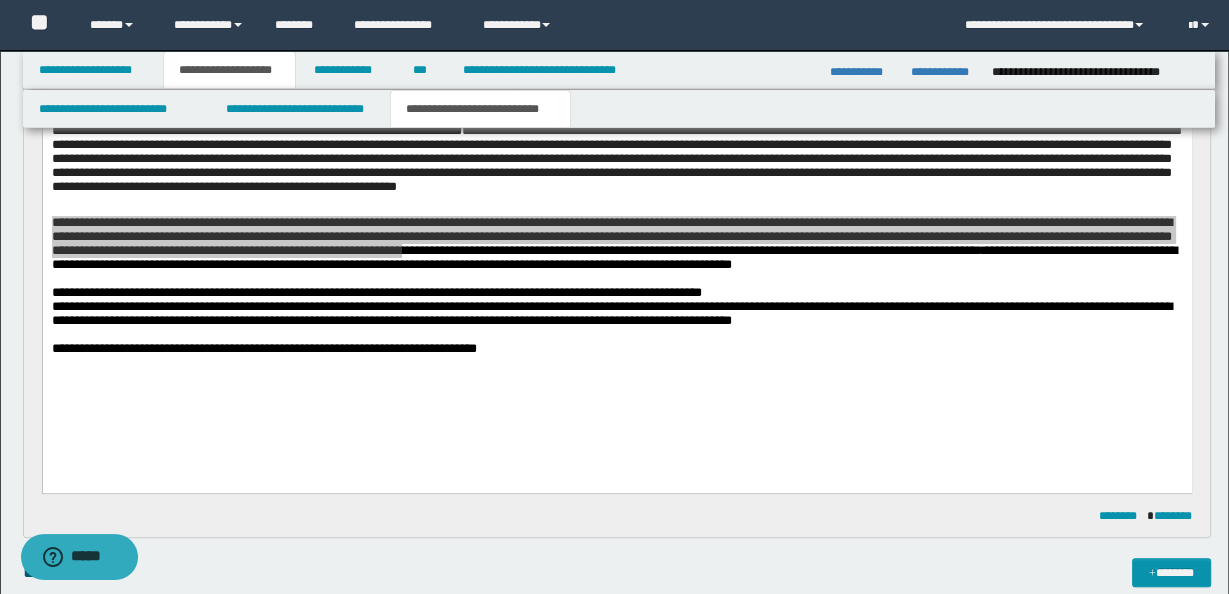 scroll, scrollTop: 238, scrollLeft: 0, axis: vertical 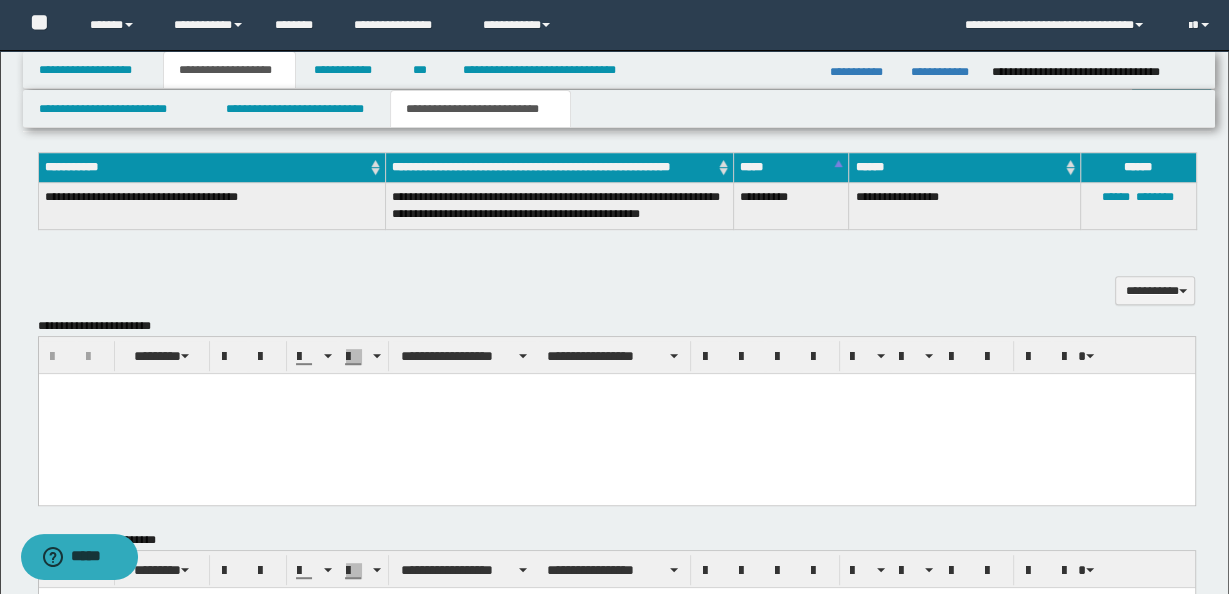 click at bounding box center [616, 389] 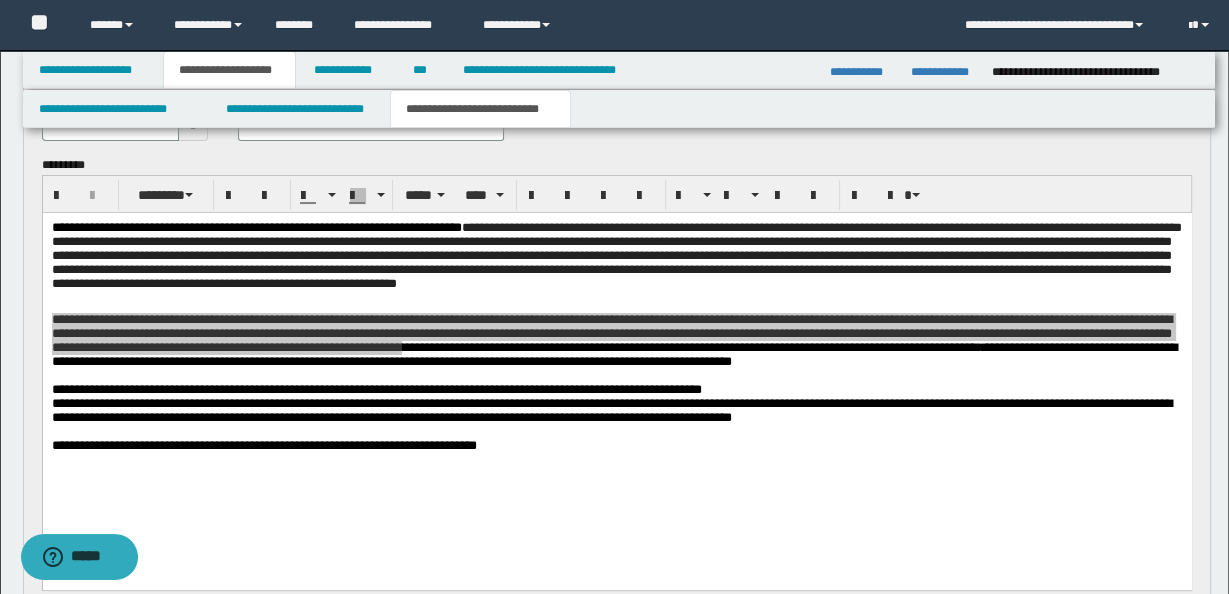 scroll, scrollTop: 0, scrollLeft: 0, axis: both 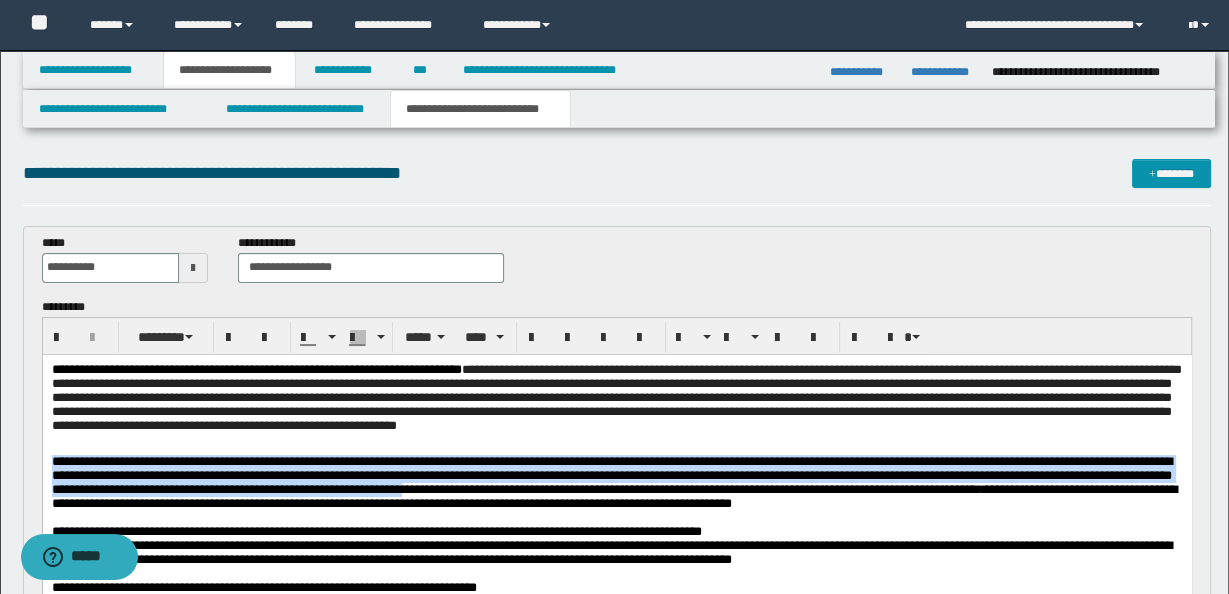 click on "**********" at bounding box center (616, 396) 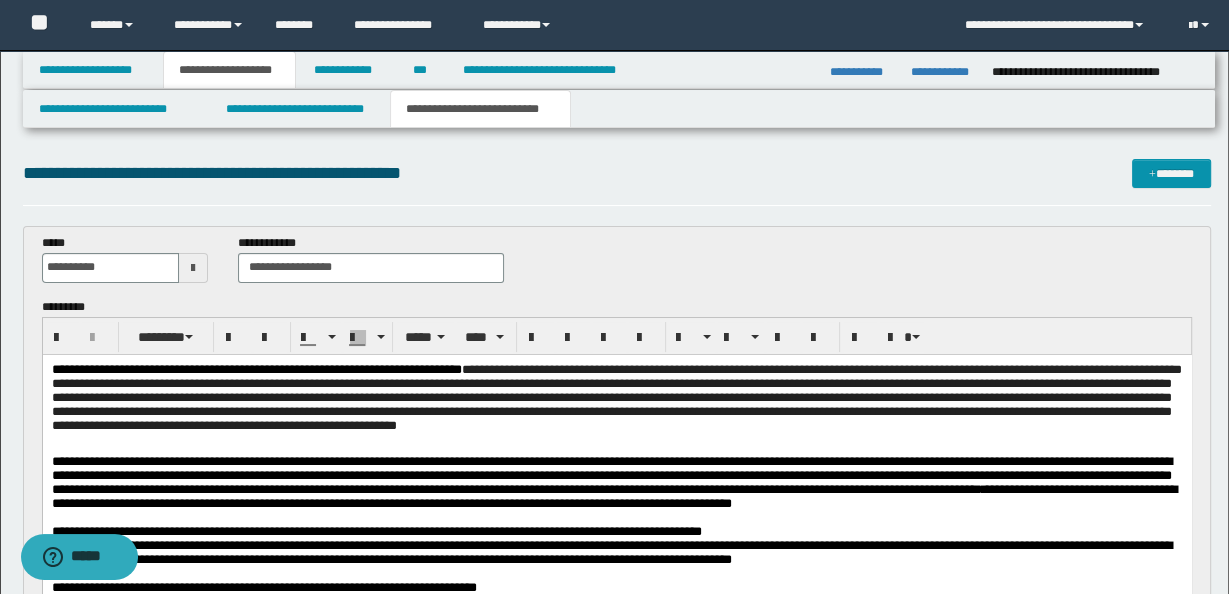 click on "**********" at bounding box center (616, 396) 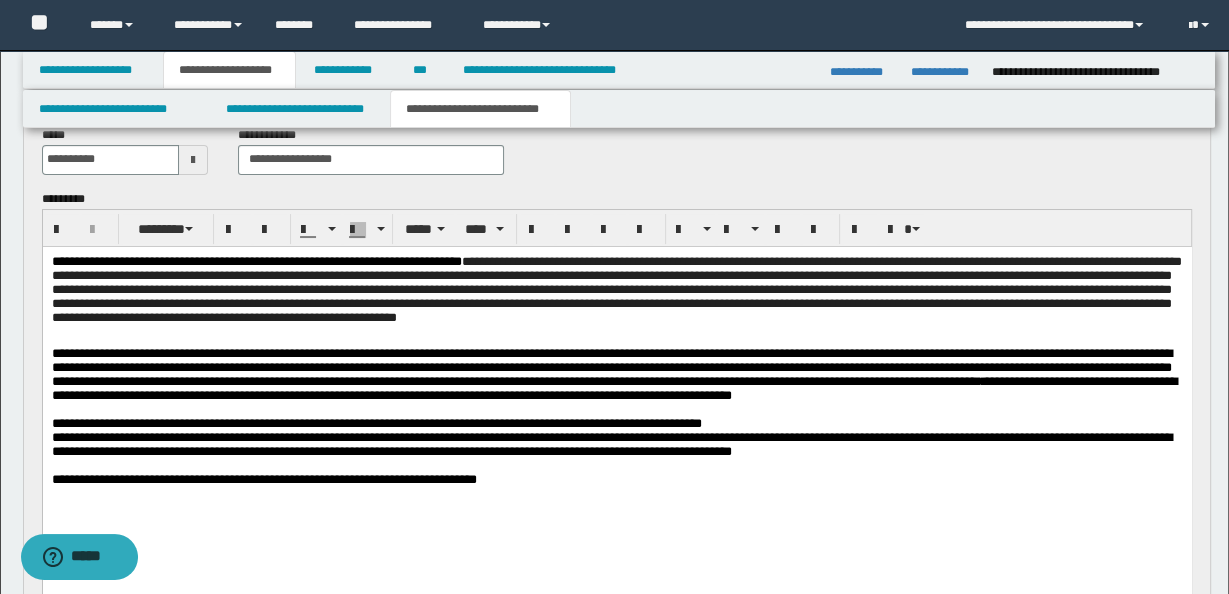 scroll, scrollTop: 110, scrollLeft: 0, axis: vertical 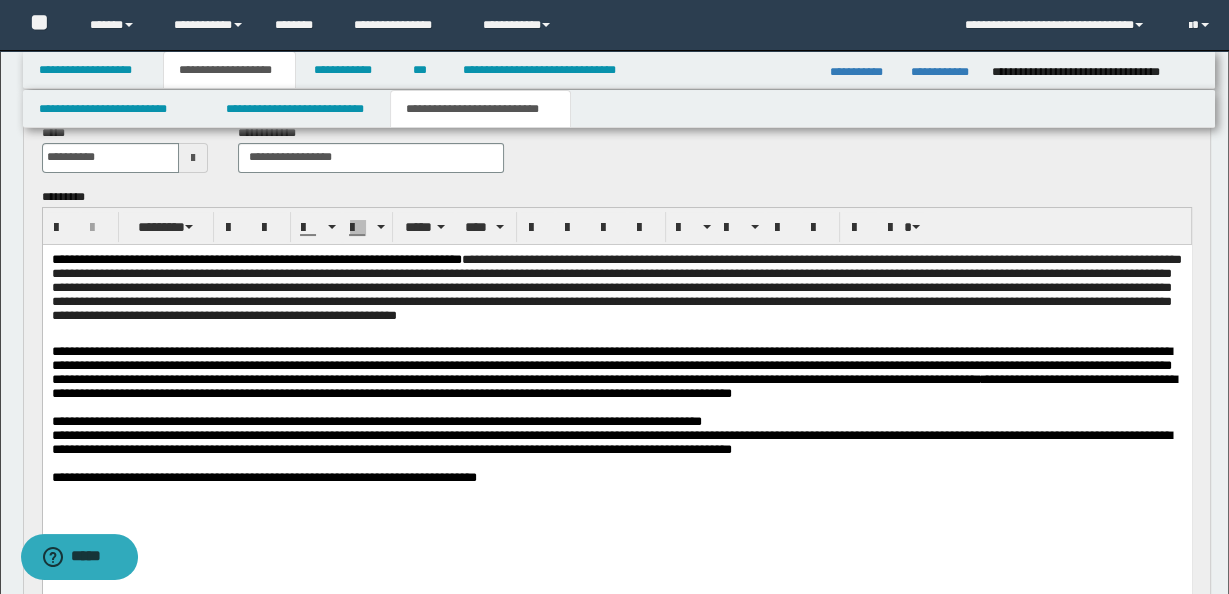 click on "**********" at bounding box center [611, 364] 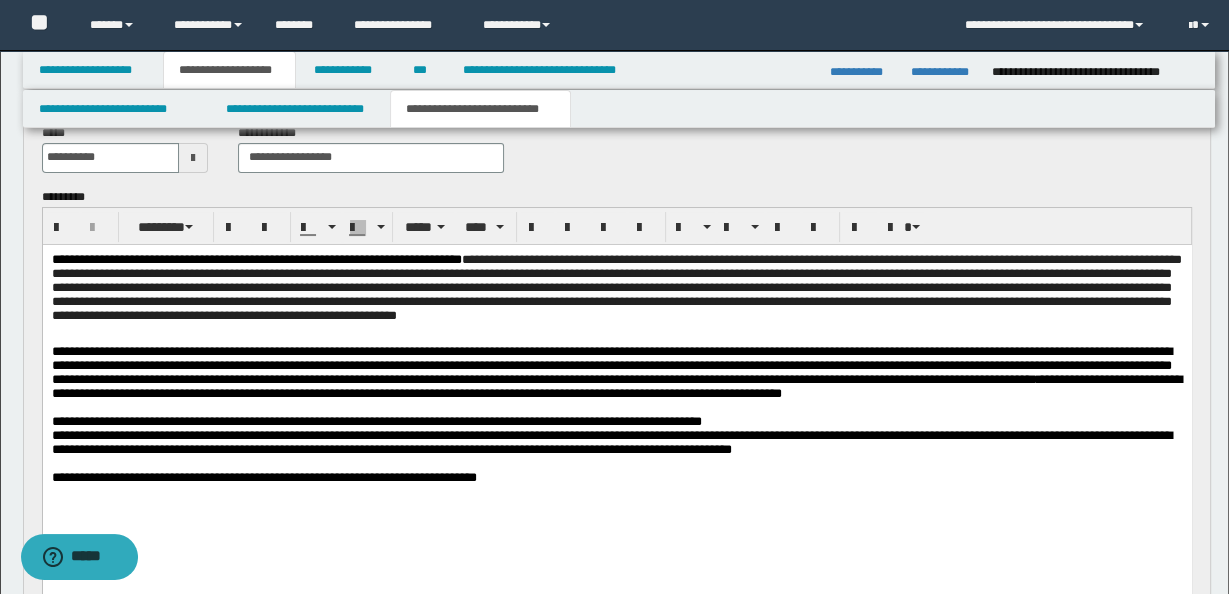 click on "**********" at bounding box center (616, 477) 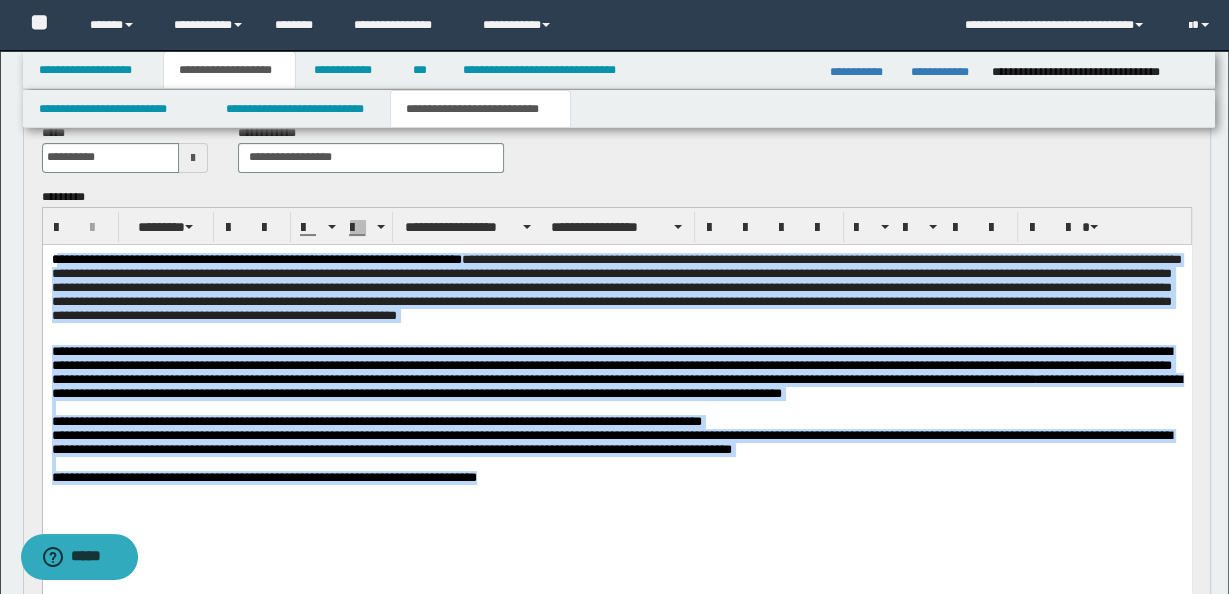 drag, startPoint x: 61, startPoint y: 261, endPoint x: 471, endPoint y: 256, distance: 410.0305 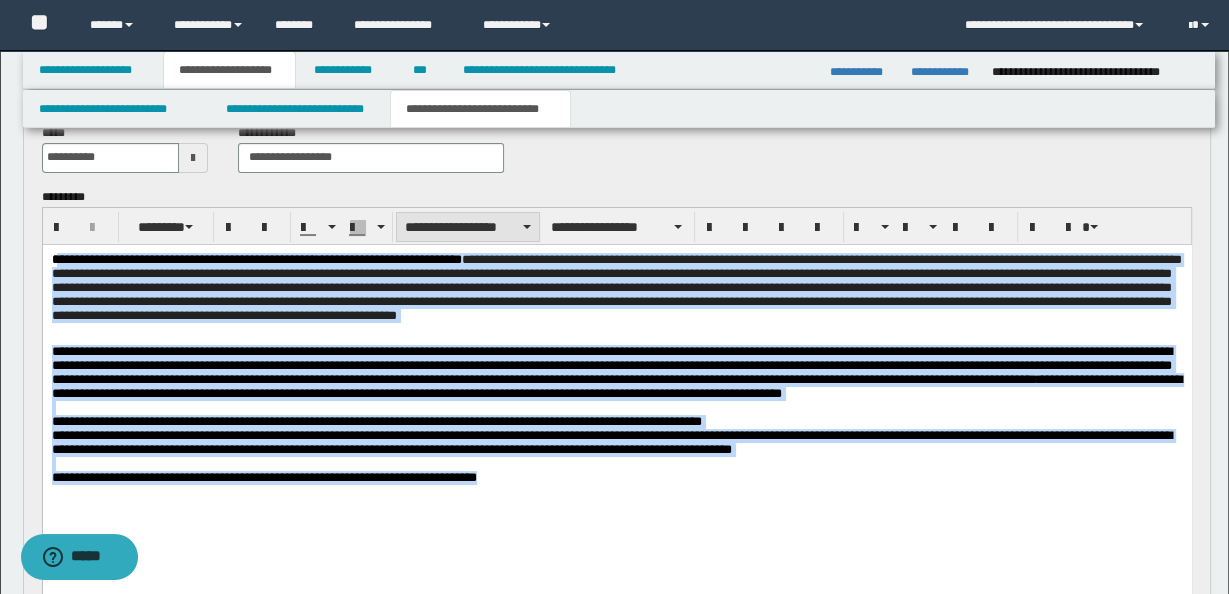 click on "**********" at bounding box center (468, 227) 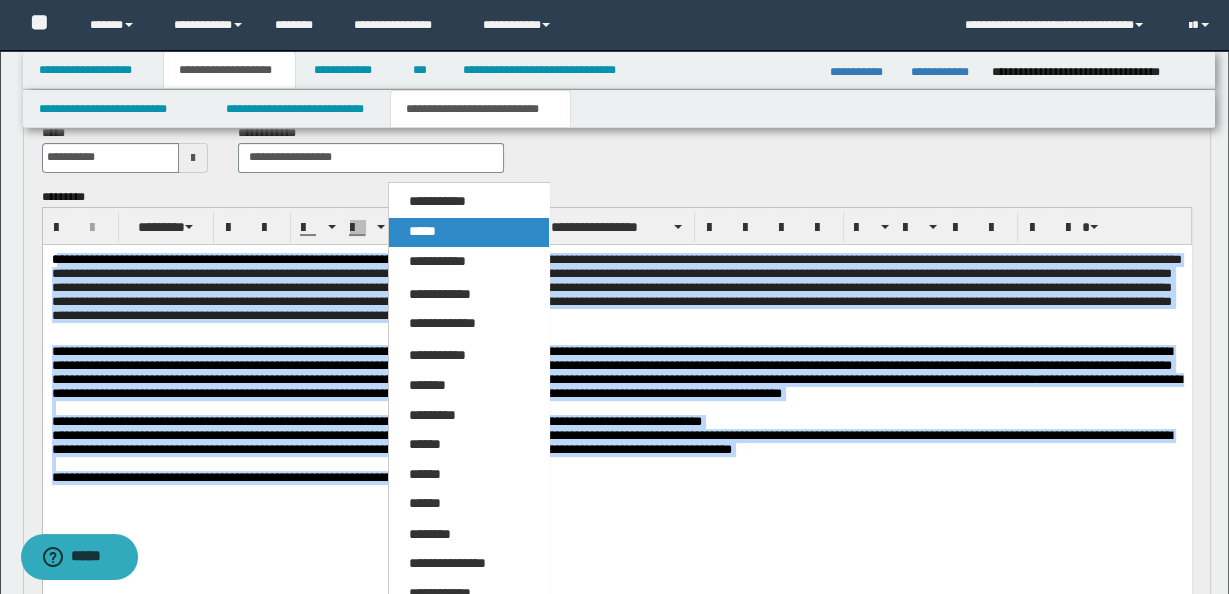 click on "*****" at bounding box center [468, 232] 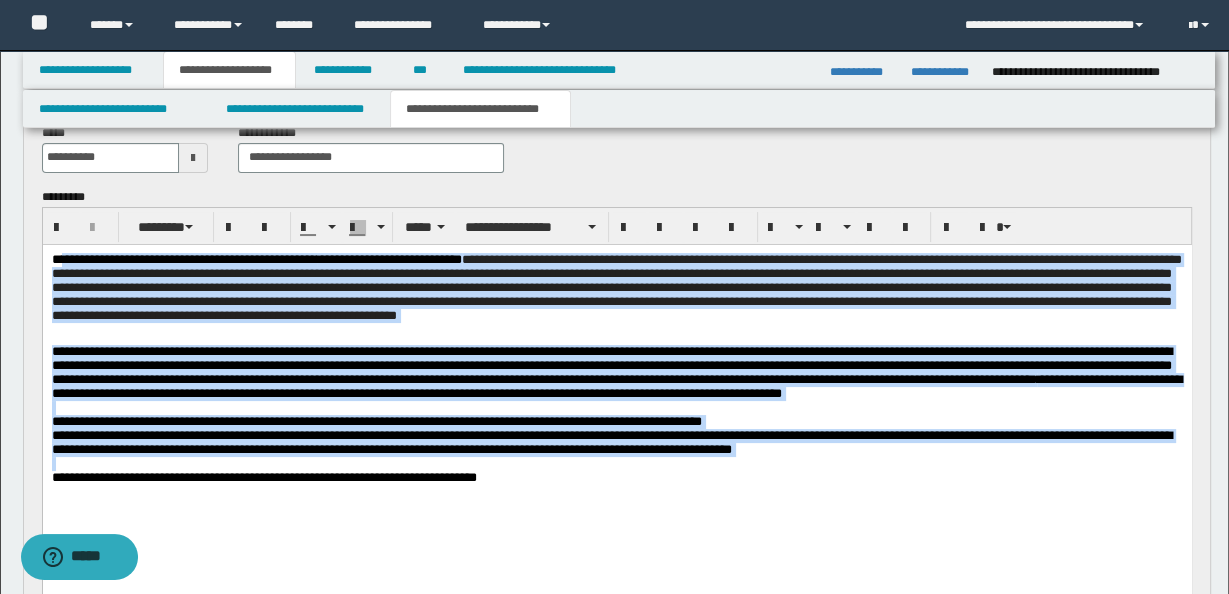 drag, startPoint x: 440, startPoint y: 220, endPoint x: 430, endPoint y: 256, distance: 37.363083 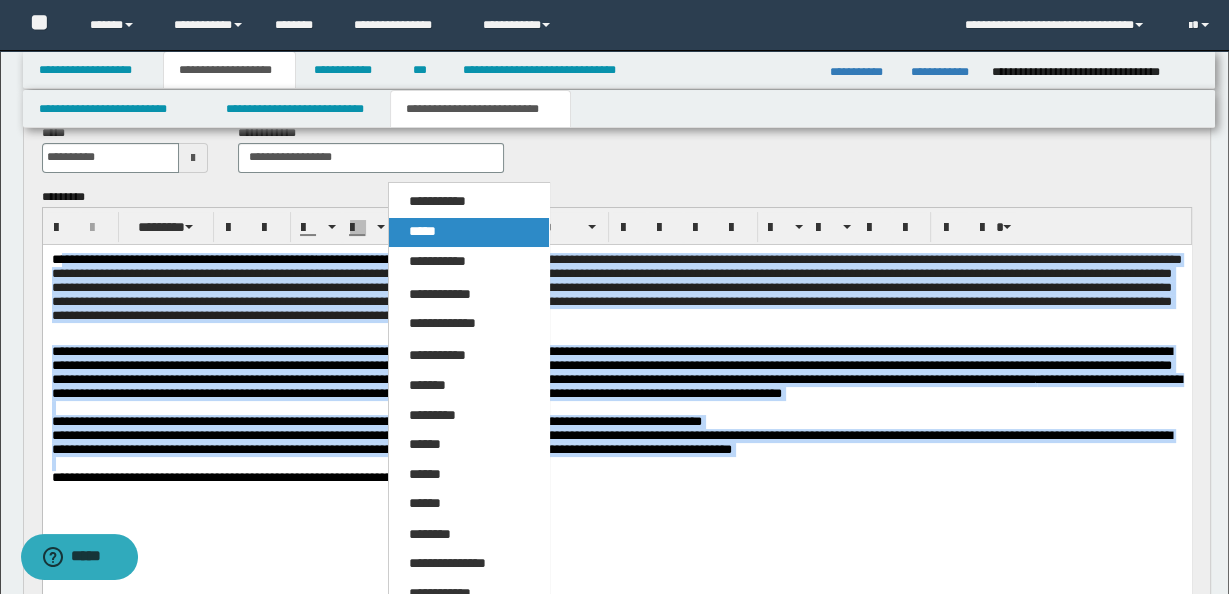 click on "*****" at bounding box center (422, 231) 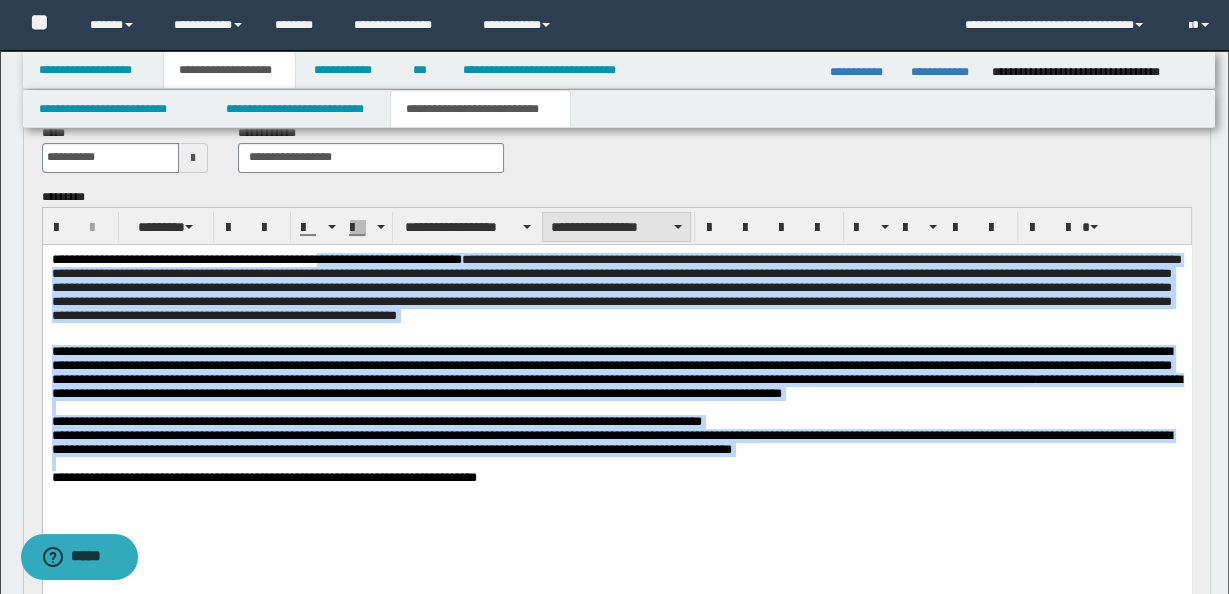 click on "**********" at bounding box center (616, 227) 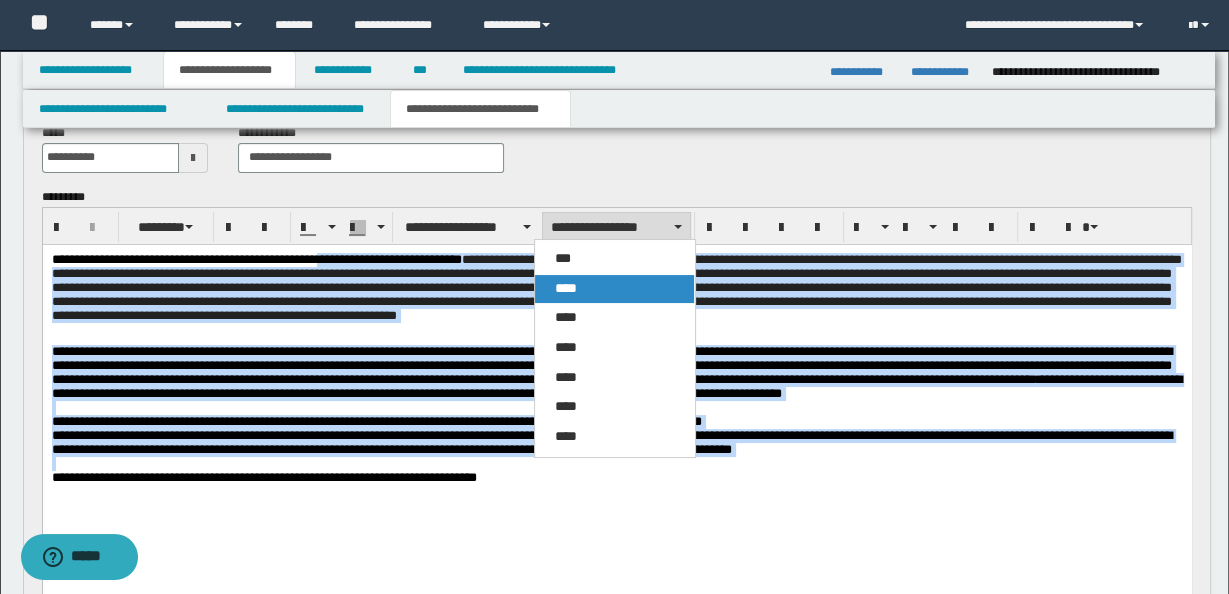 click on "****" at bounding box center [614, 289] 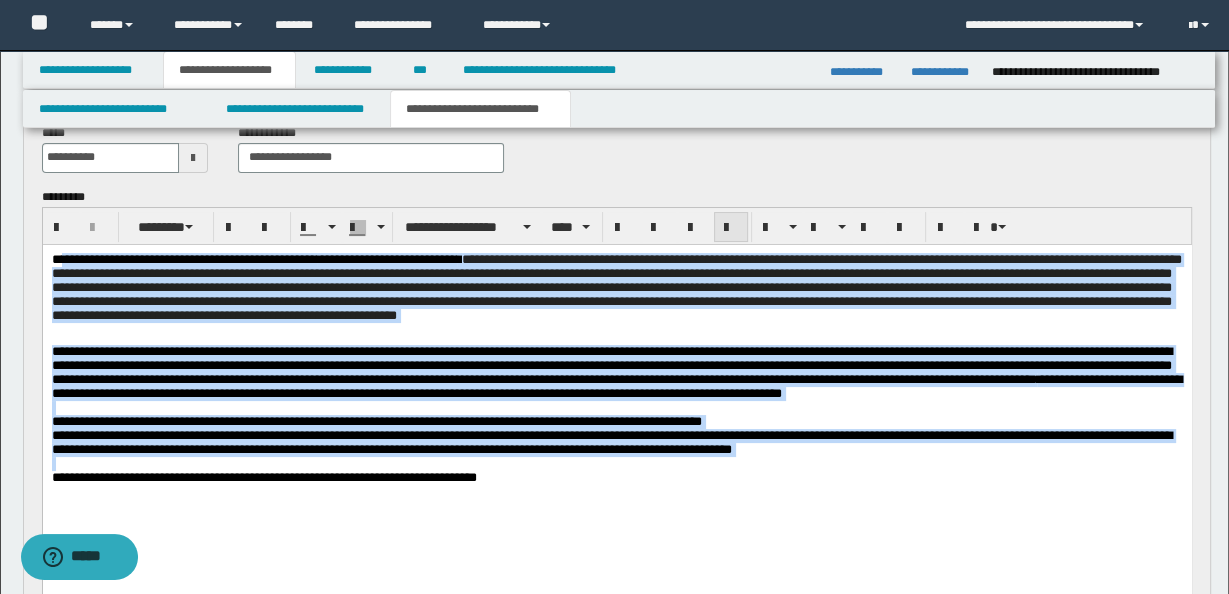 click at bounding box center (731, 228) 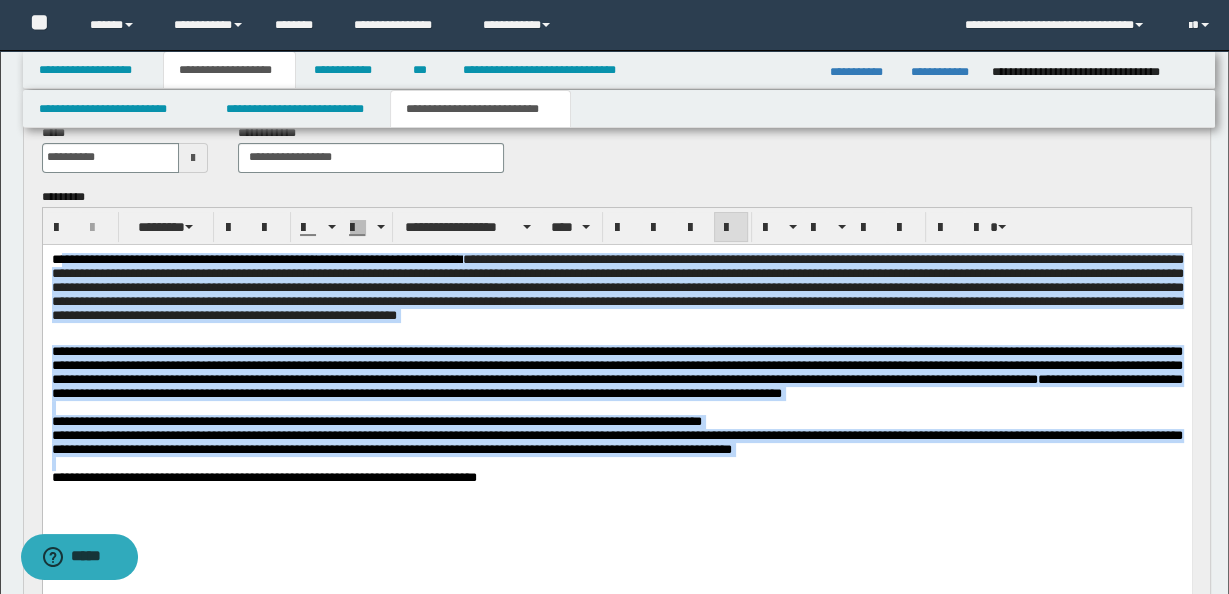 click on "**********" at bounding box center [616, 286] 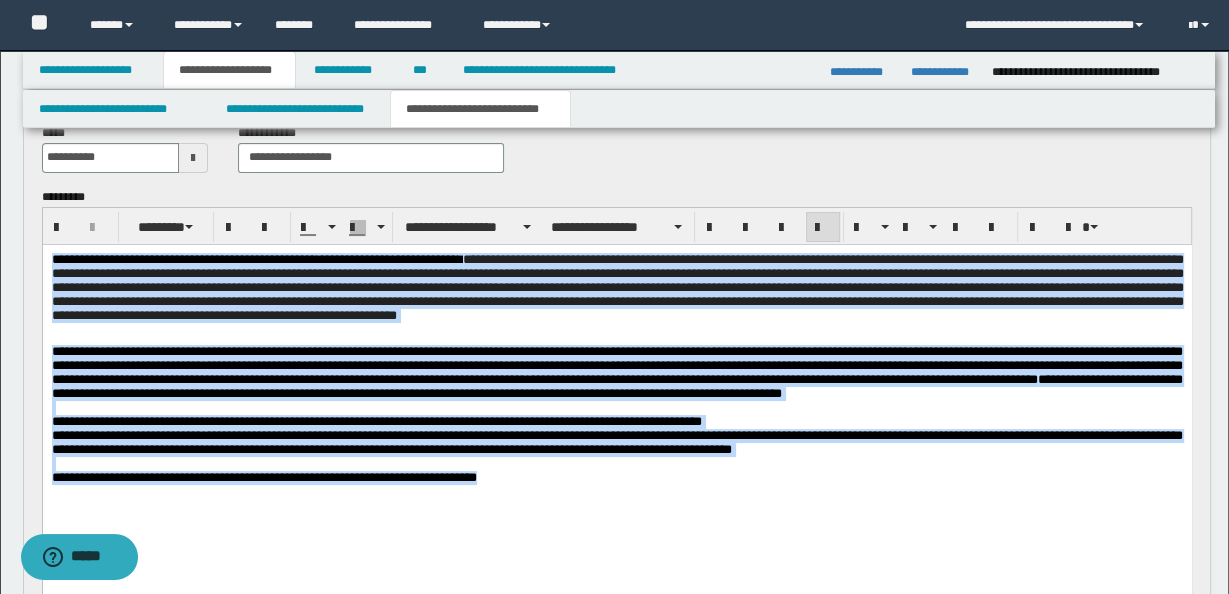 drag, startPoint x: 50, startPoint y: 259, endPoint x: 579, endPoint y: 490, distance: 577.2365 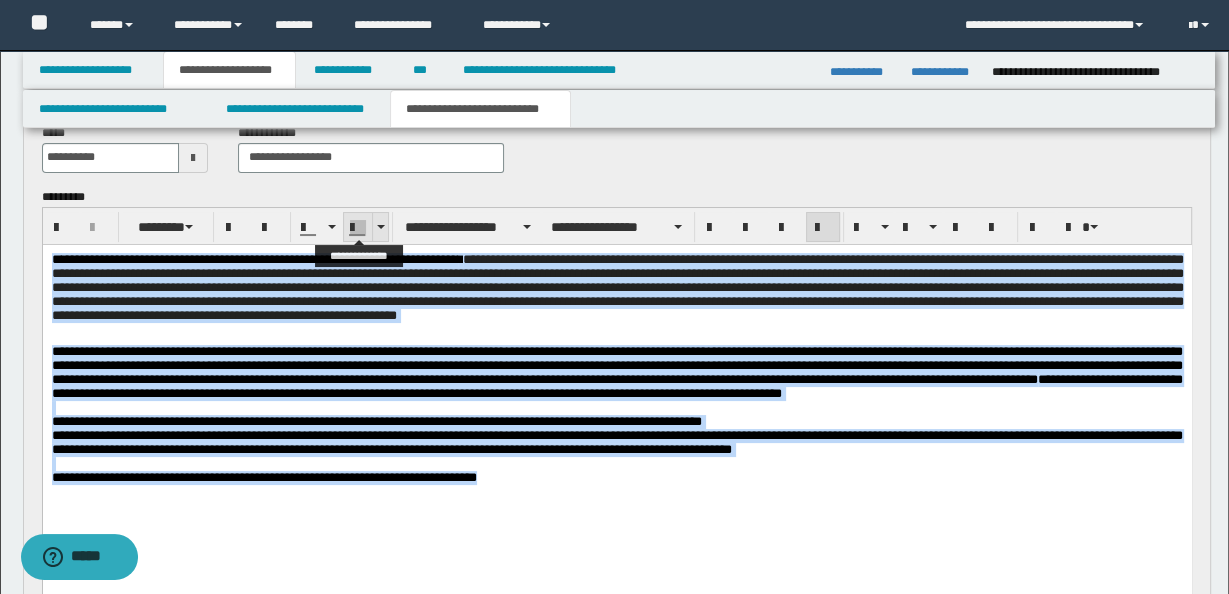 click at bounding box center [380, 227] 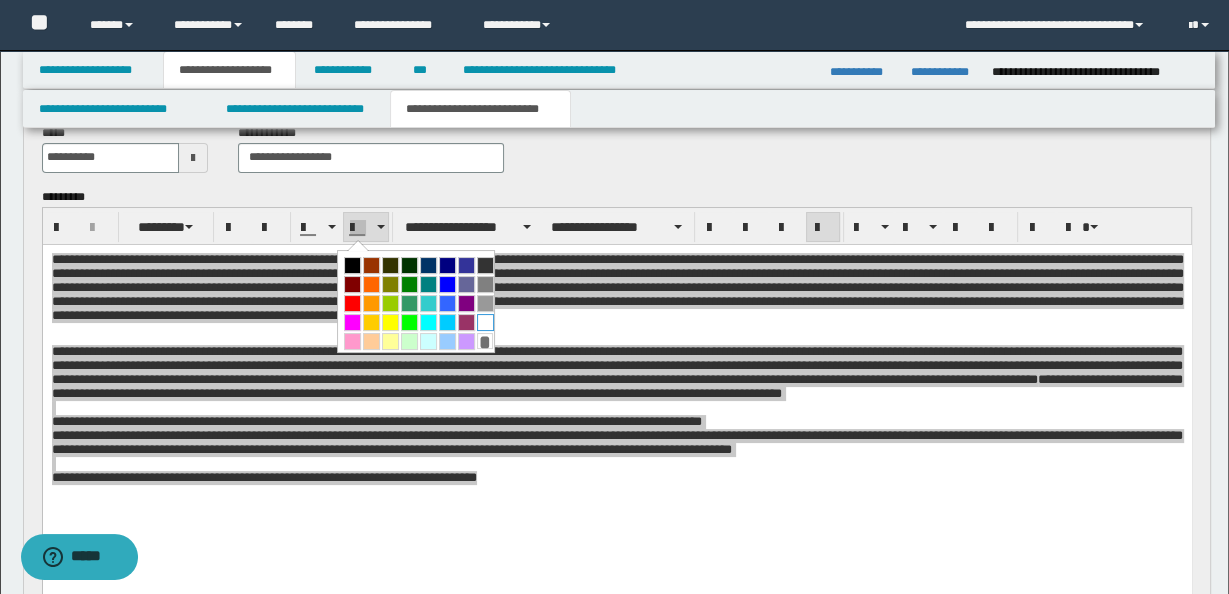 drag, startPoint x: 473, startPoint y: 317, endPoint x: 420, endPoint y: 61, distance: 261.42877 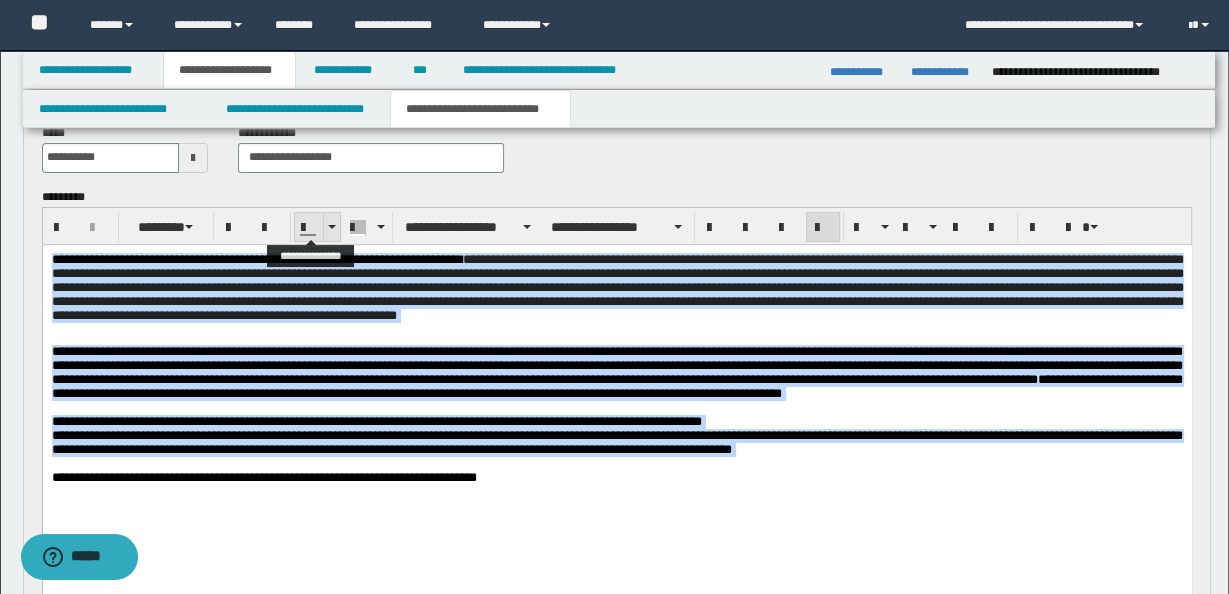 click at bounding box center [332, 227] 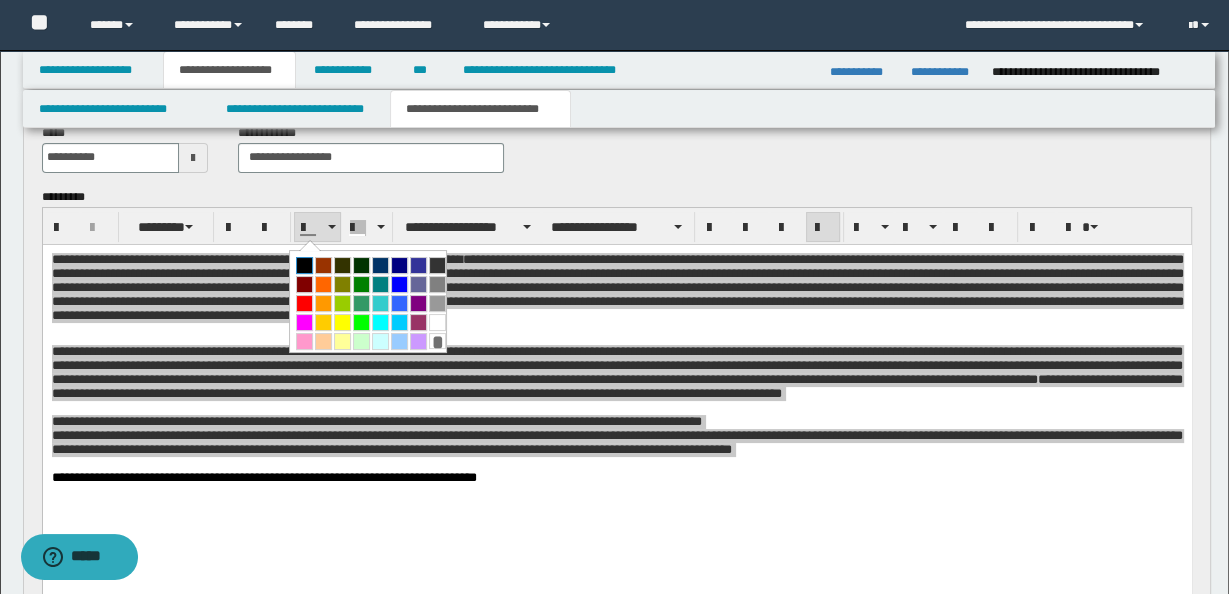 click at bounding box center [304, 265] 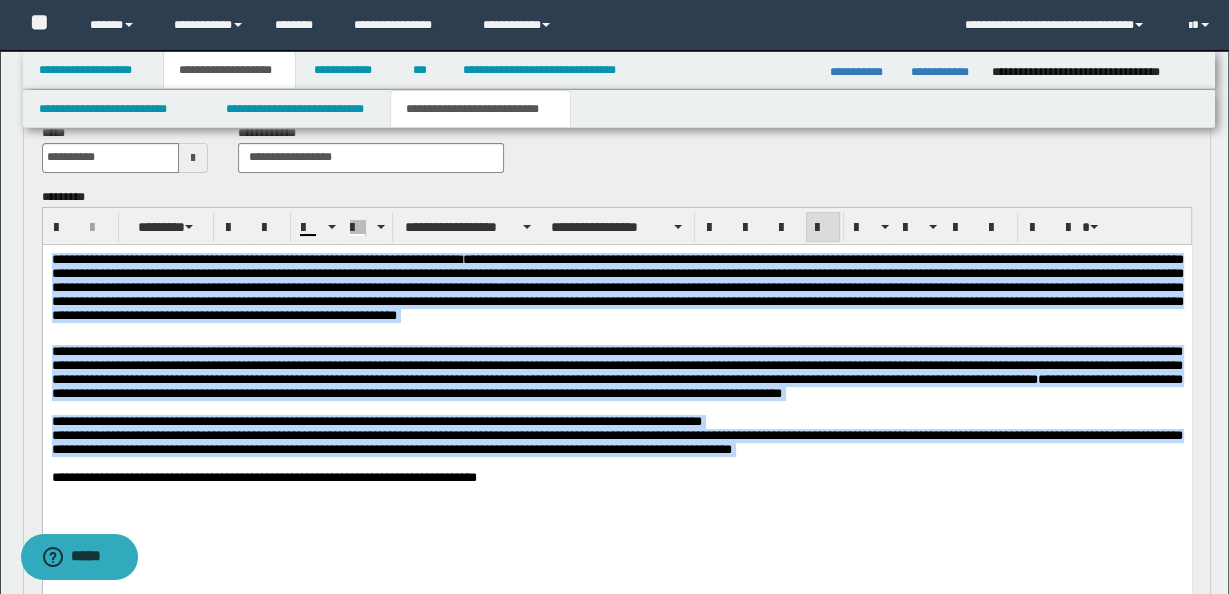 click on "**********" at bounding box center (616, 286) 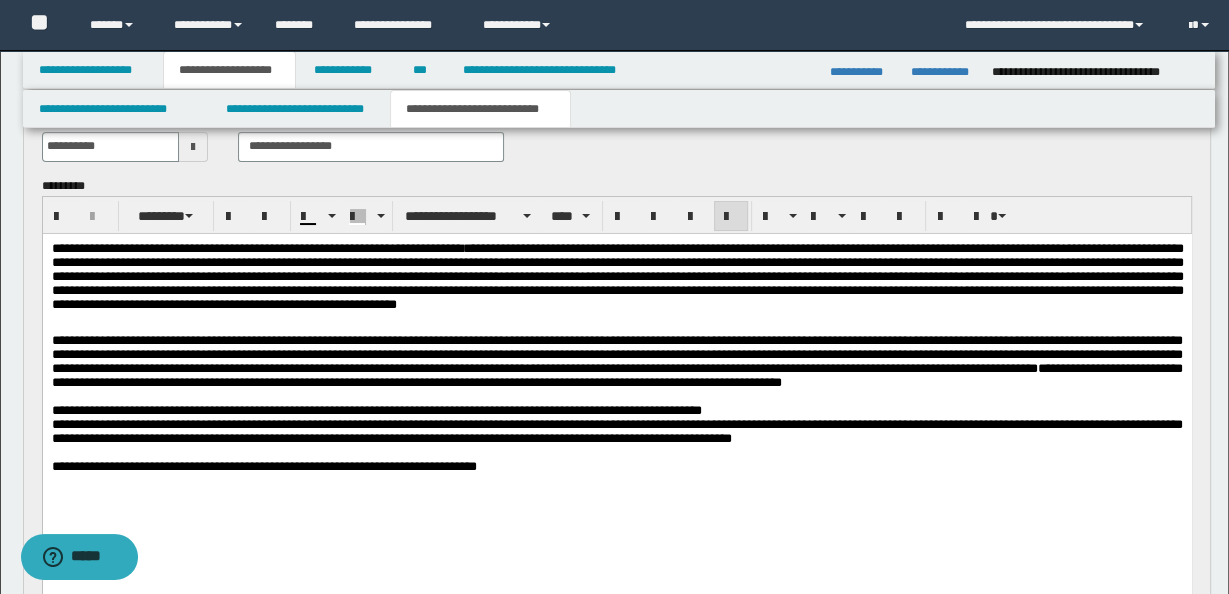 scroll, scrollTop: 135, scrollLeft: 0, axis: vertical 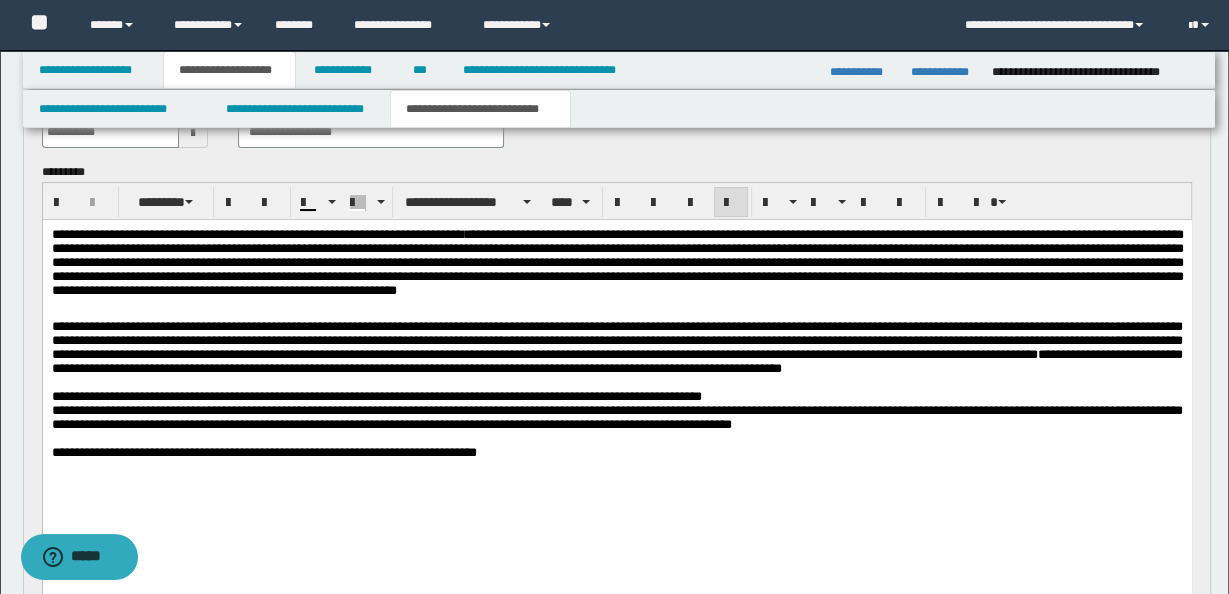 click on "**********" at bounding box center [616, 273] 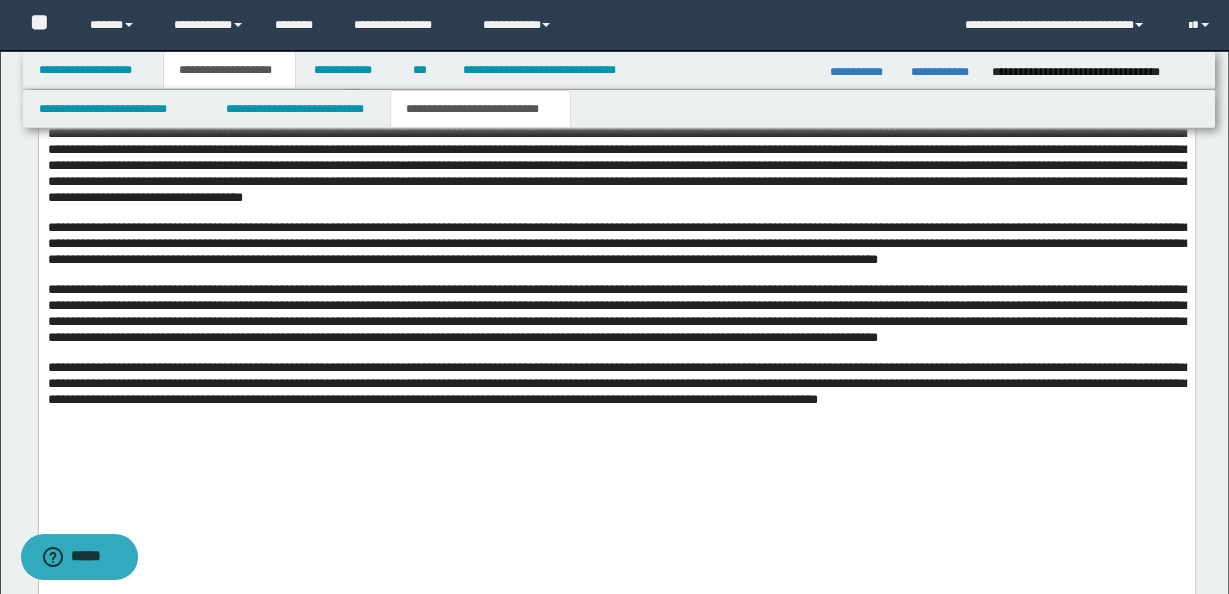 scroll, scrollTop: 1456, scrollLeft: 0, axis: vertical 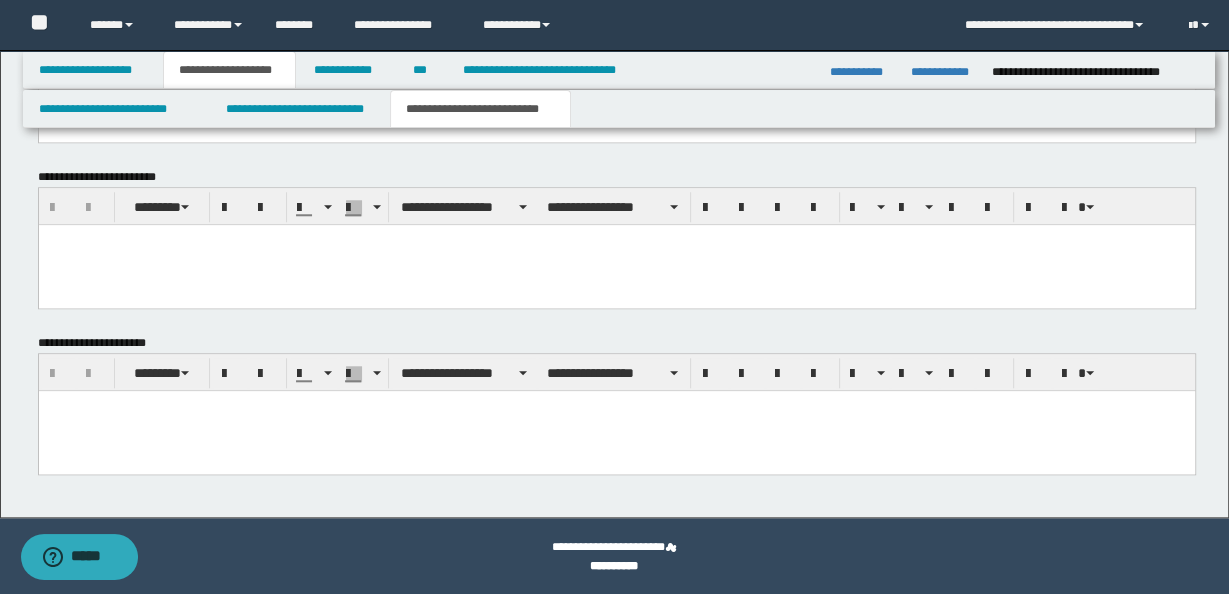 click at bounding box center [616, 406] 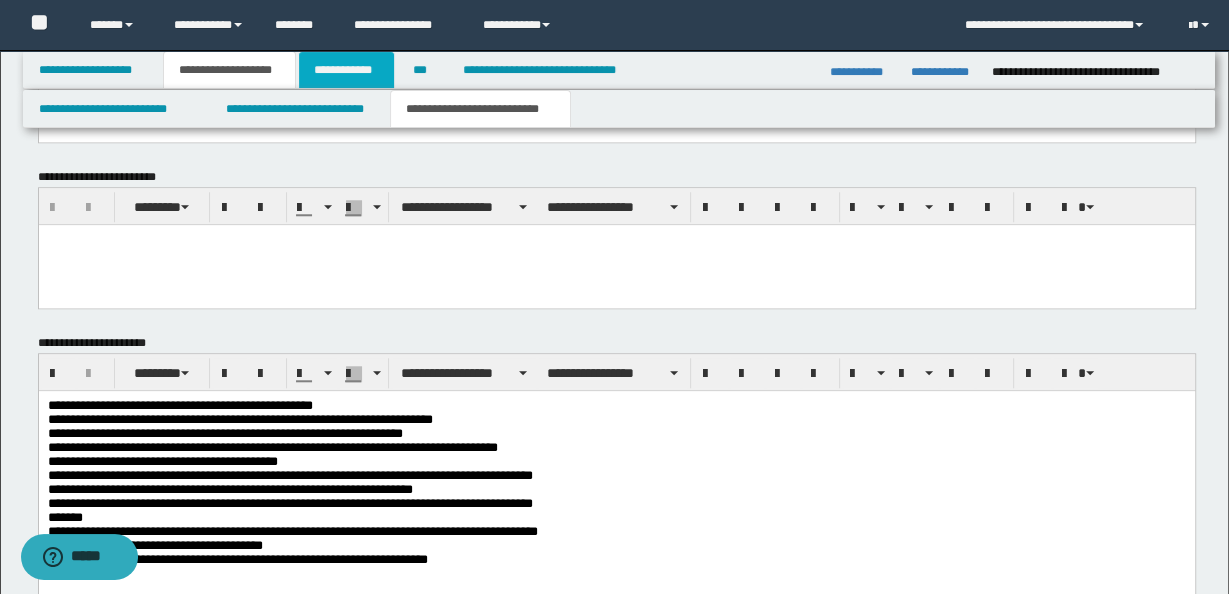 click on "**********" at bounding box center (346, 70) 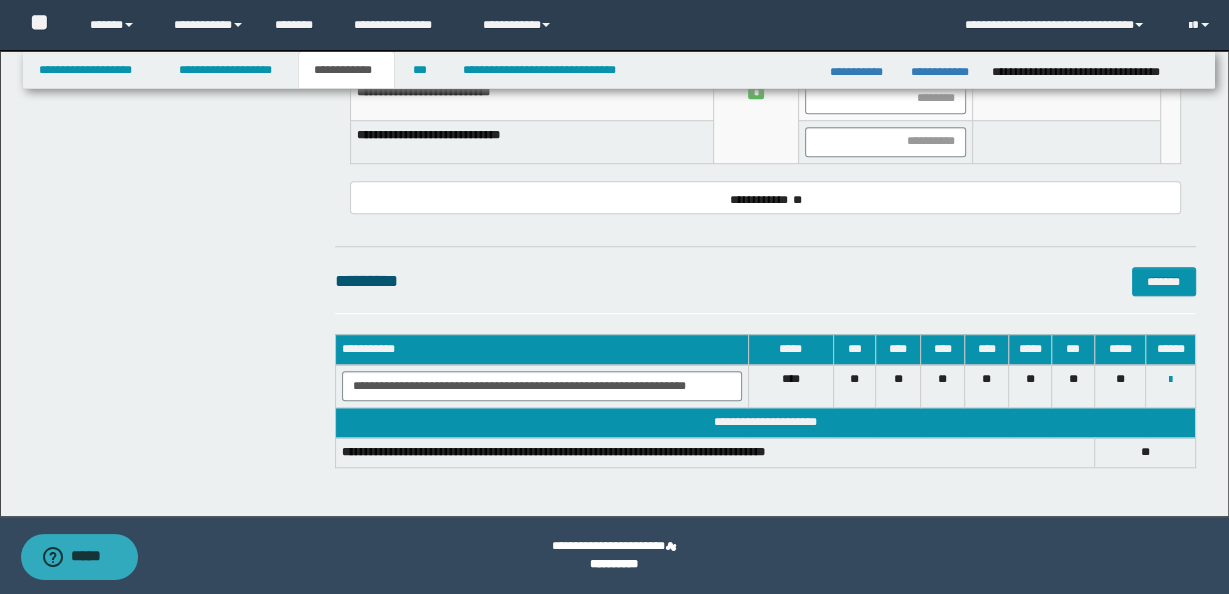 scroll, scrollTop: 1104, scrollLeft: 0, axis: vertical 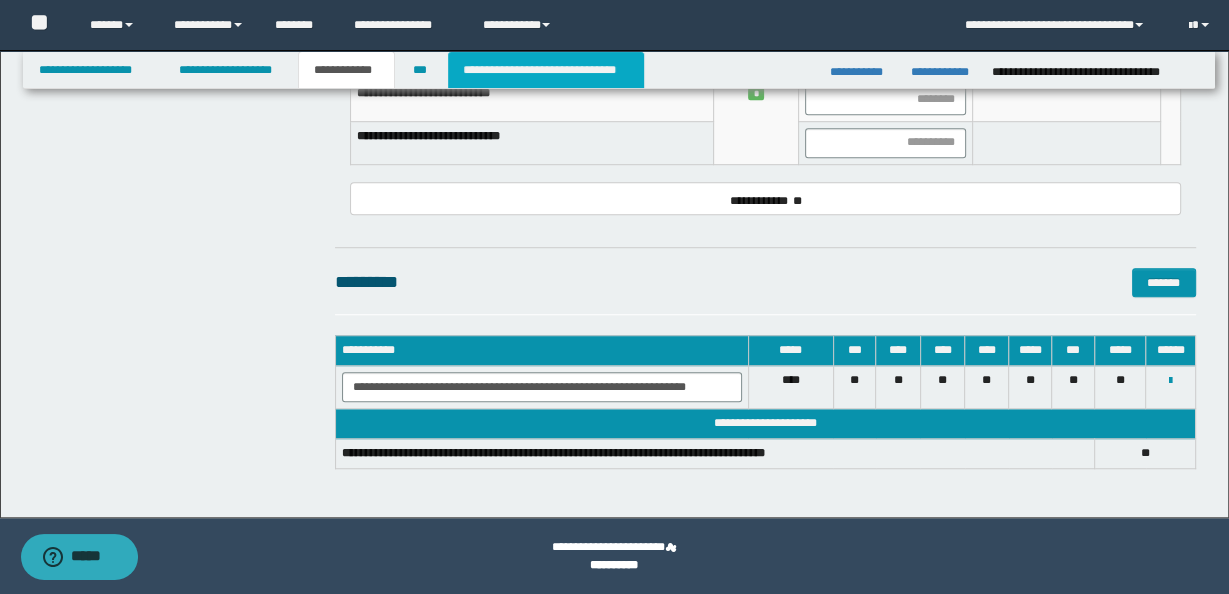 click on "**********" at bounding box center [546, 70] 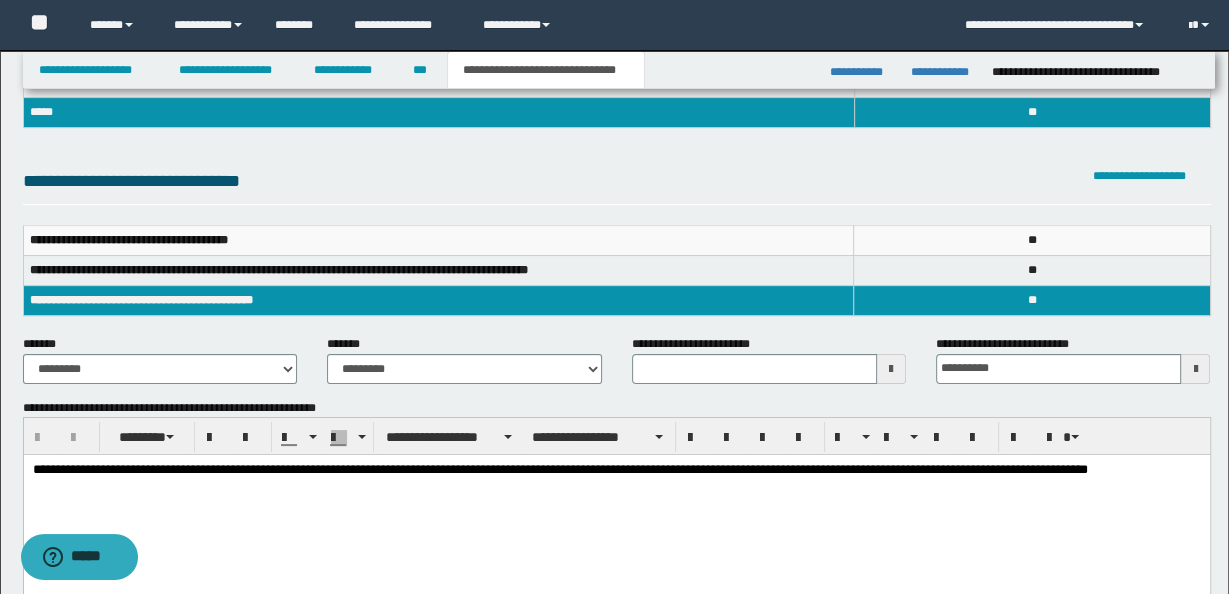 scroll, scrollTop: 197, scrollLeft: 0, axis: vertical 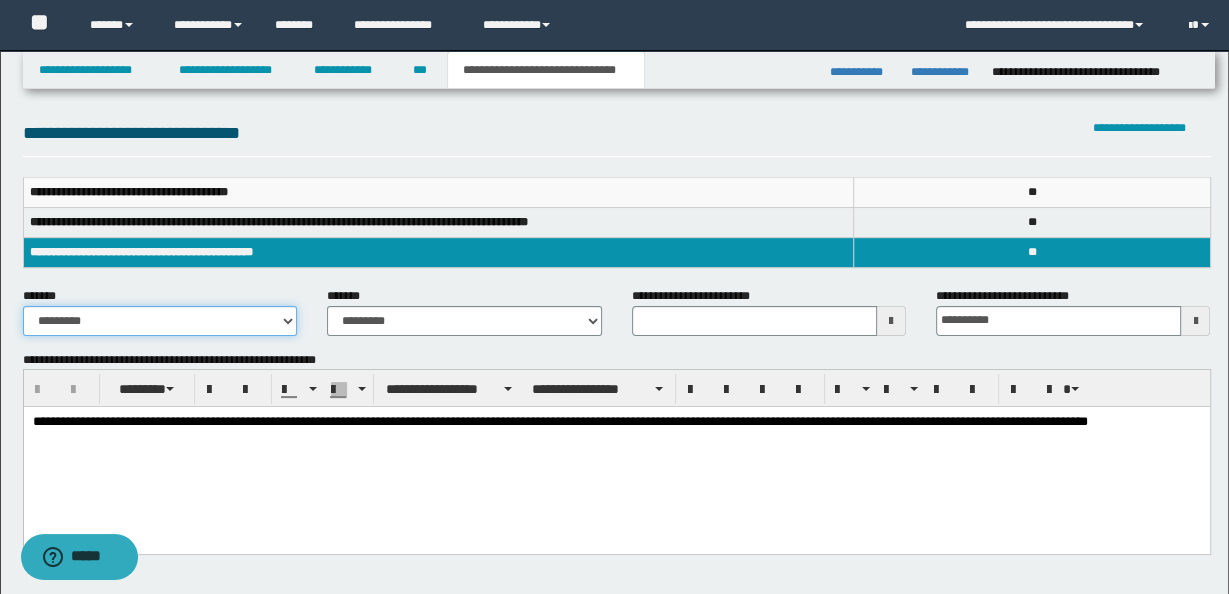 click on "**********" at bounding box center (160, 321) 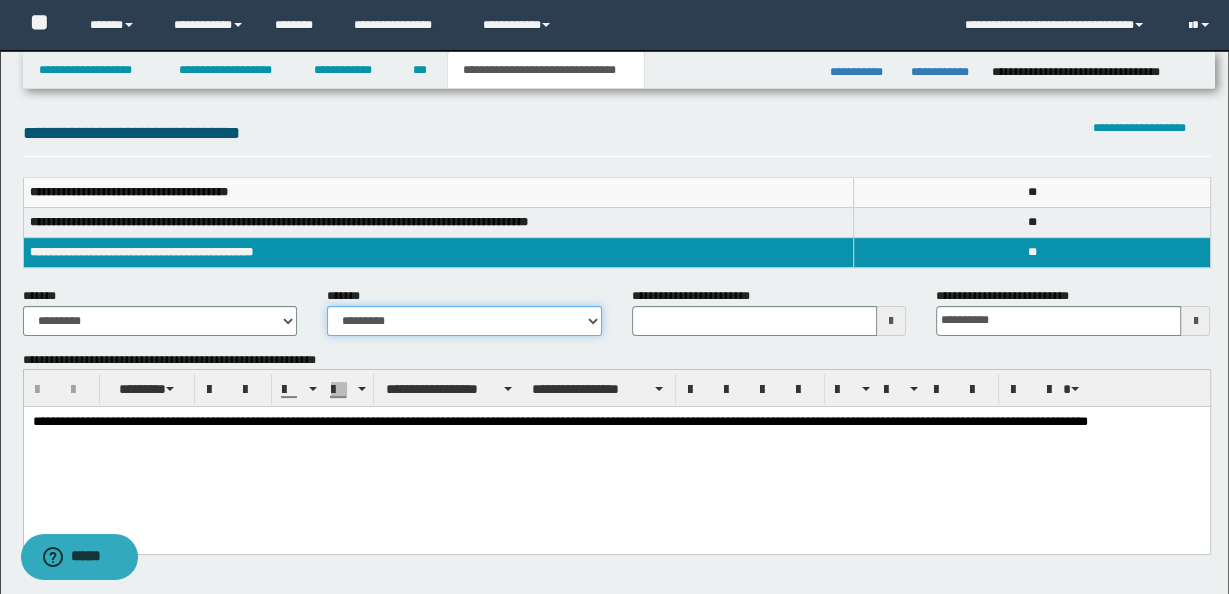 click on "**********" at bounding box center [464, 321] 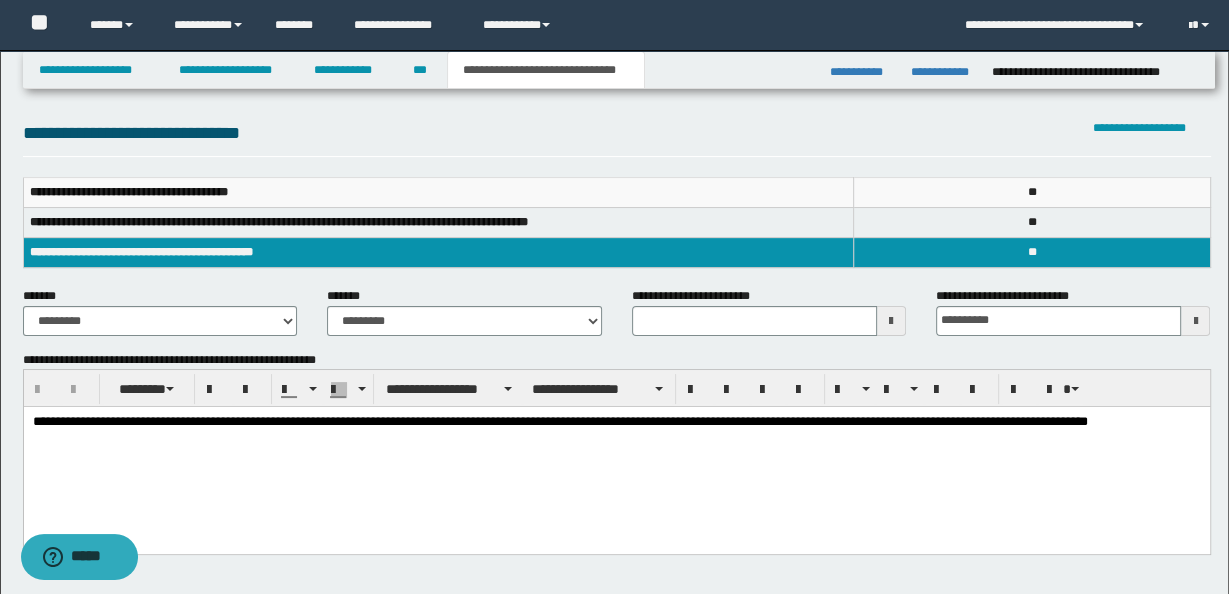 click on "**********" at bounding box center [616, 455] 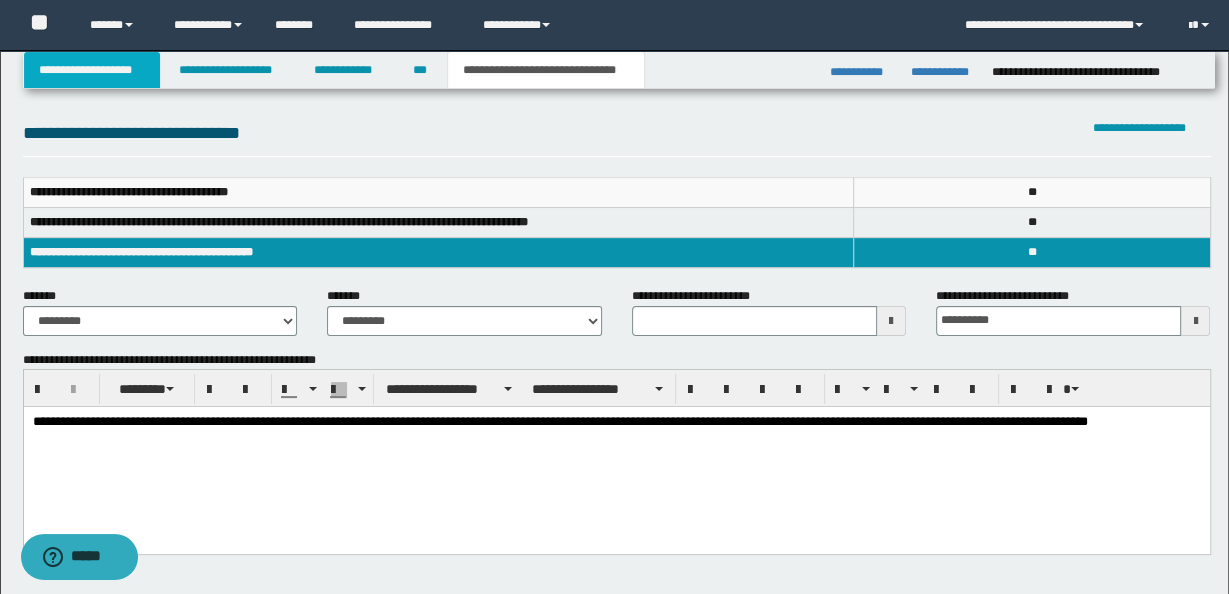click on "**********" at bounding box center (92, 70) 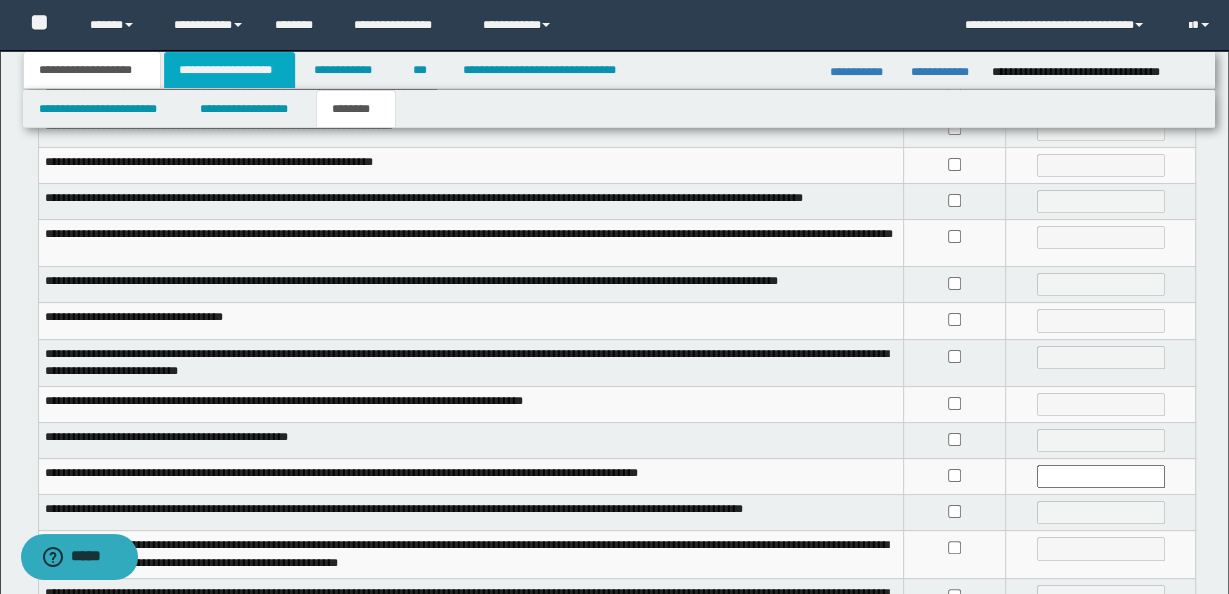 click on "**********" at bounding box center (229, 70) 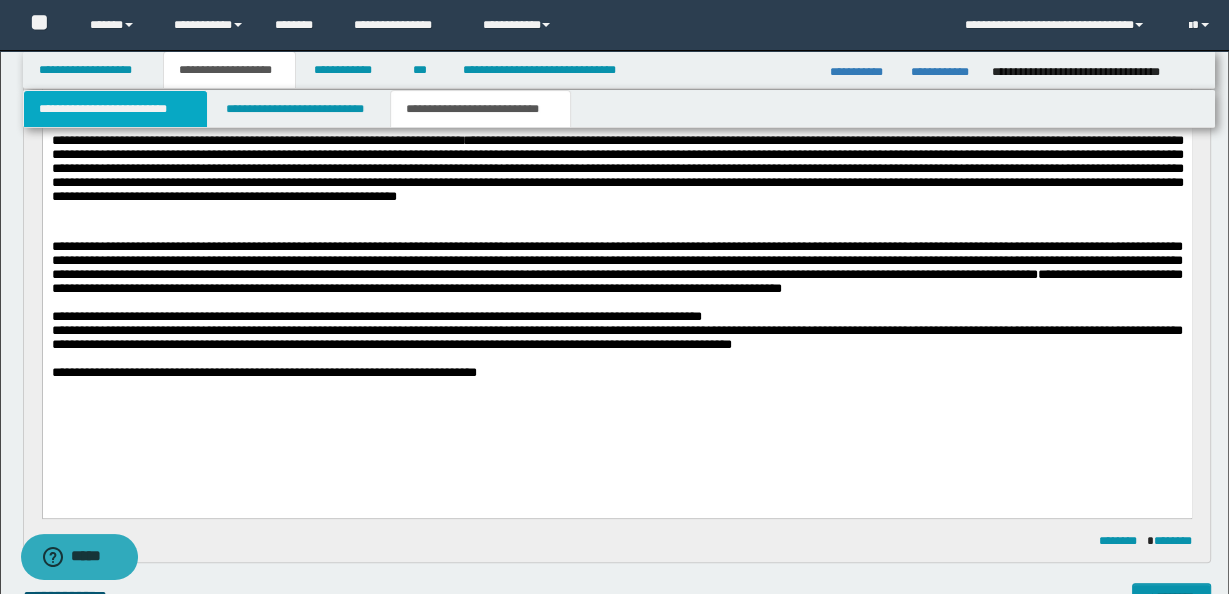 click on "**********" at bounding box center (115, 109) 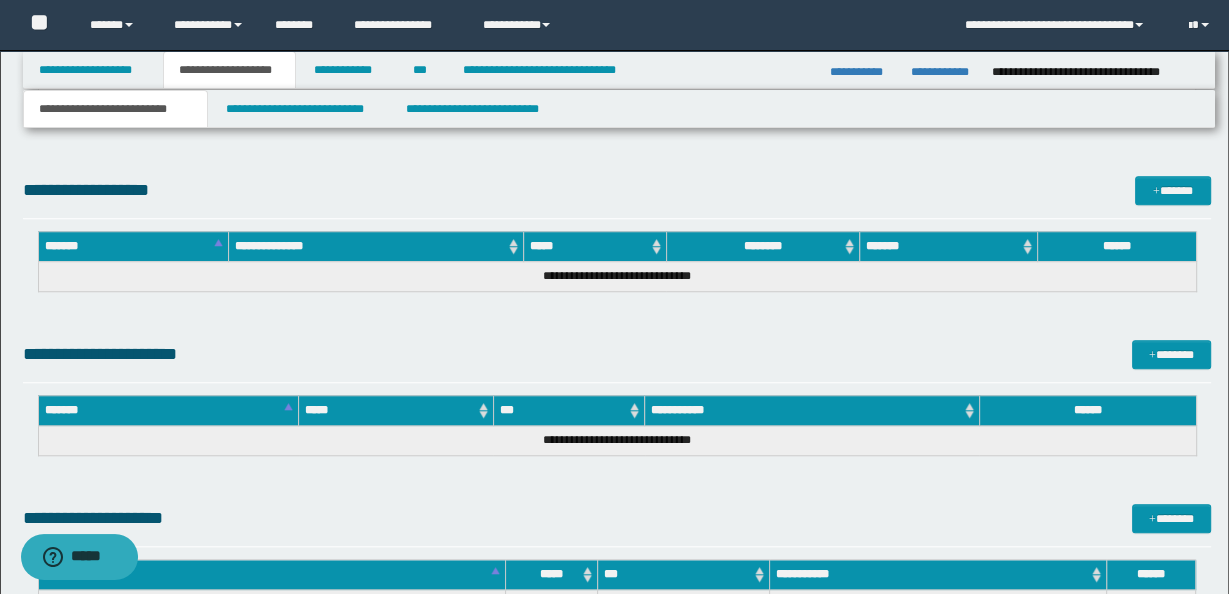 scroll, scrollTop: 1362, scrollLeft: 0, axis: vertical 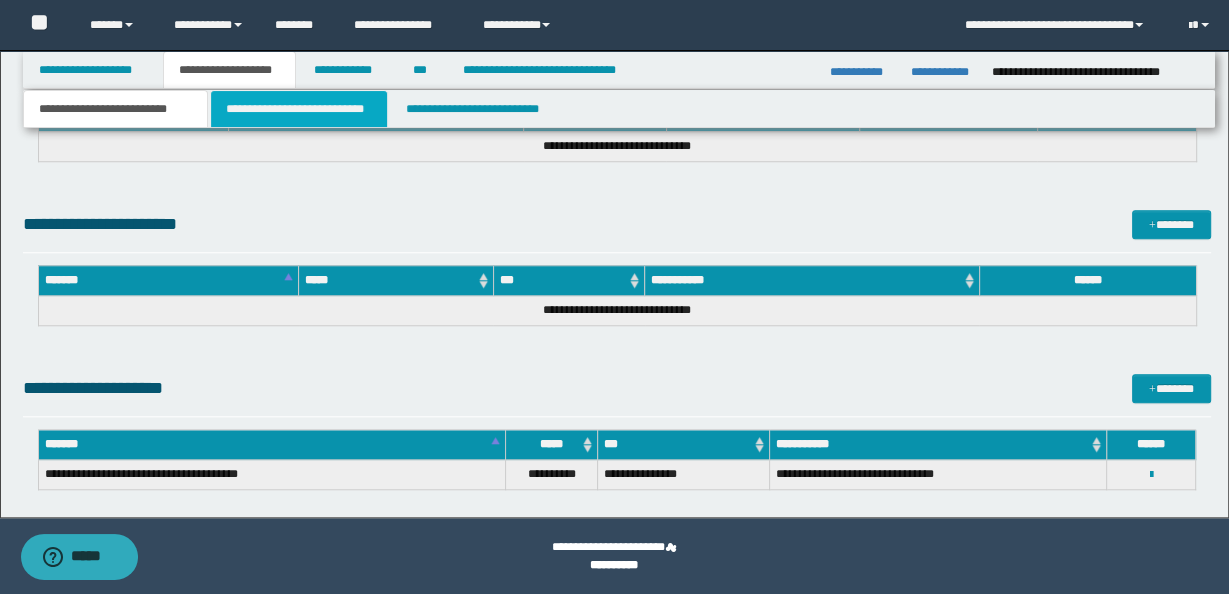 click on "**********" at bounding box center [299, 109] 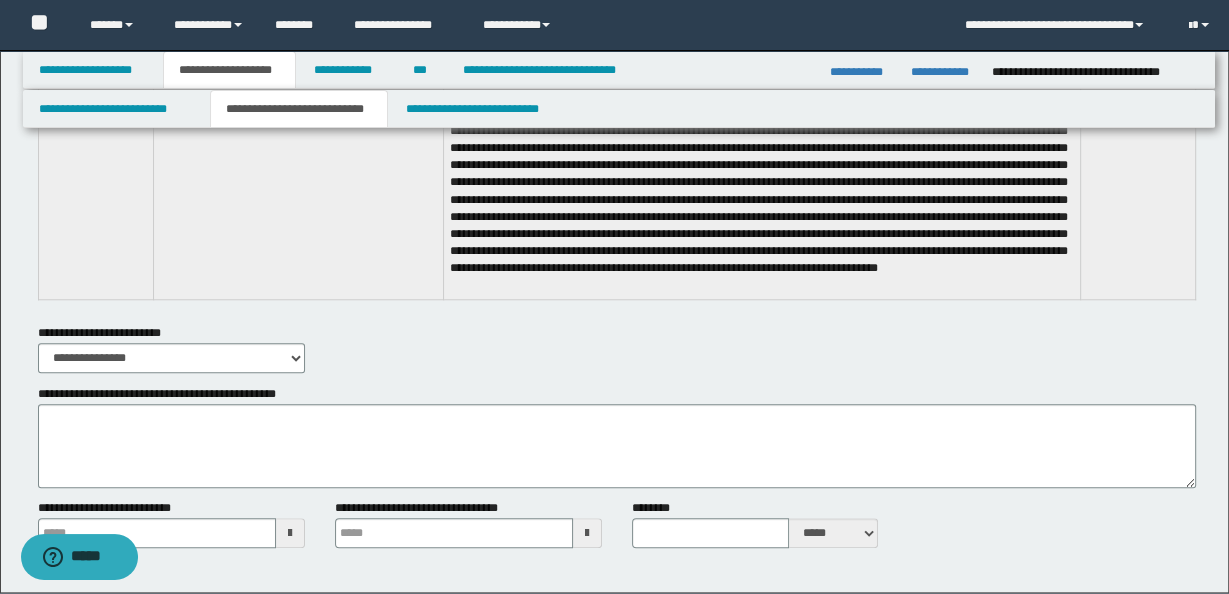 scroll, scrollTop: 1632, scrollLeft: 0, axis: vertical 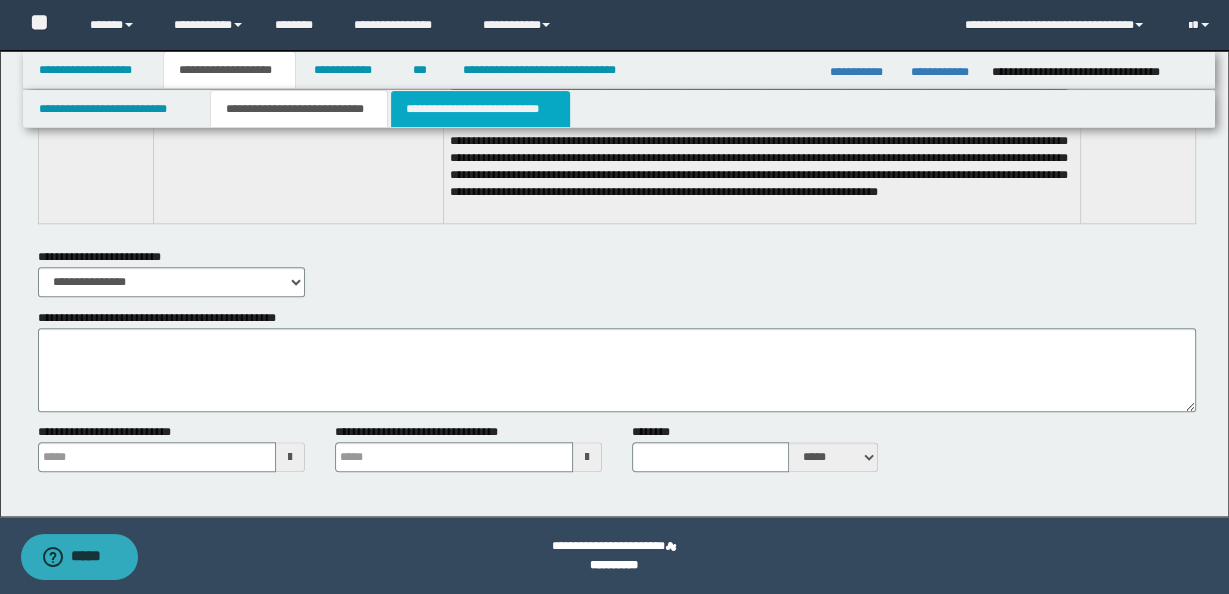 click on "**********" at bounding box center [480, 109] 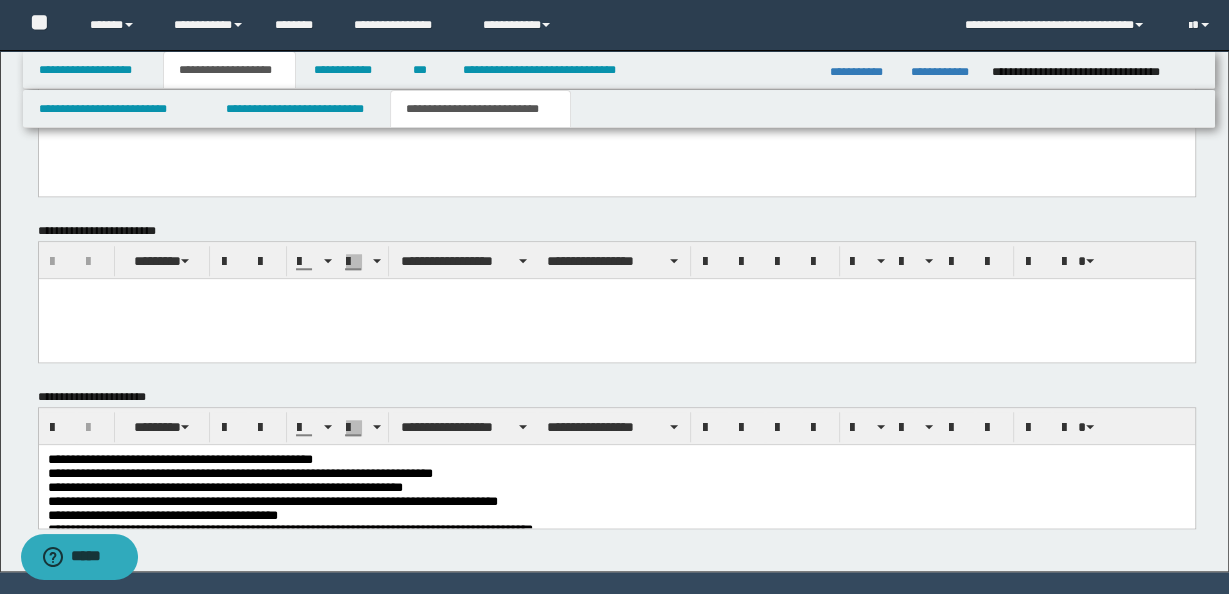 scroll, scrollTop: 1456, scrollLeft: 0, axis: vertical 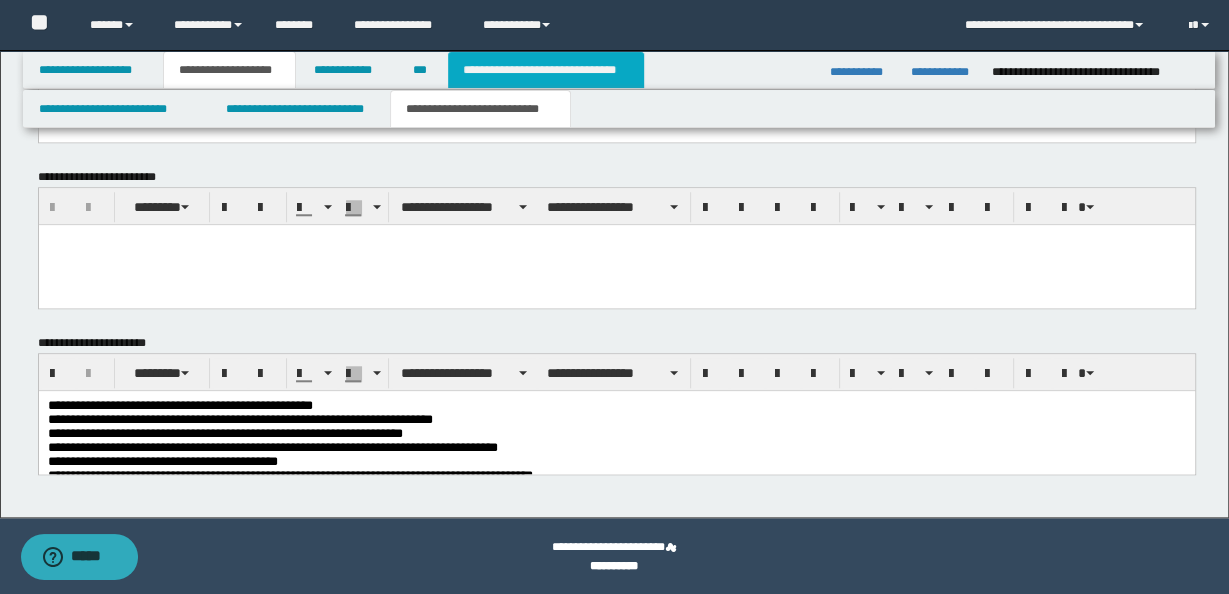 click on "**********" at bounding box center (546, 70) 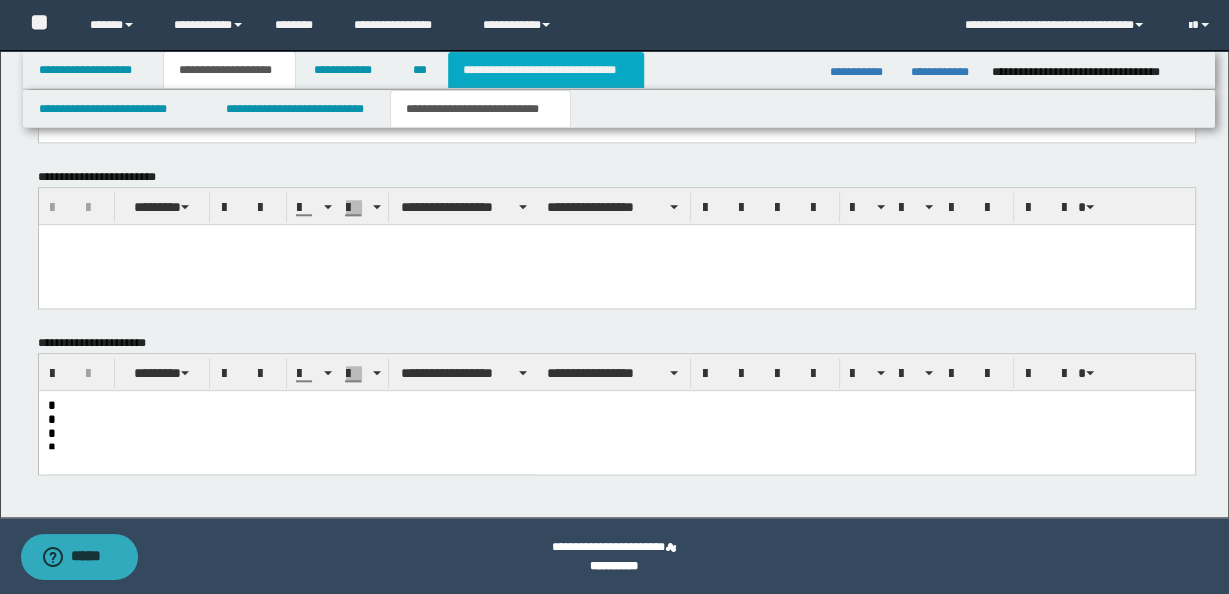 scroll, scrollTop: 1379, scrollLeft: 0, axis: vertical 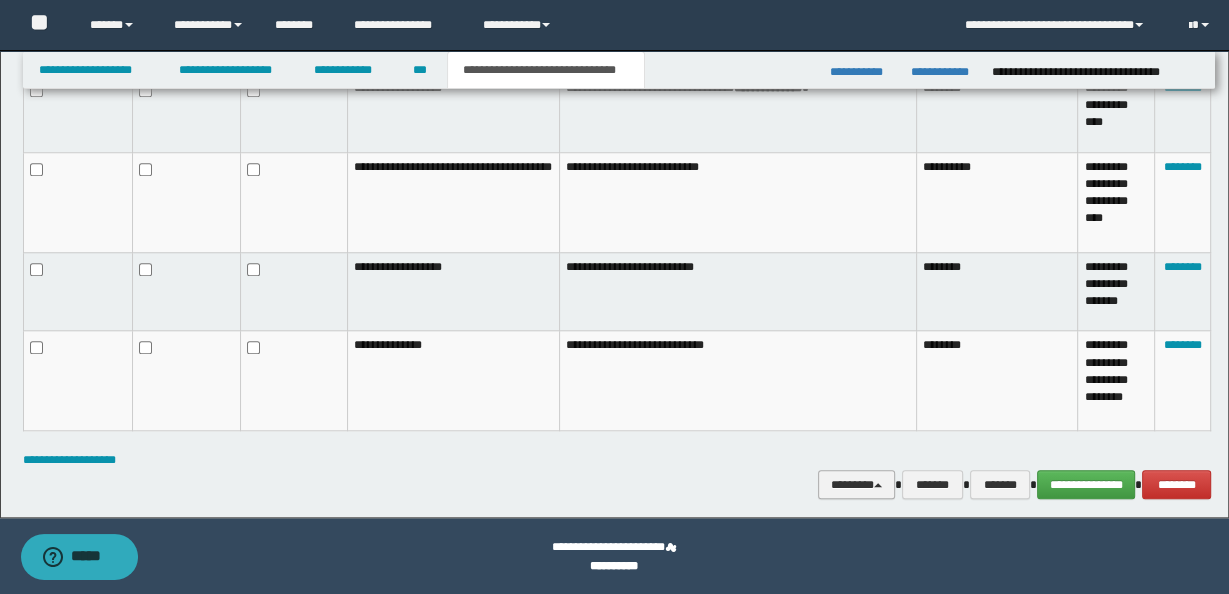 click on "********" at bounding box center [856, 484] 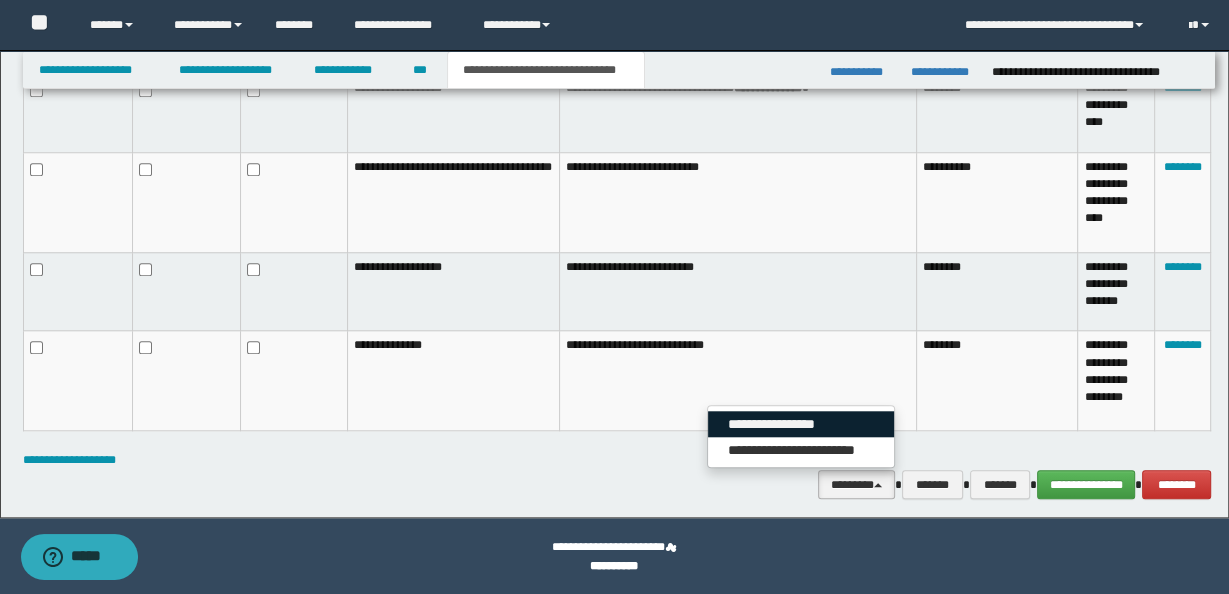 click on "**********" at bounding box center [801, 424] 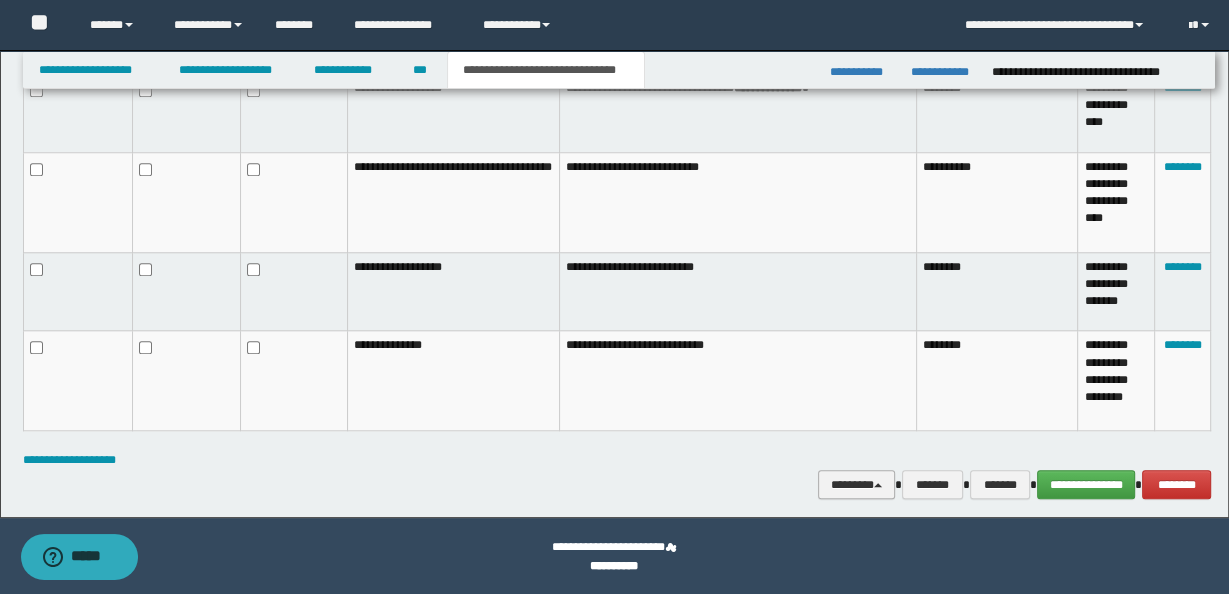 click on "**********" at bounding box center [614, -1082] 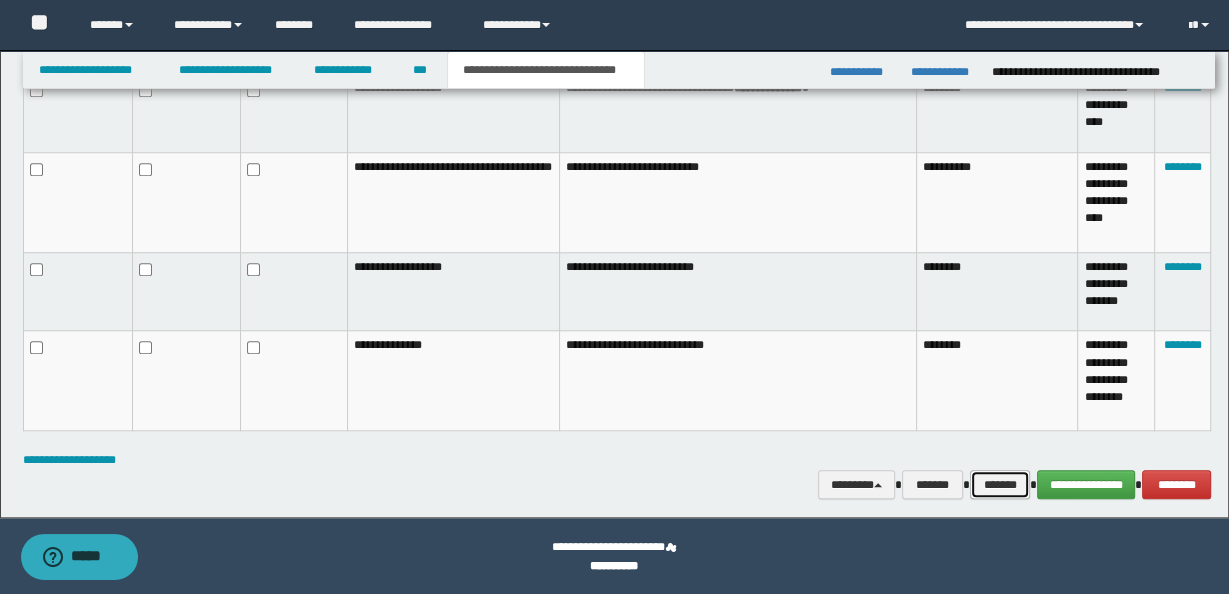 click on "*******" at bounding box center [1000, 484] 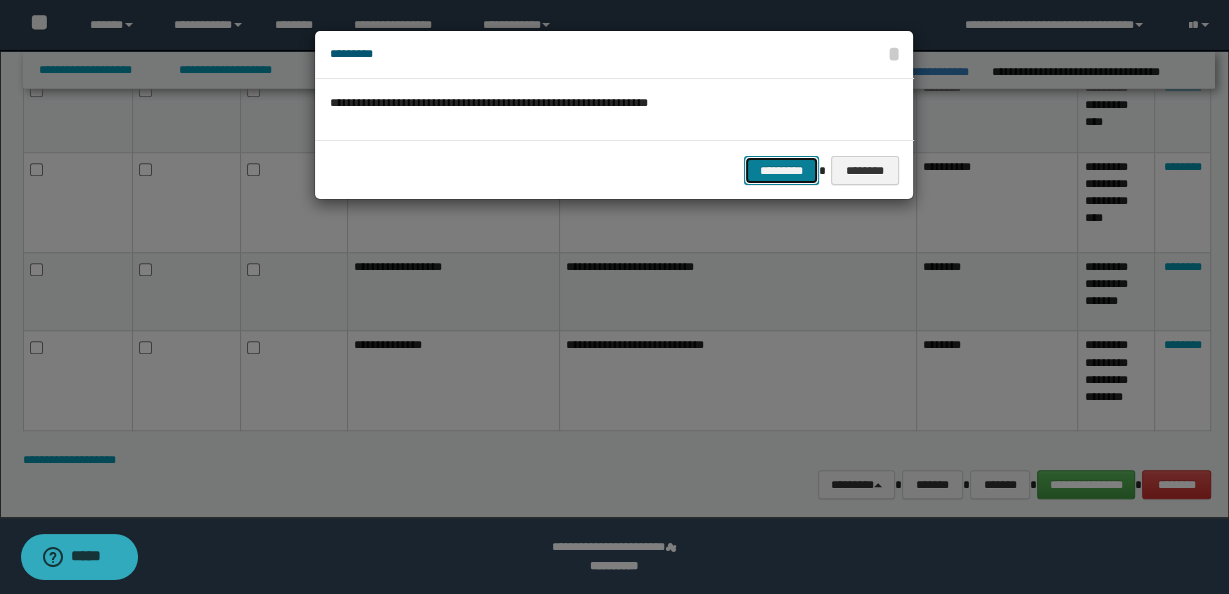 click on "*********" at bounding box center [781, 170] 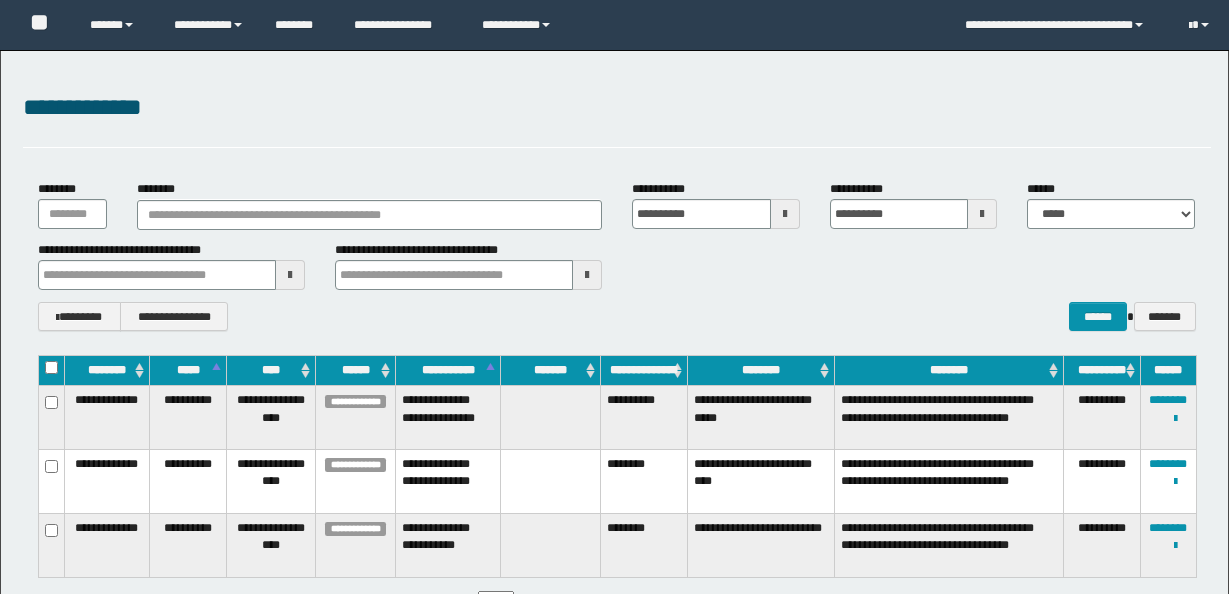 scroll, scrollTop: 138, scrollLeft: 0, axis: vertical 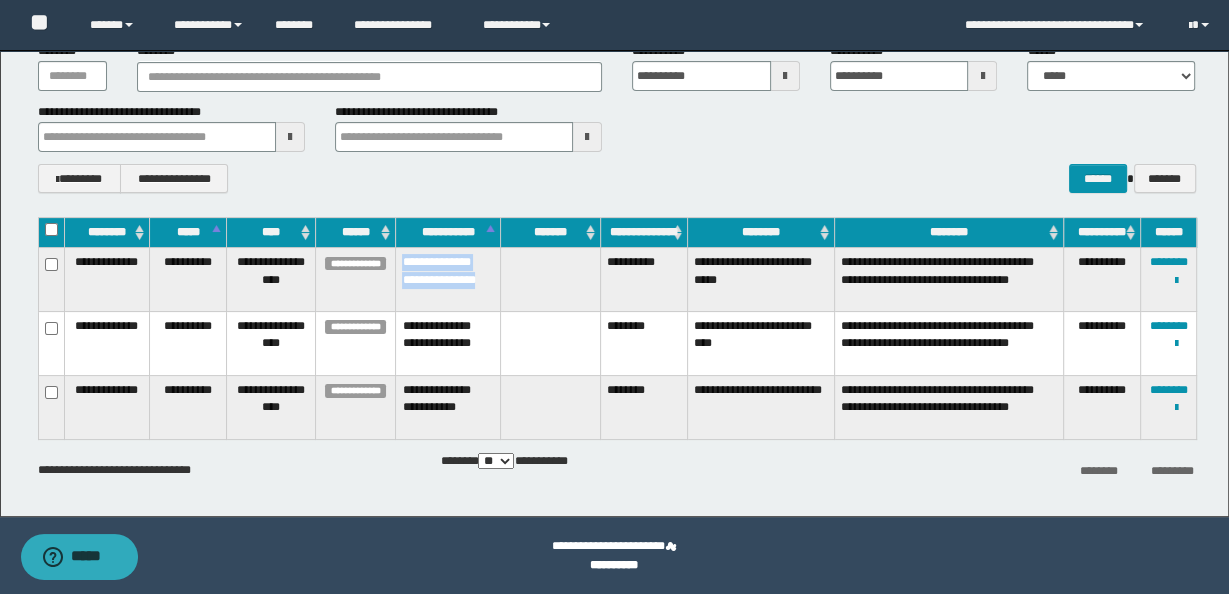 drag, startPoint x: 401, startPoint y: 260, endPoint x: 451, endPoint y: 309, distance: 70.00714 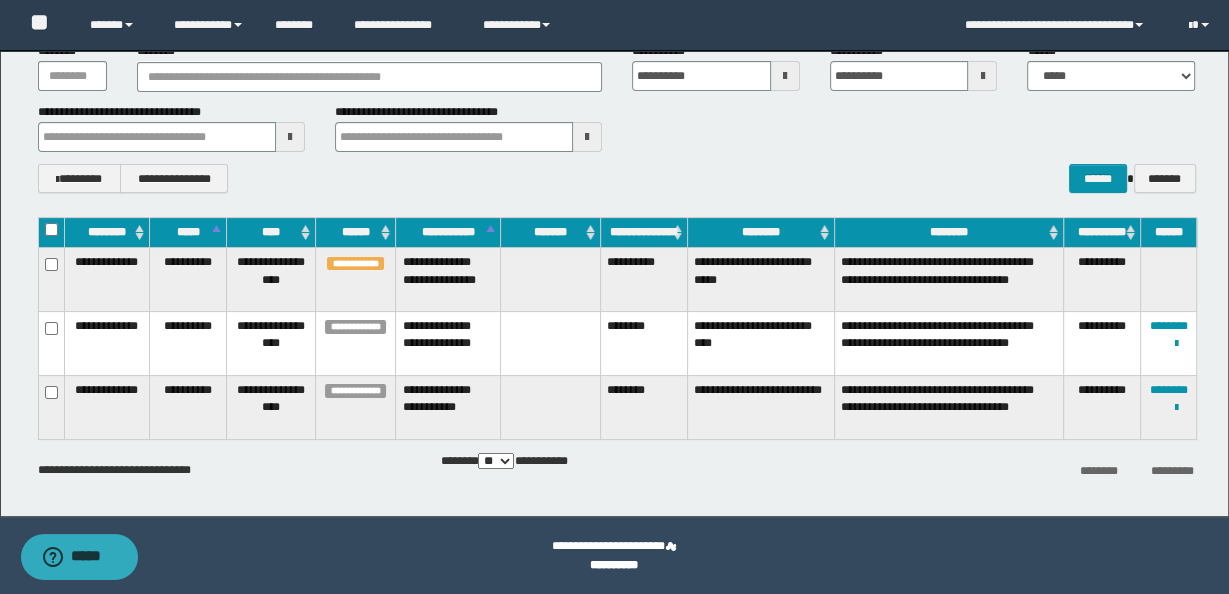 click on "********" at bounding box center (644, 408) 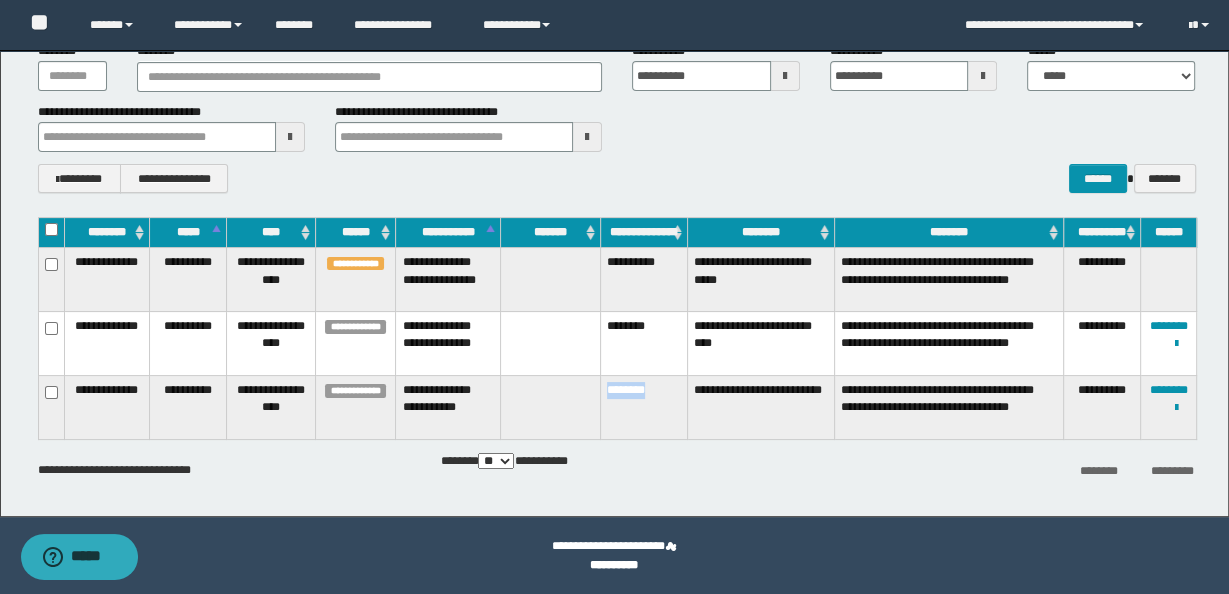 click on "********" at bounding box center (644, 408) 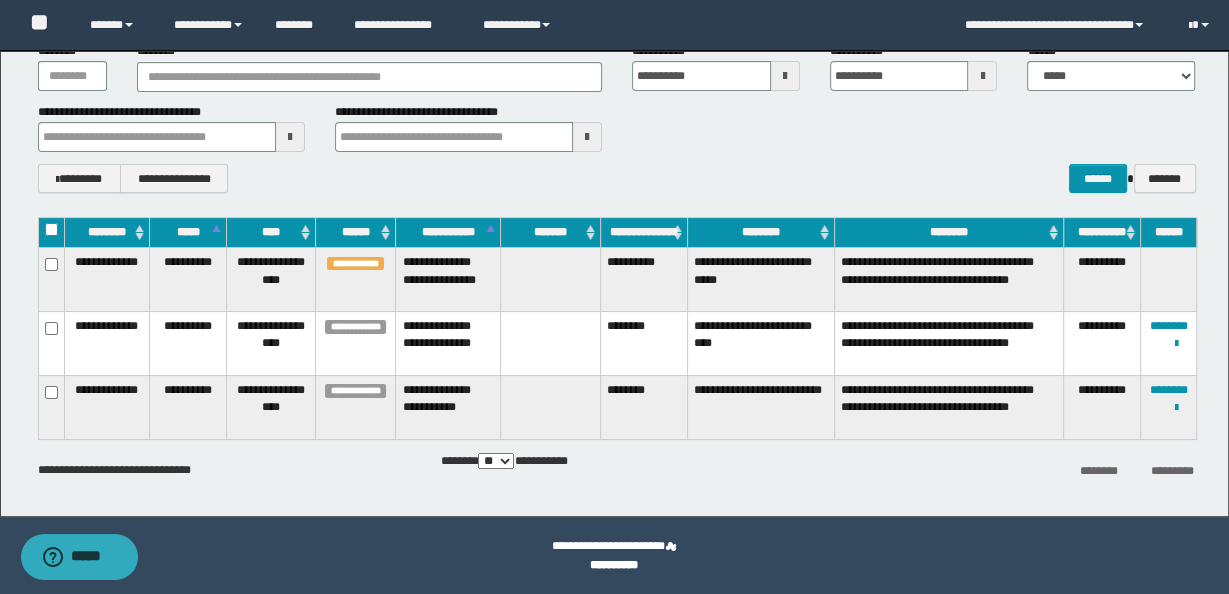 click on "********" at bounding box center (644, 344) 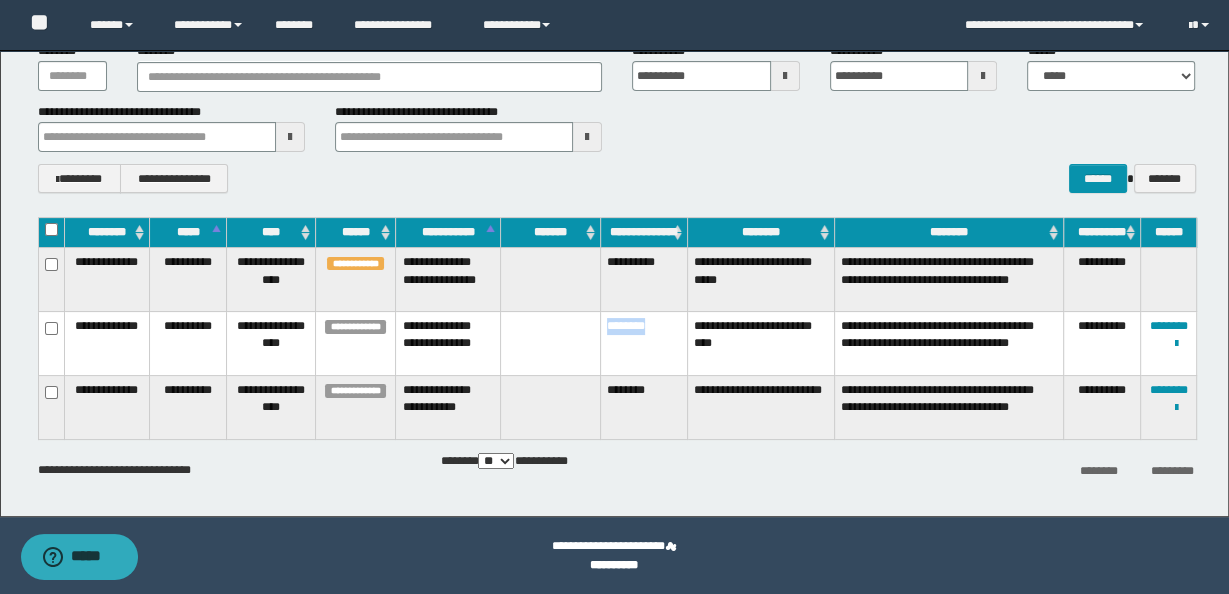 click on "********" at bounding box center [644, 344] 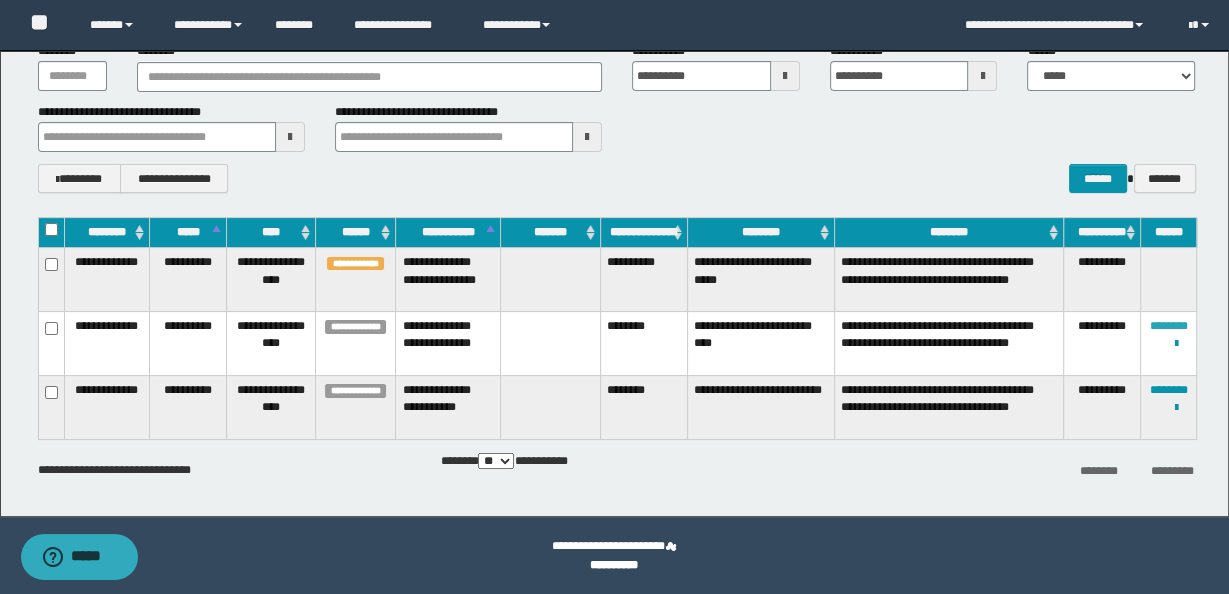 click on "********" at bounding box center (1168, 326) 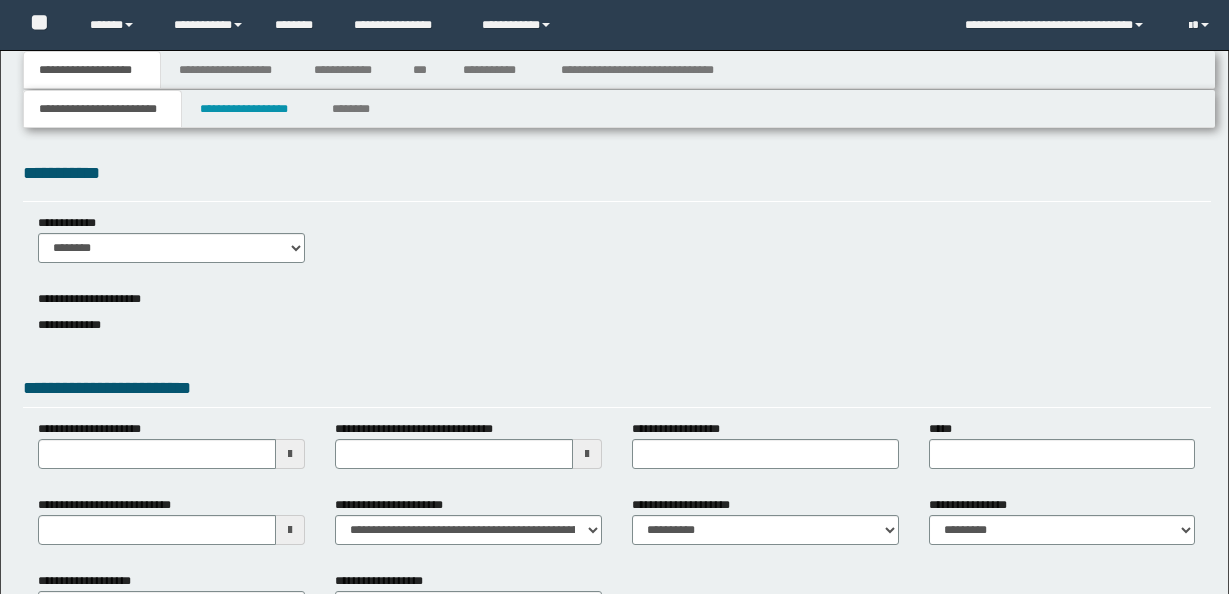 scroll, scrollTop: 0, scrollLeft: 0, axis: both 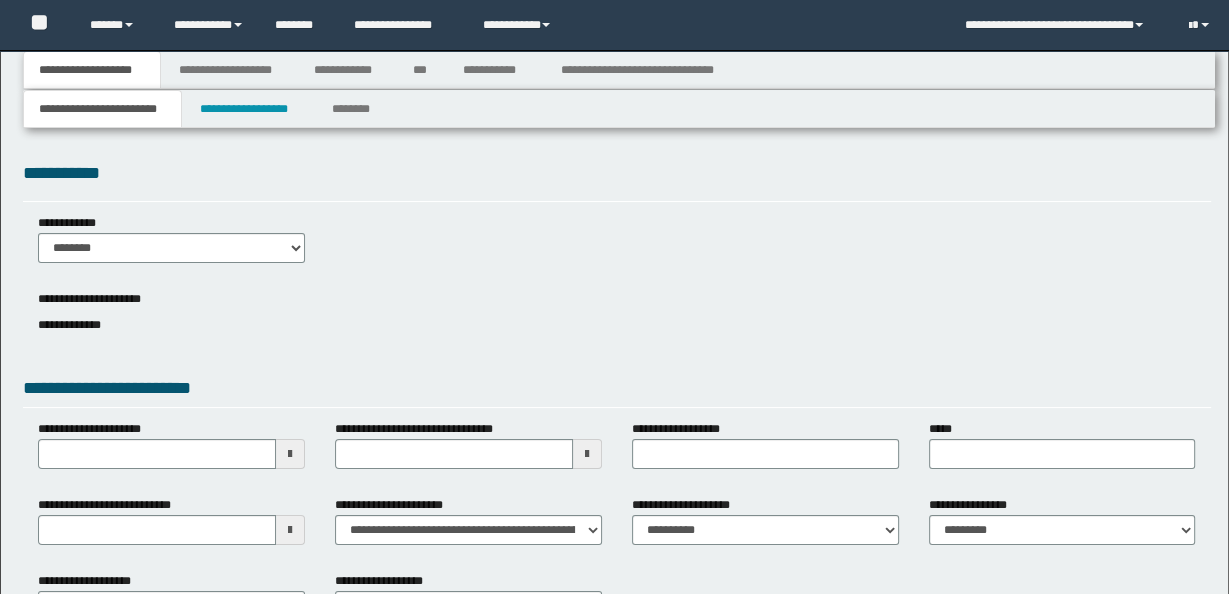 select on "*" 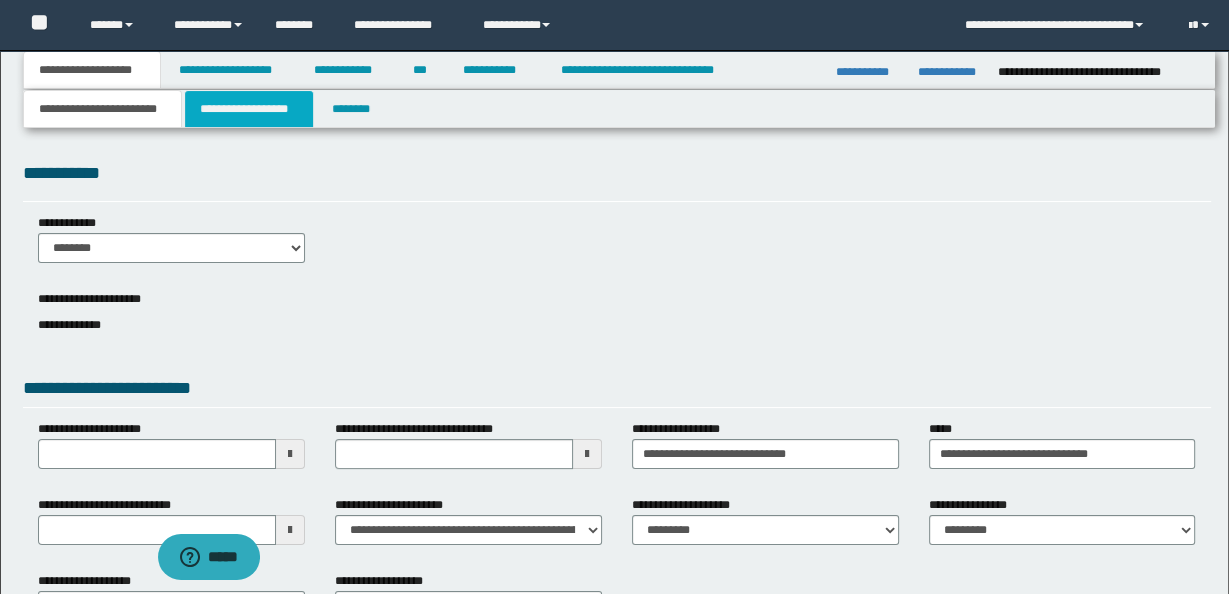 scroll, scrollTop: 0, scrollLeft: 0, axis: both 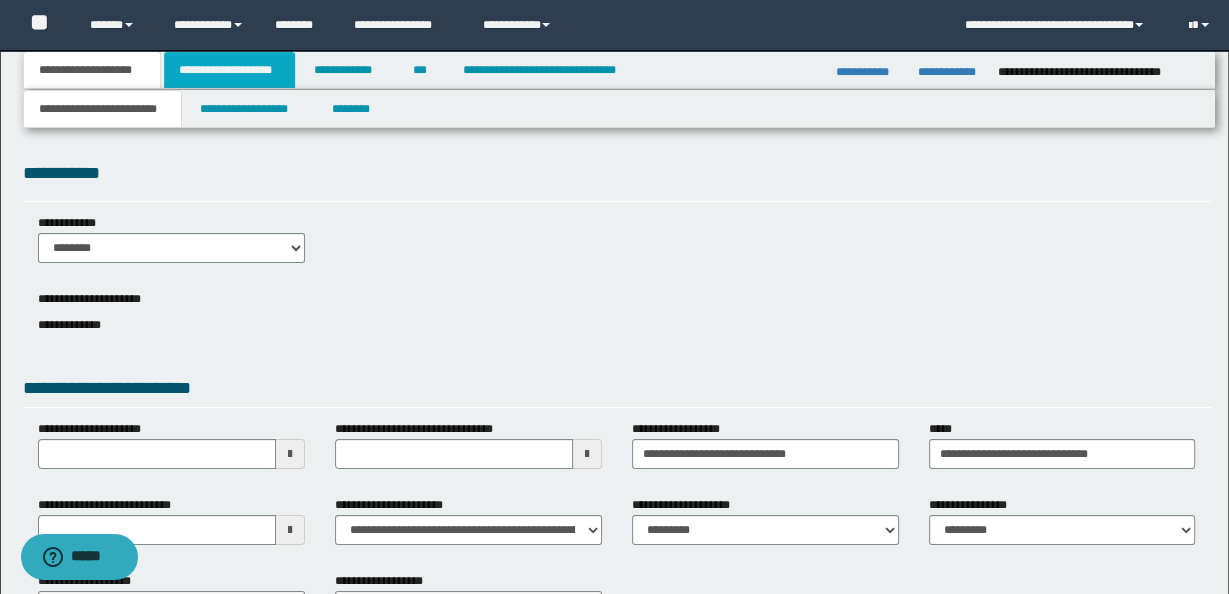 click on "**********" at bounding box center [229, 70] 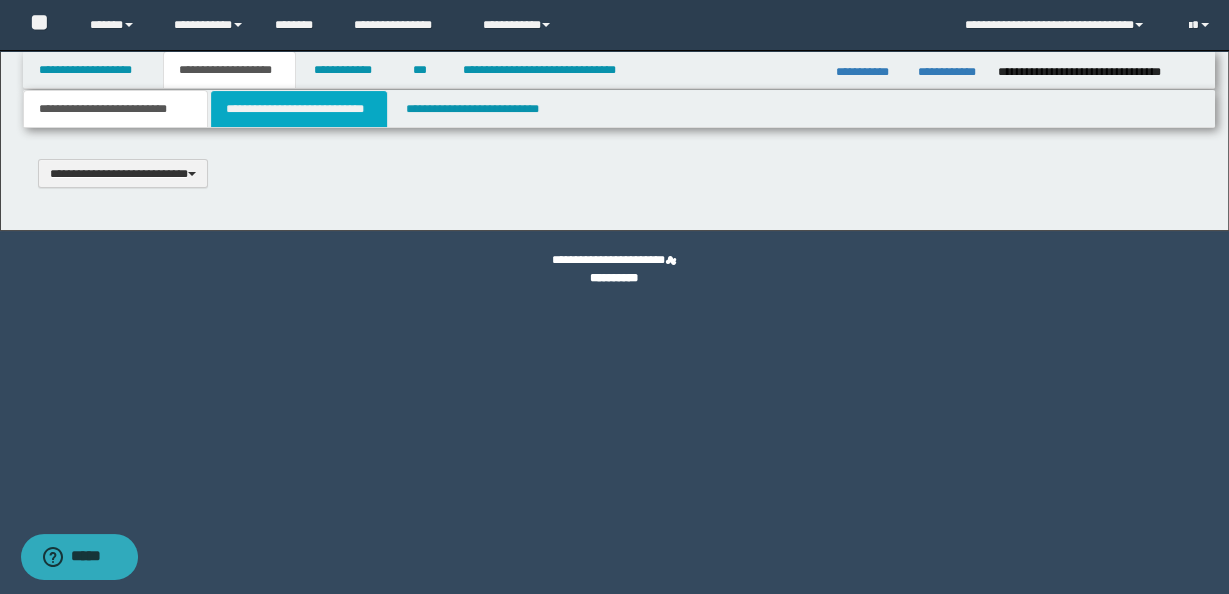 type 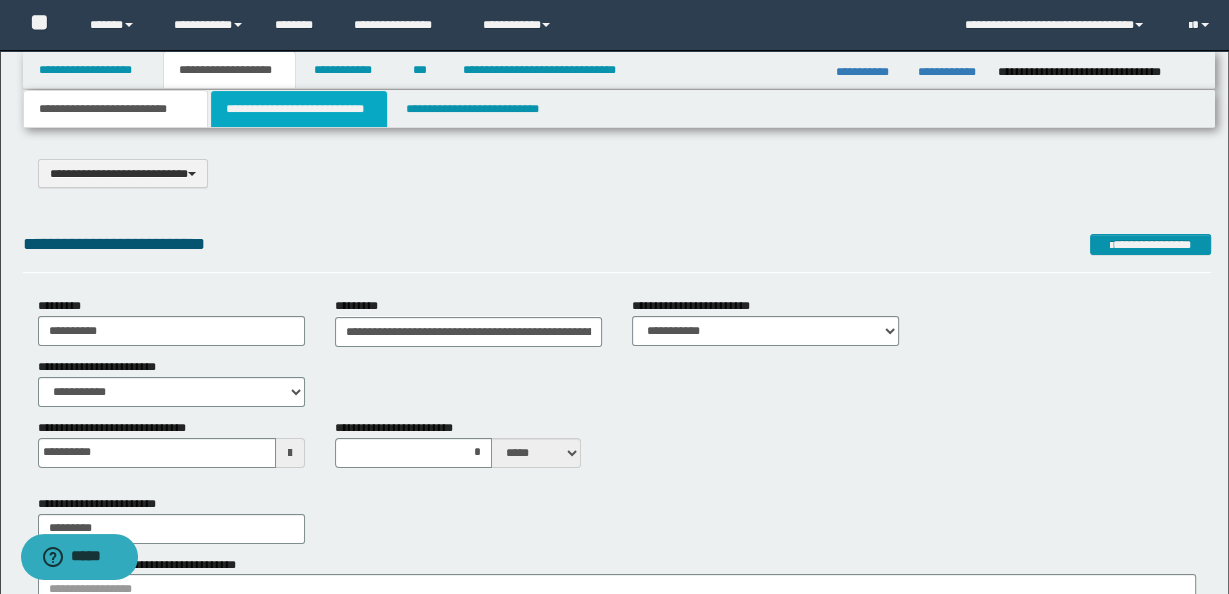 click on "**********" at bounding box center [299, 109] 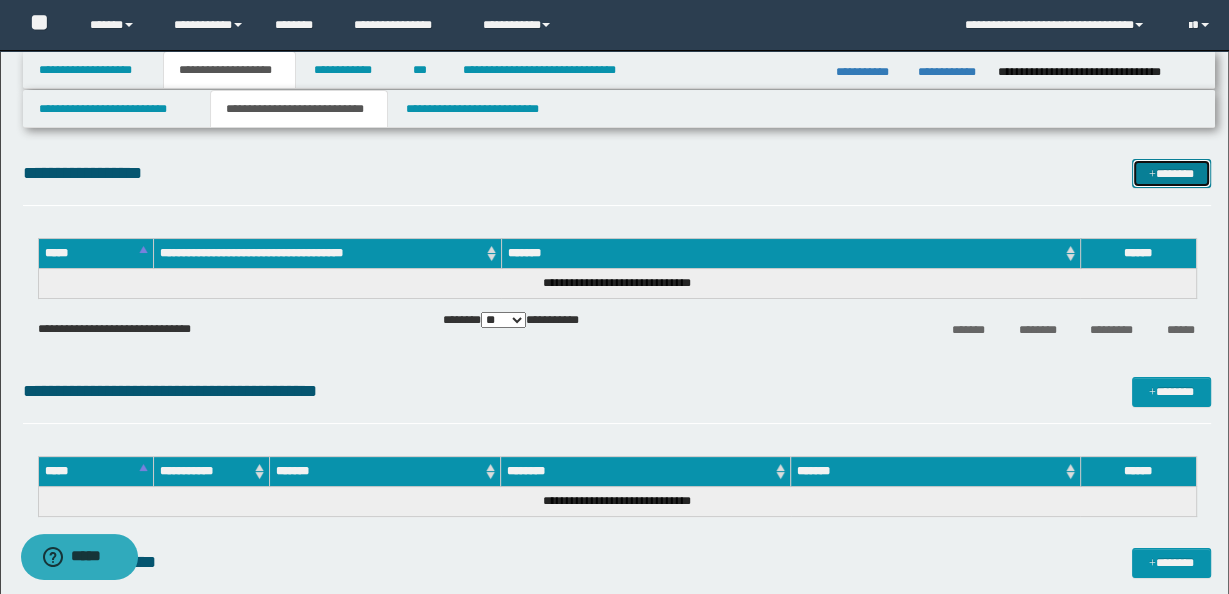 click on "*******" at bounding box center [1171, 173] 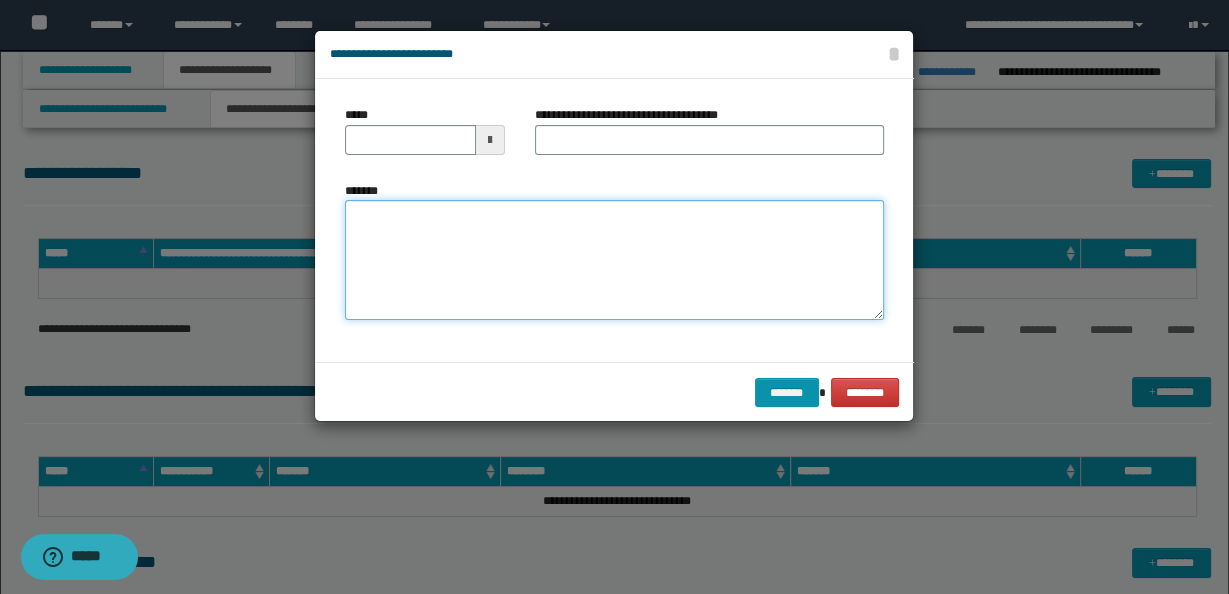 paste on "**********" 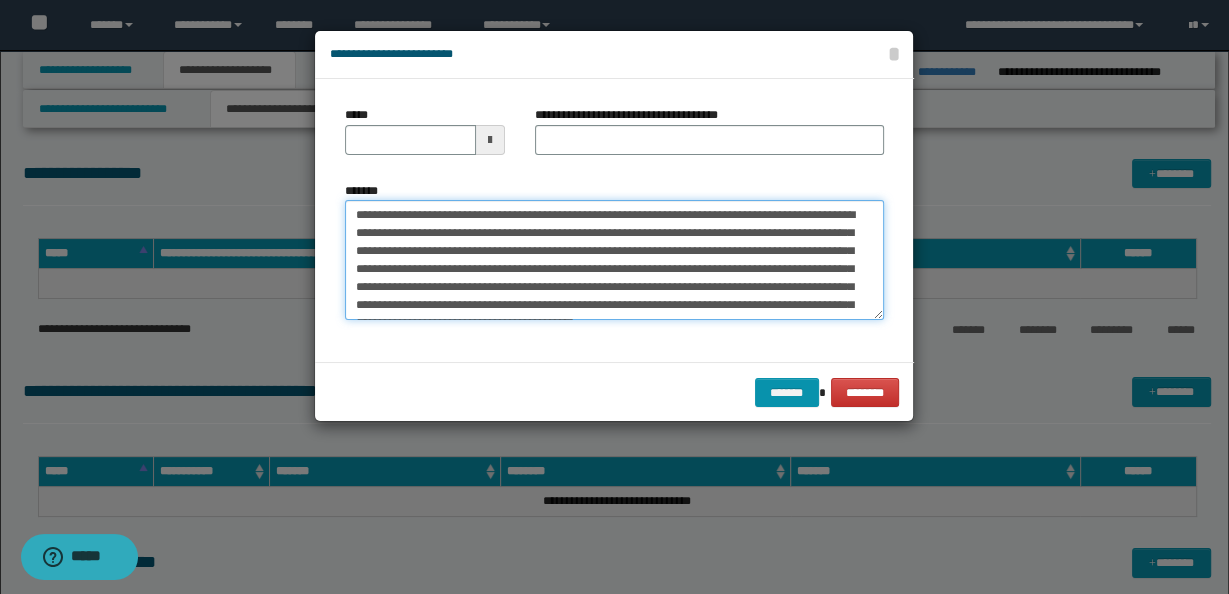 scroll, scrollTop: 245, scrollLeft: 0, axis: vertical 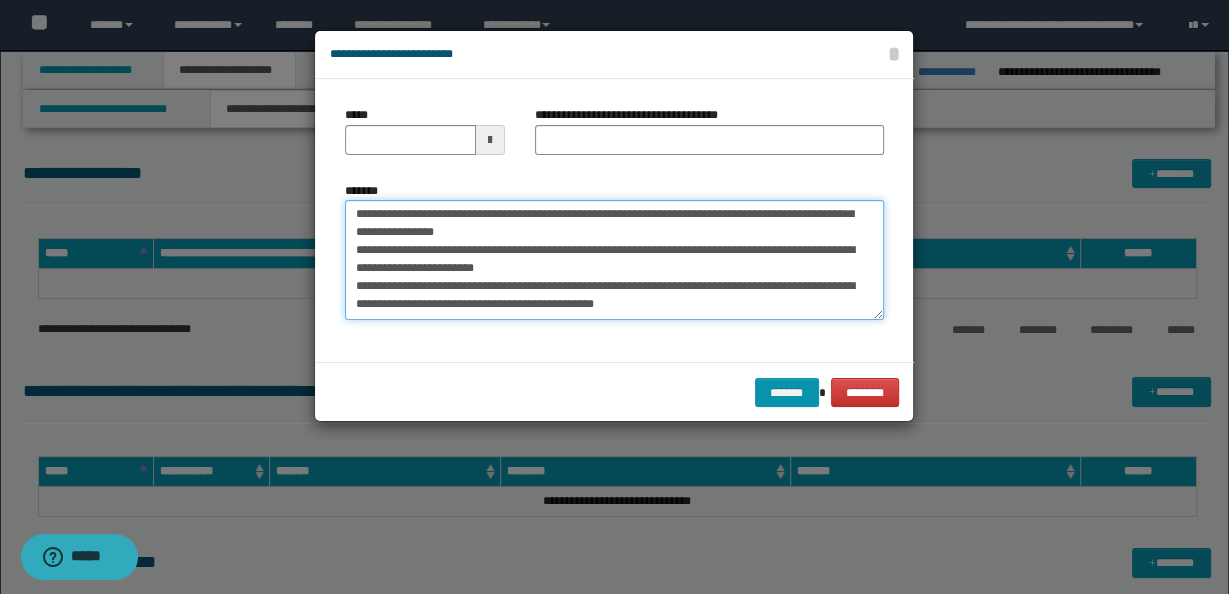 type on "**********" 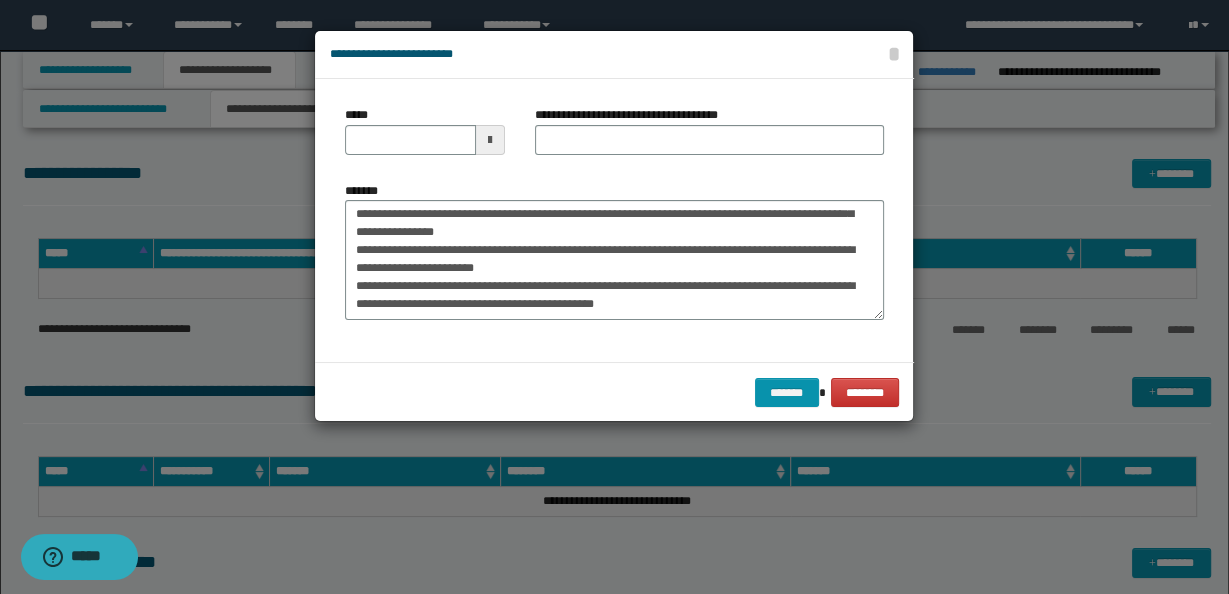 click at bounding box center (490, 140) 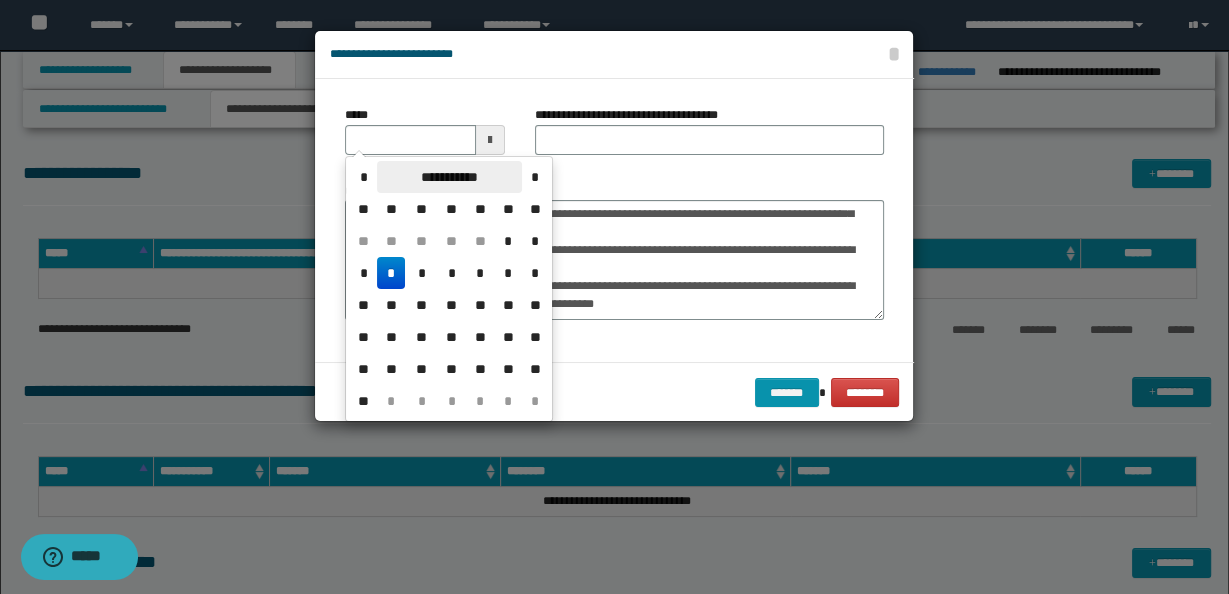 click on "**********" at bounding box center [449, 177] 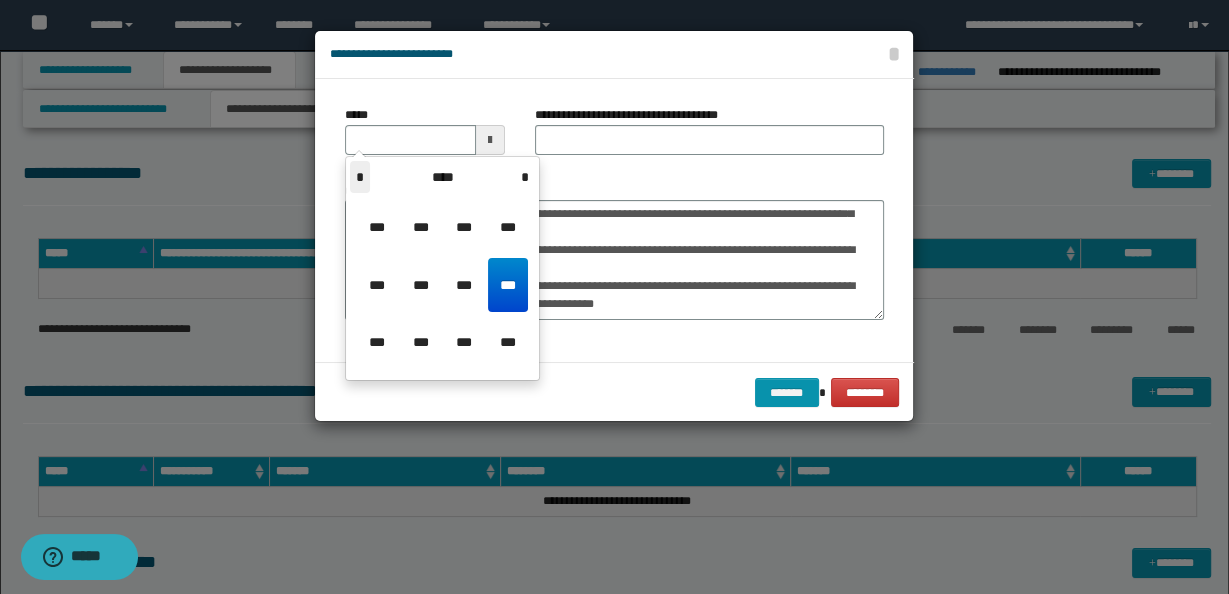 click on "*" at bounding box center (360, 177) 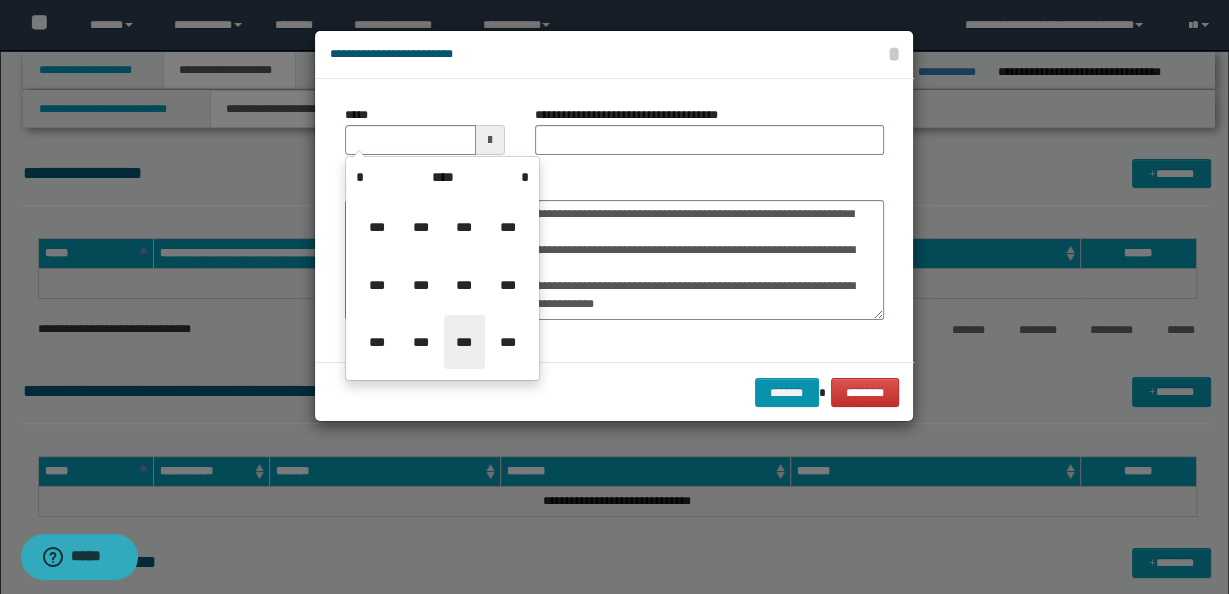 click on "***" at bounding box center (464, 342) 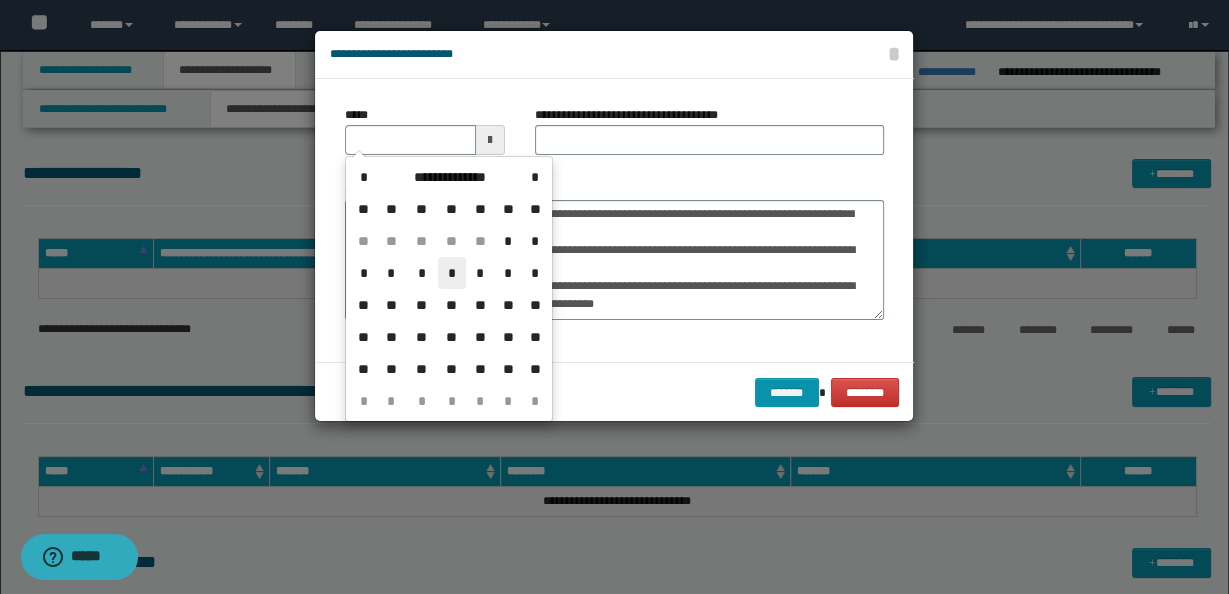 click on "*" at bounding box center [452, 273] 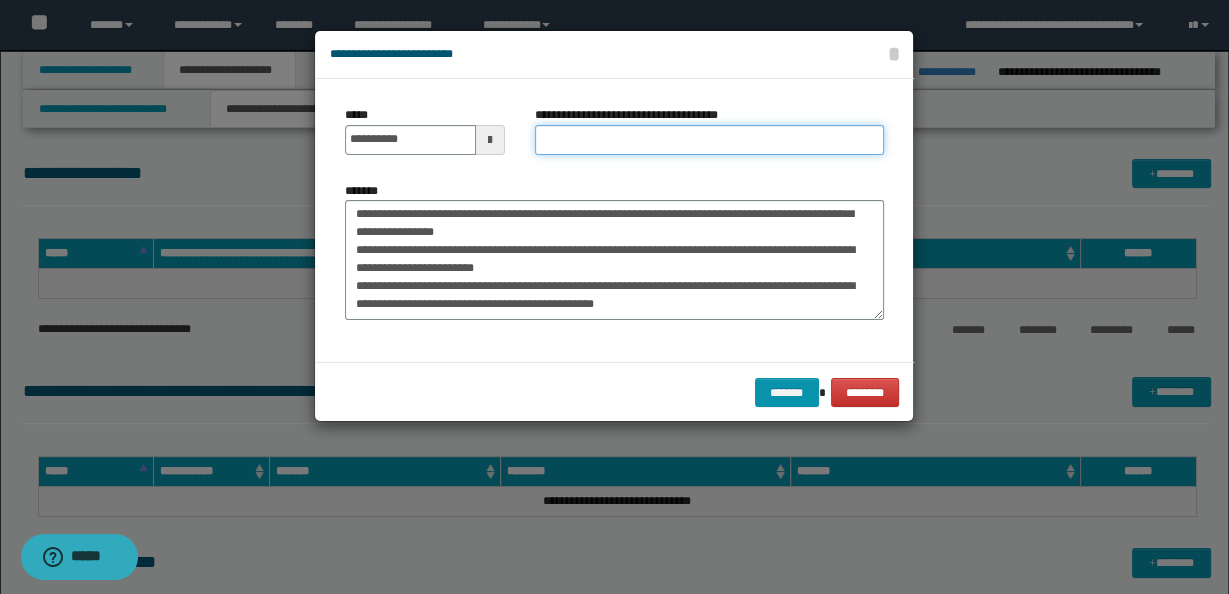 click on "**********" at bounding box center (709, 140) 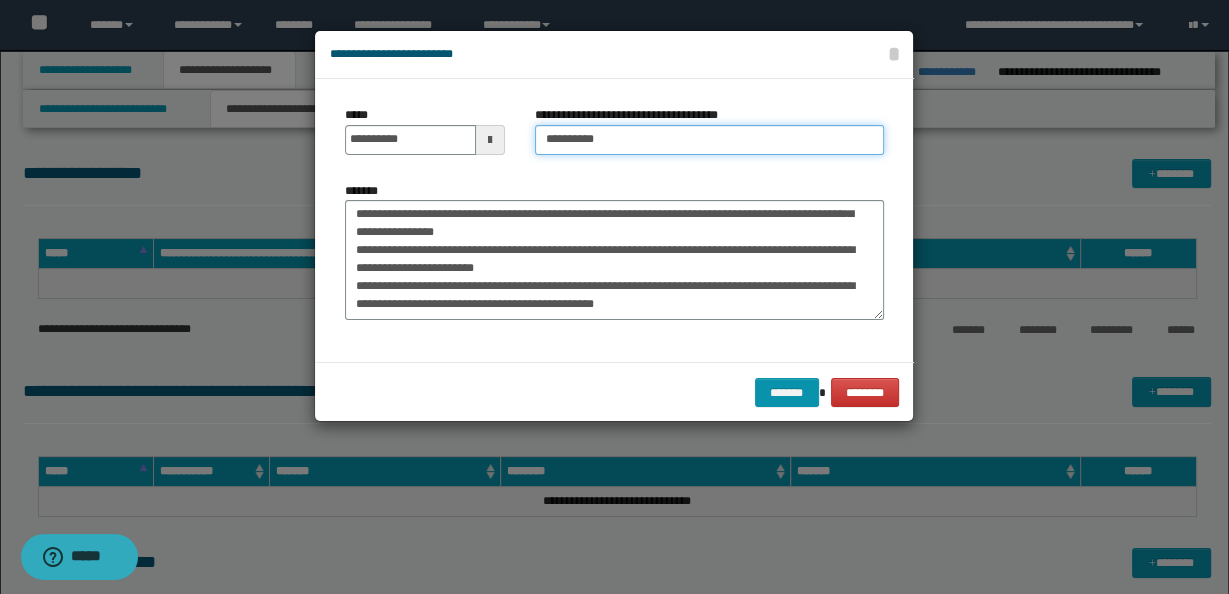 paste on "**********" 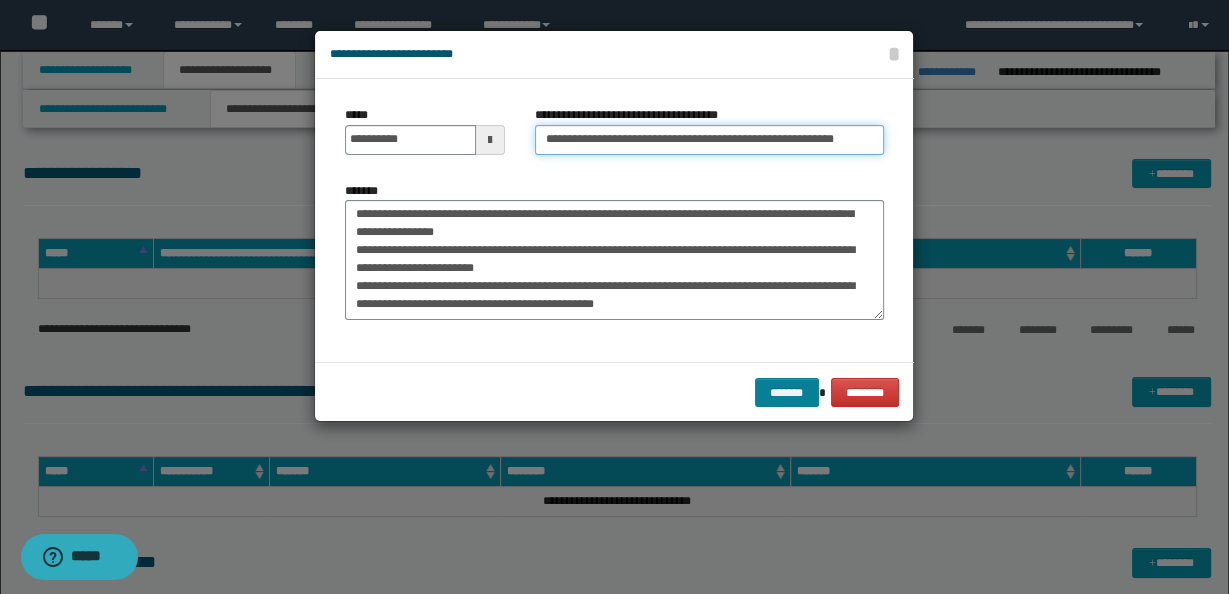type on "**********" 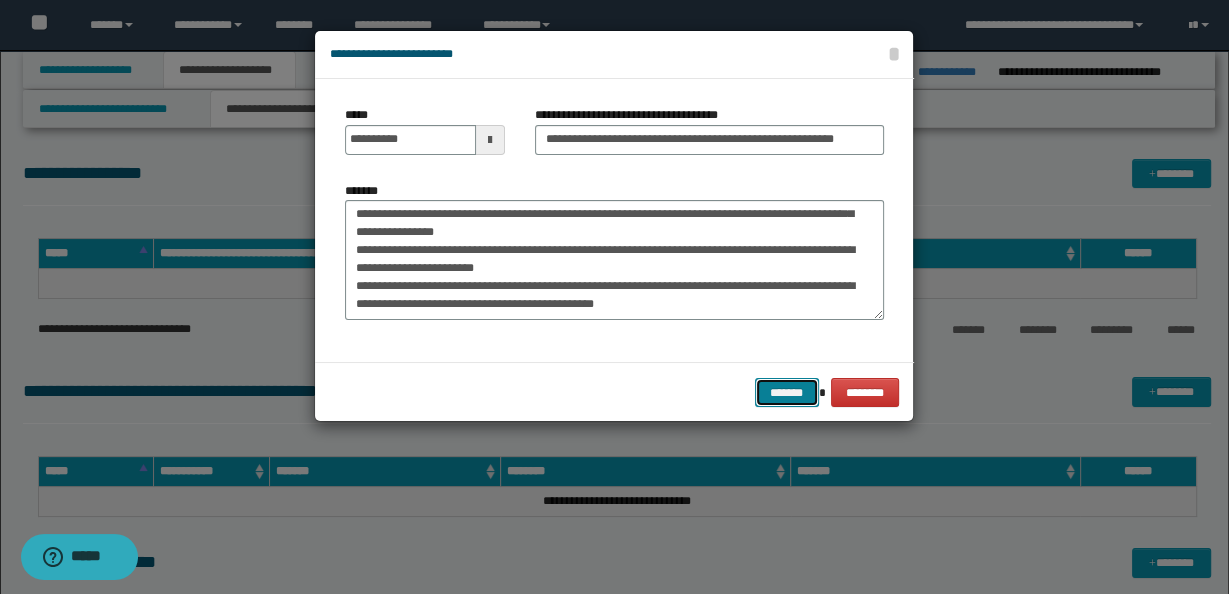 click on "*******" at bounding box center [787, 392] 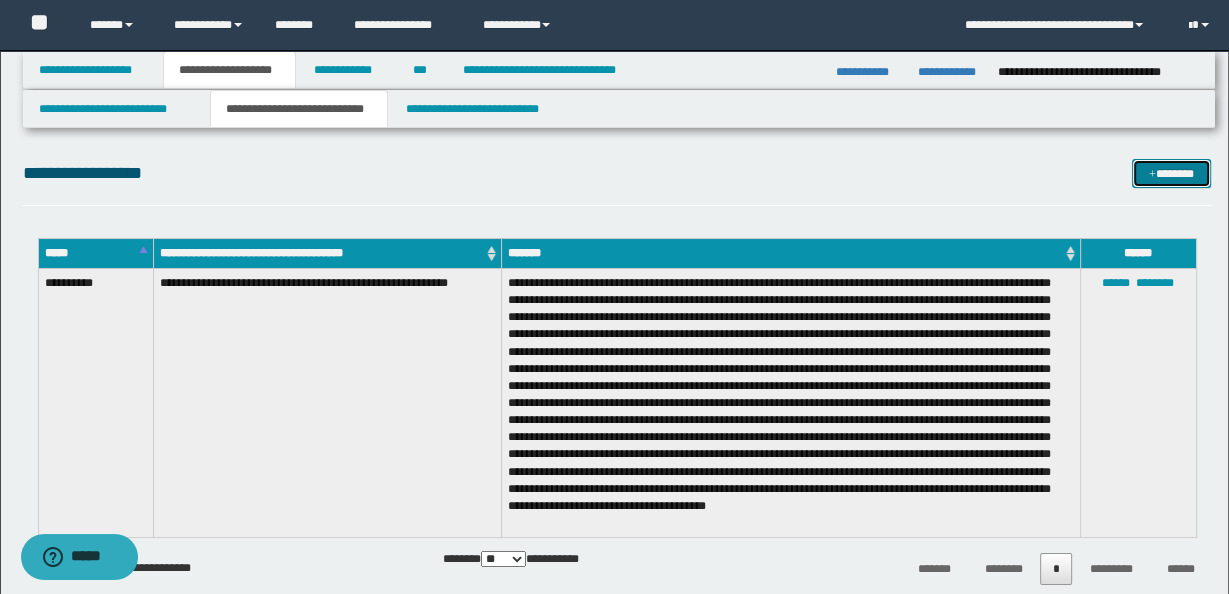click on "*******" at bounding box center (1171, 173) 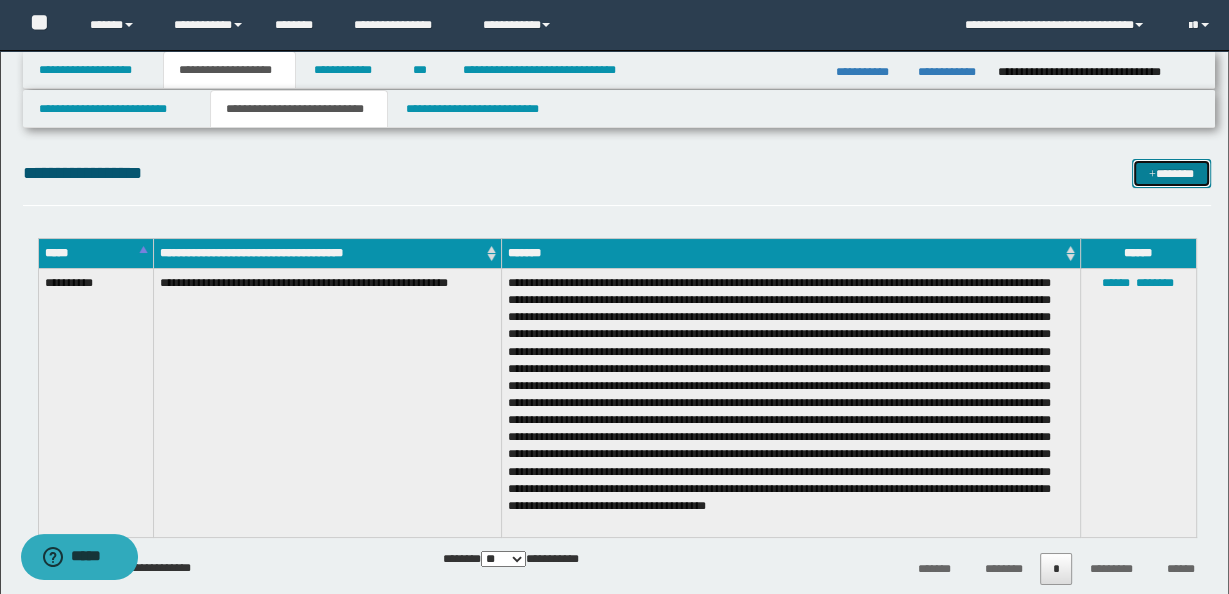 scroll, scrollTop: 0, scrollLeft: 0, axis: both 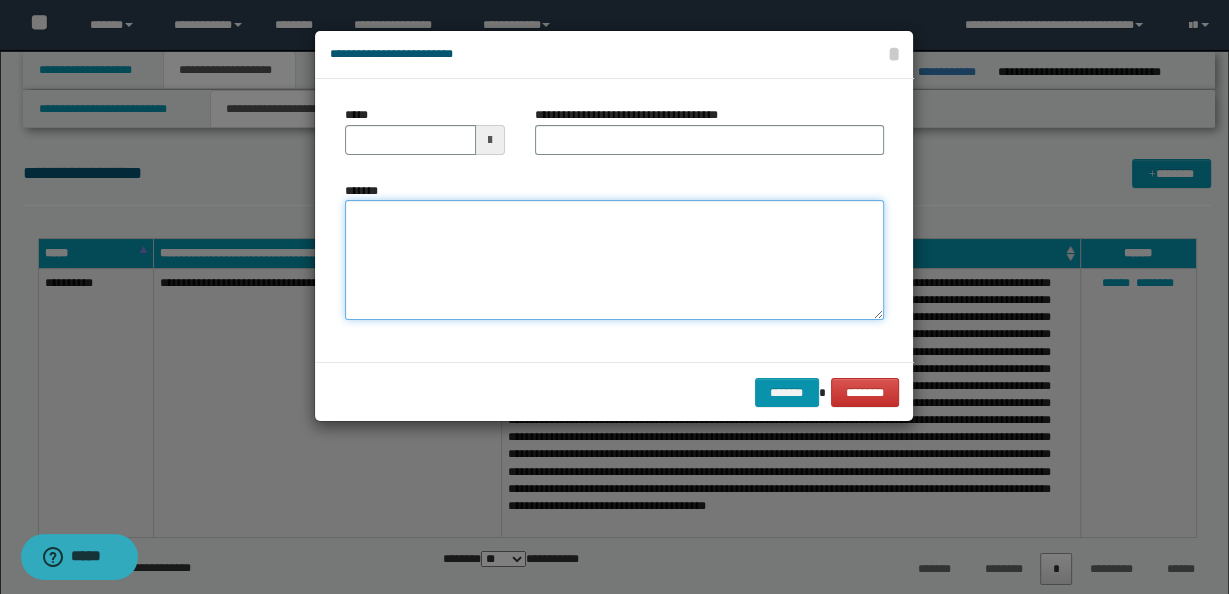 click on "*******" at bounding box center [614, 259] 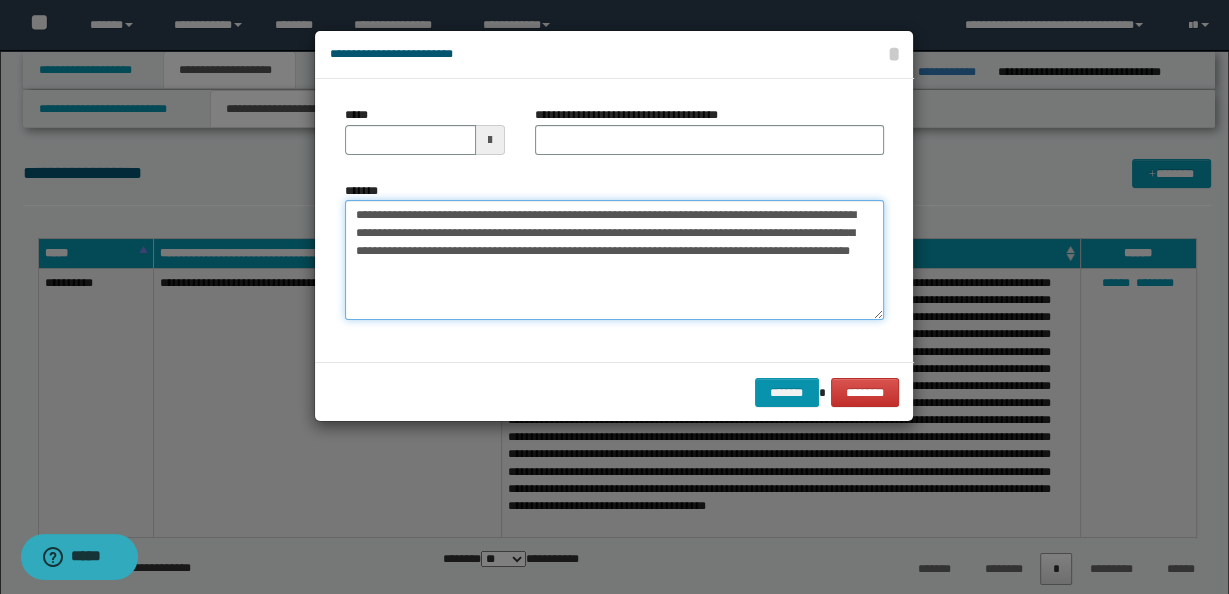 type on "**********" 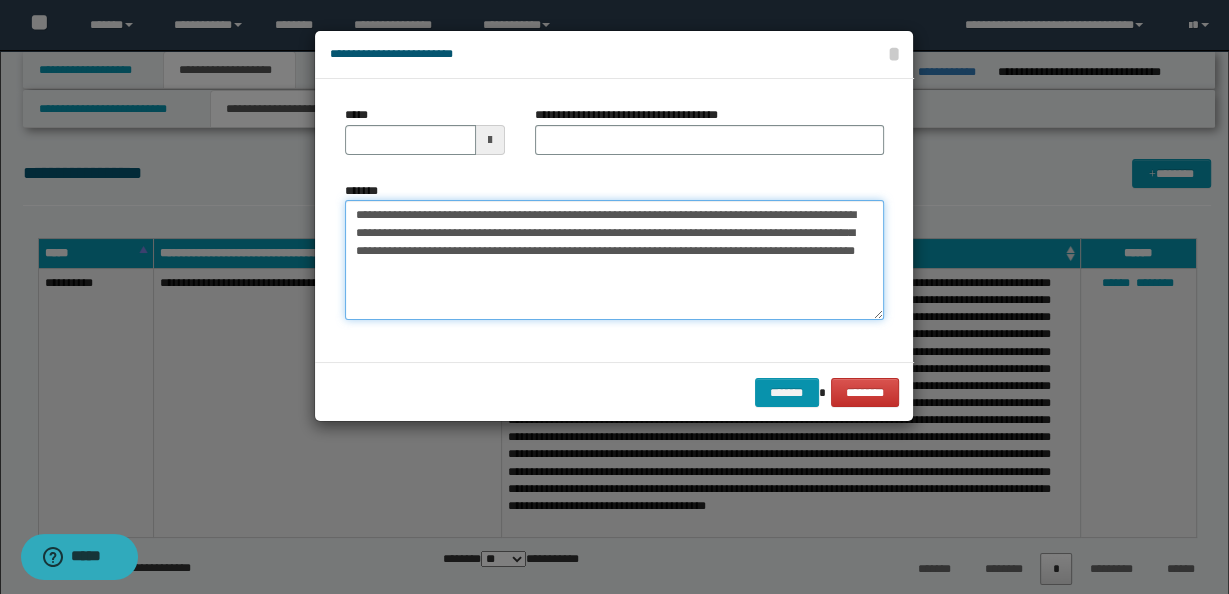 type 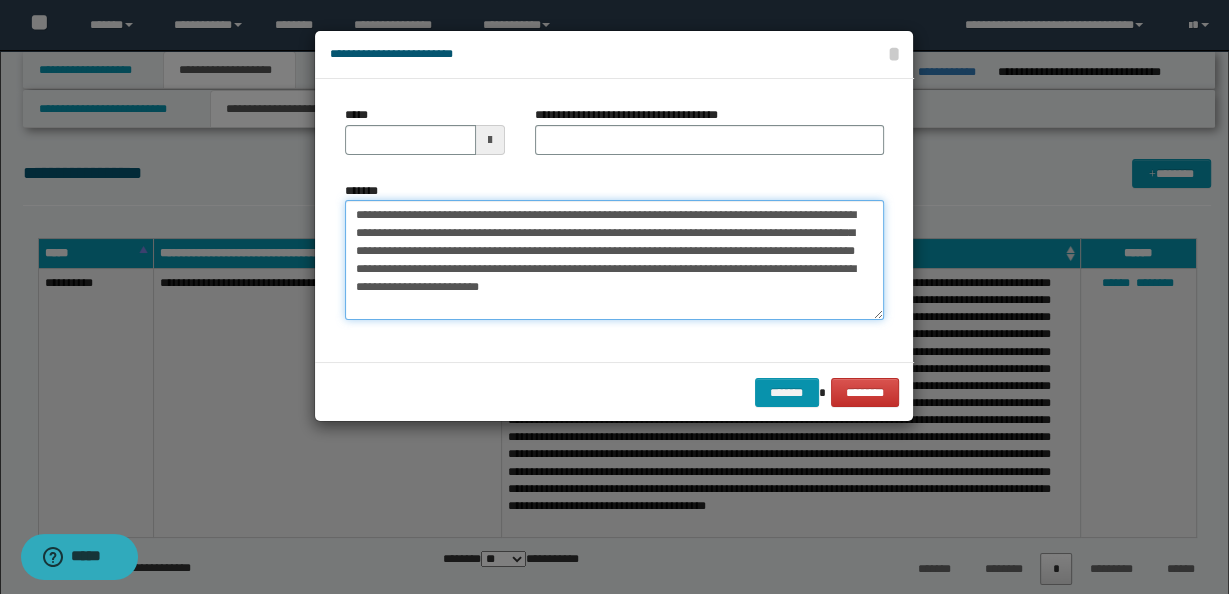 scroll, scrollTop: 0, scrollLeft: 0, axis: both 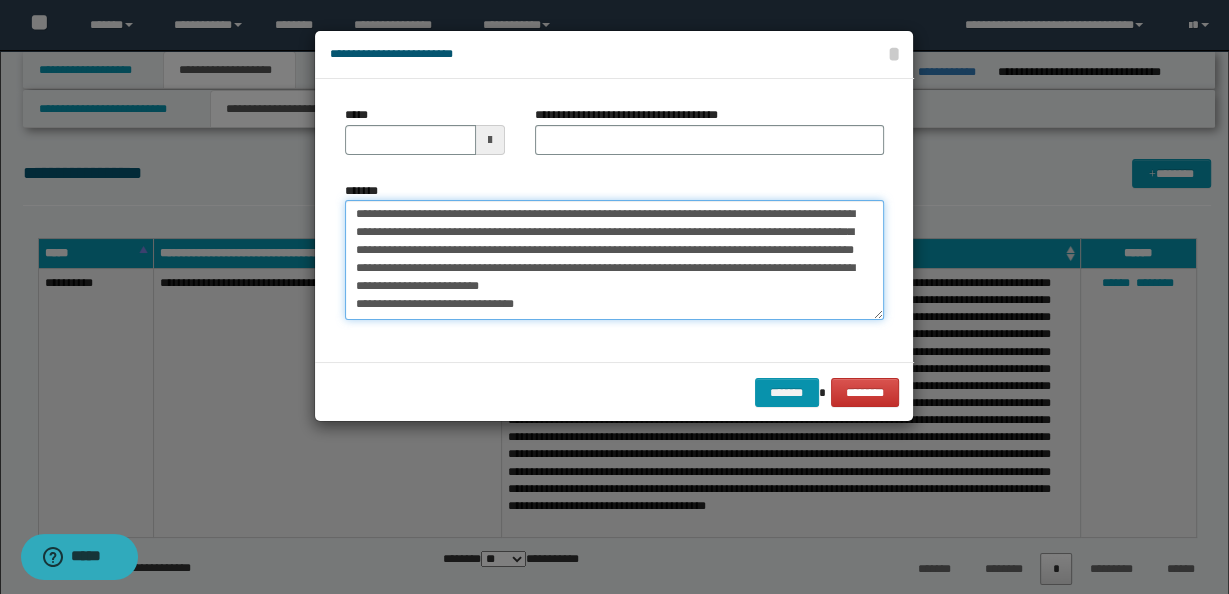type on "**********" 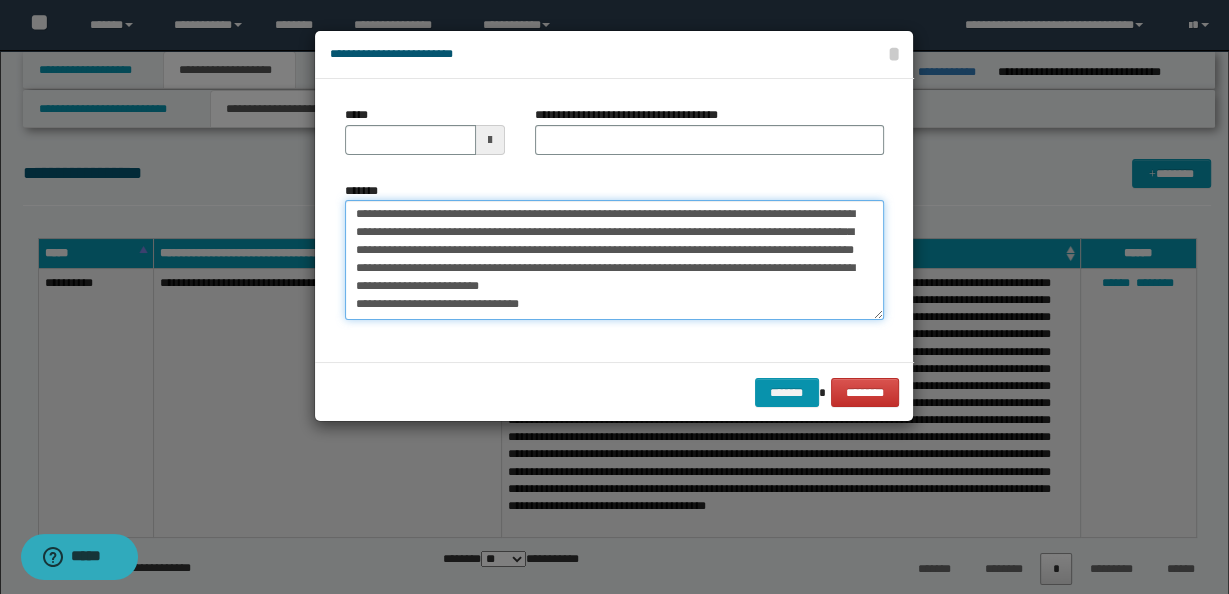 type 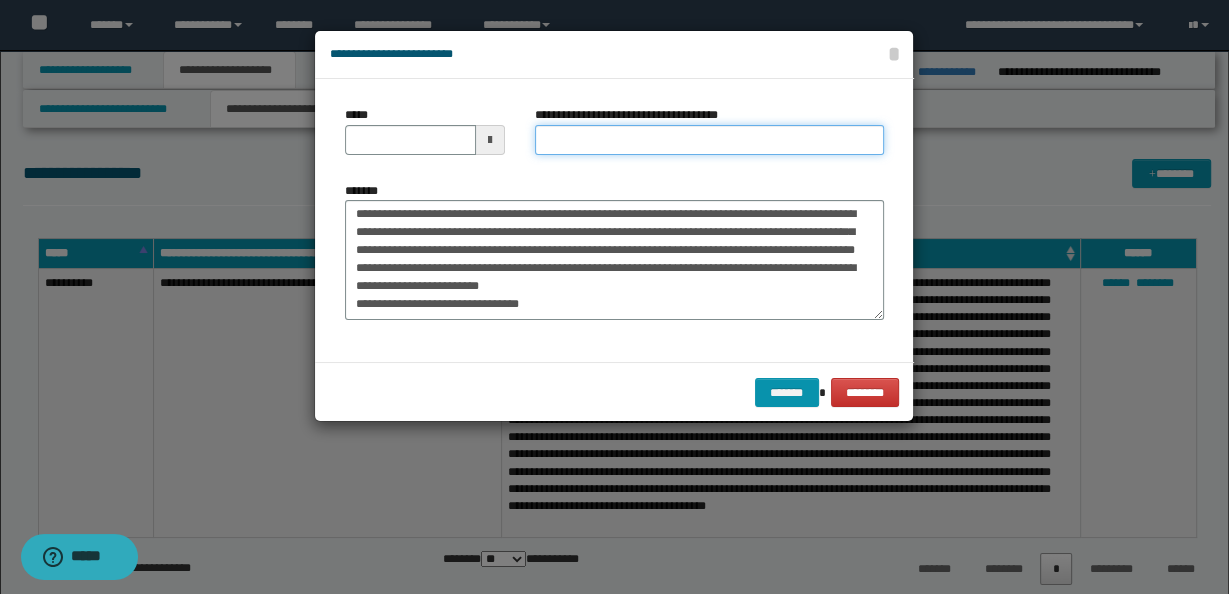 click on "**********" at bounding box center [709, 140] 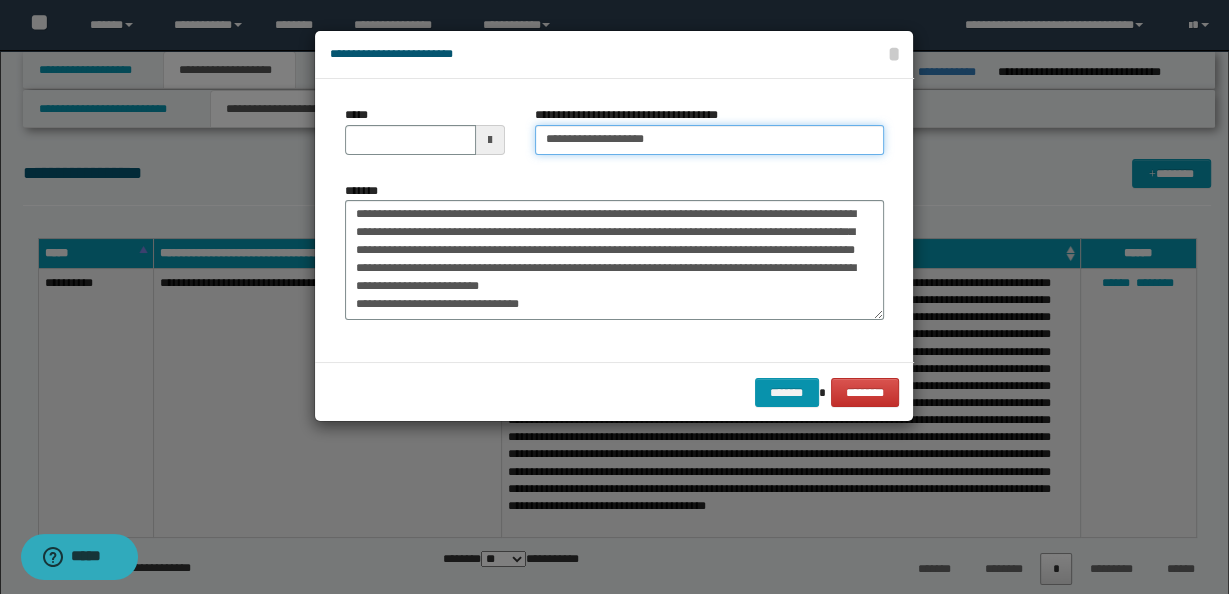 type on "**********" 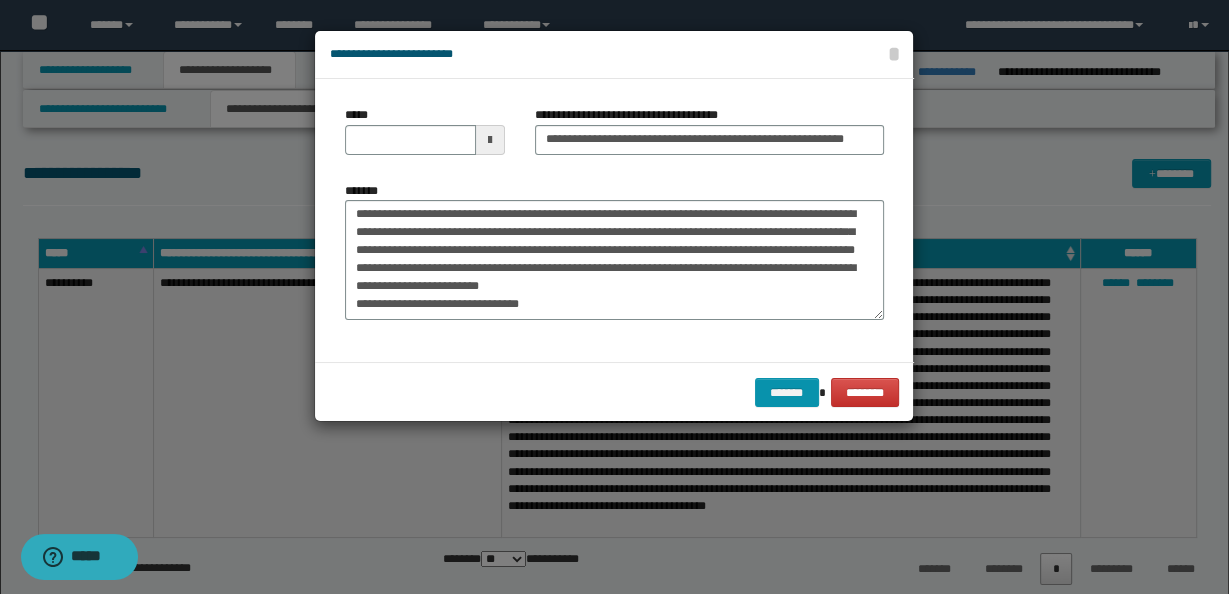click at bounding box center (490, 140) 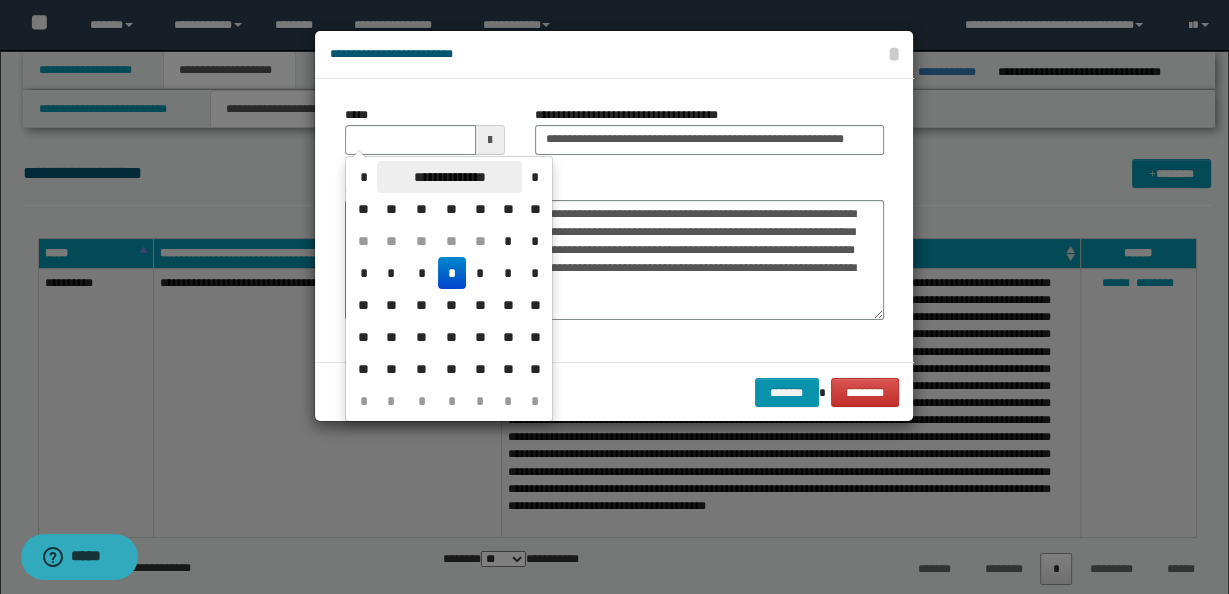 click on "**********" at bounding box center [449, 177] 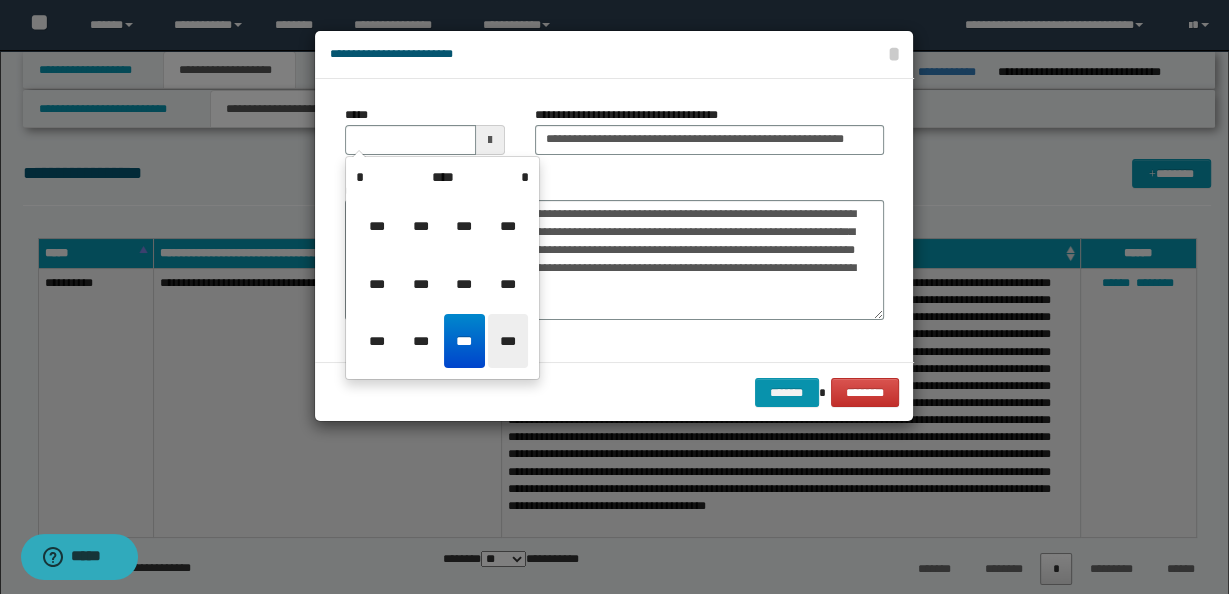 click on "***" at bounding box center [508, 341] 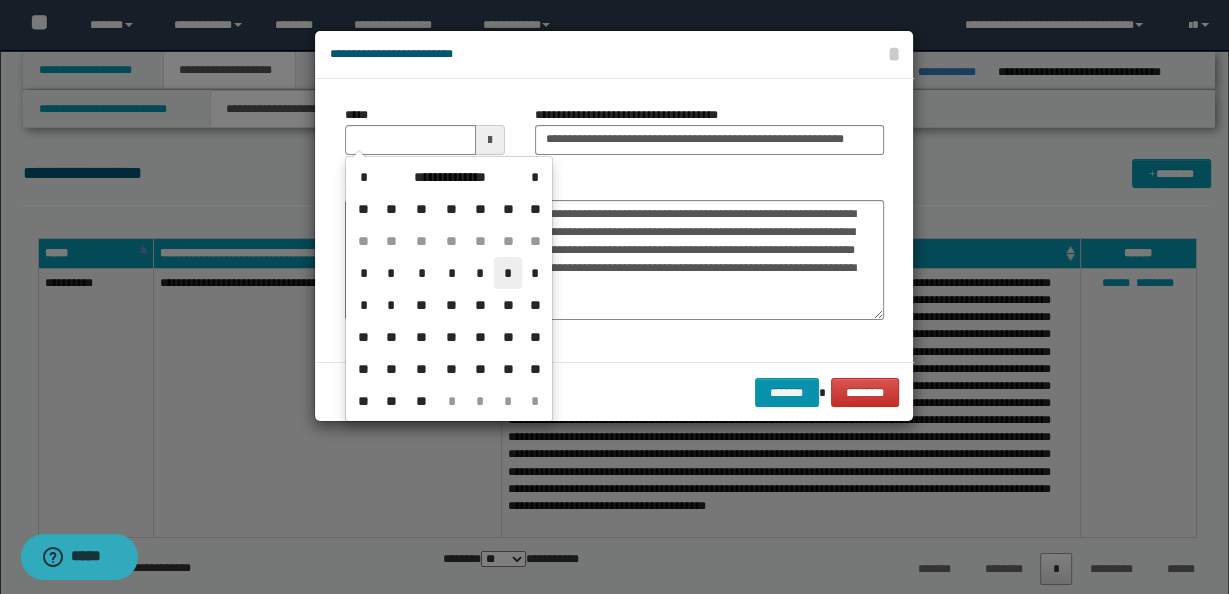 click on "*" at bounding box center (508, 273) 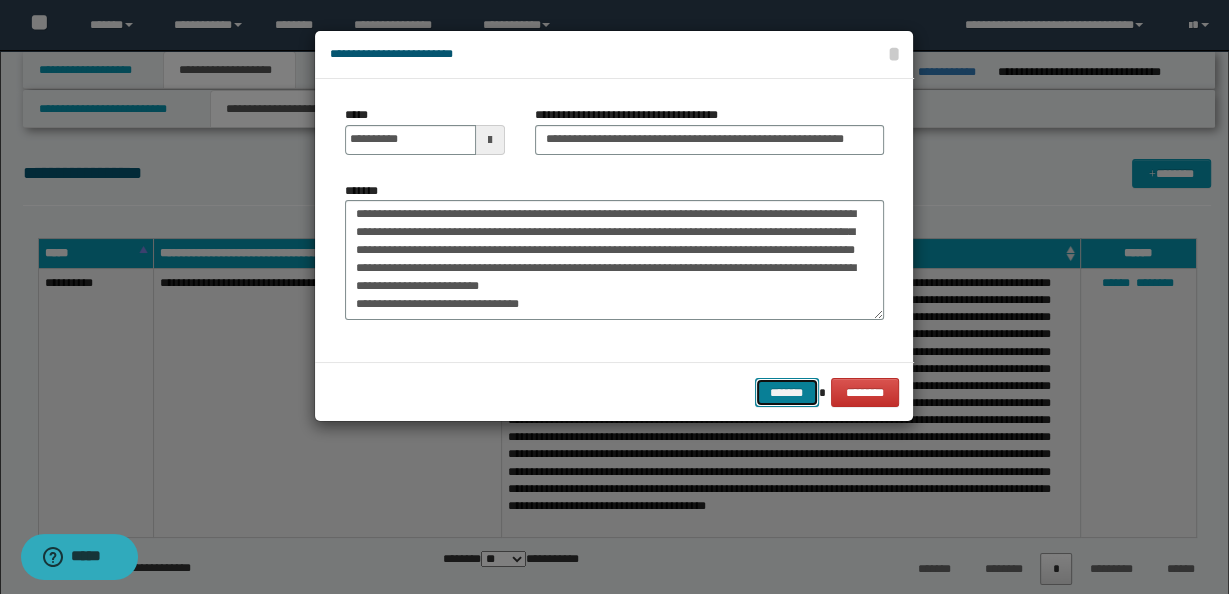 click on "*******" at bounding box center [787, 392] 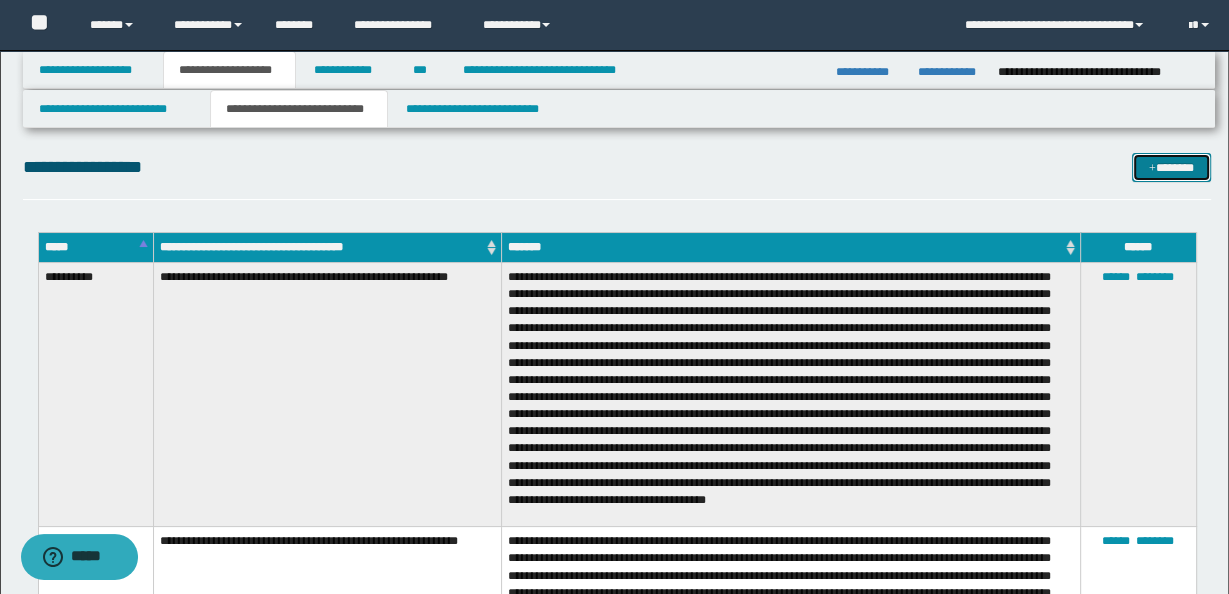 scroll, scrollTop: 0, scrollLeft: 0, axis: both 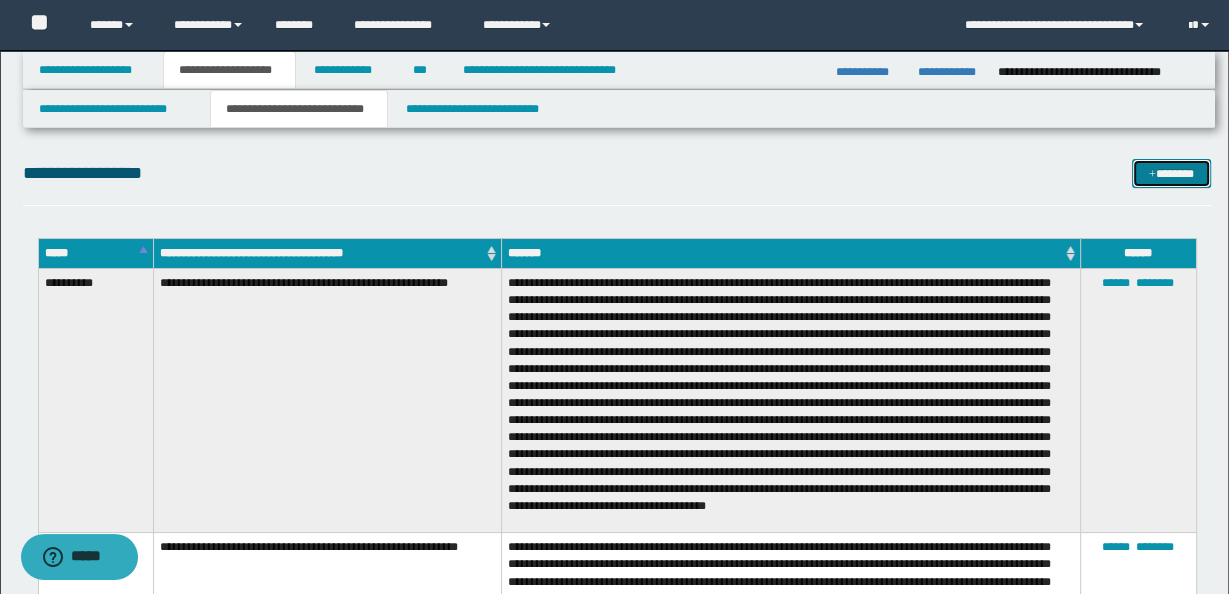click on "*******" at bounding box center [1171, 173] 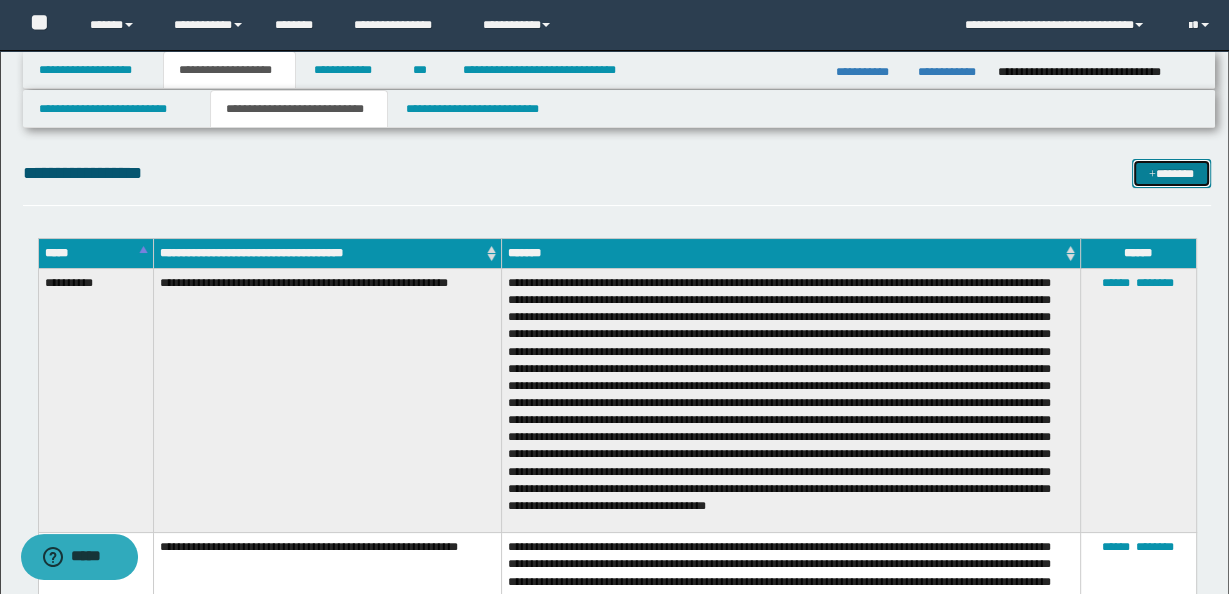scroll, scrollTop: 0, scrollLeft: 0, axis: both 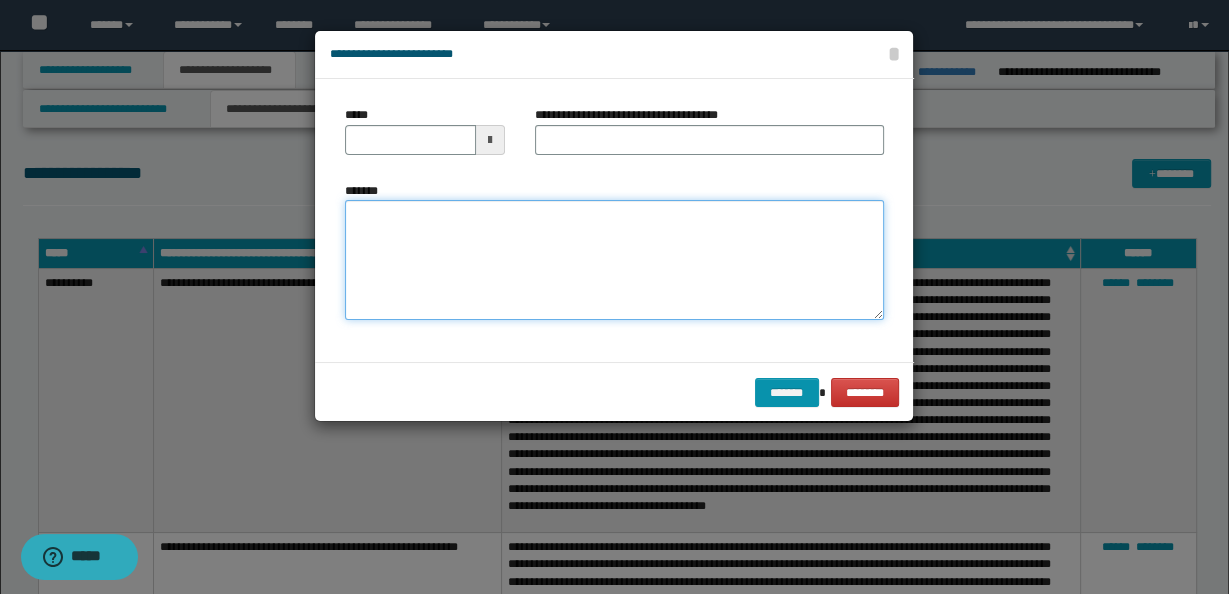 click on "*******" at bounding box center [614, 259] 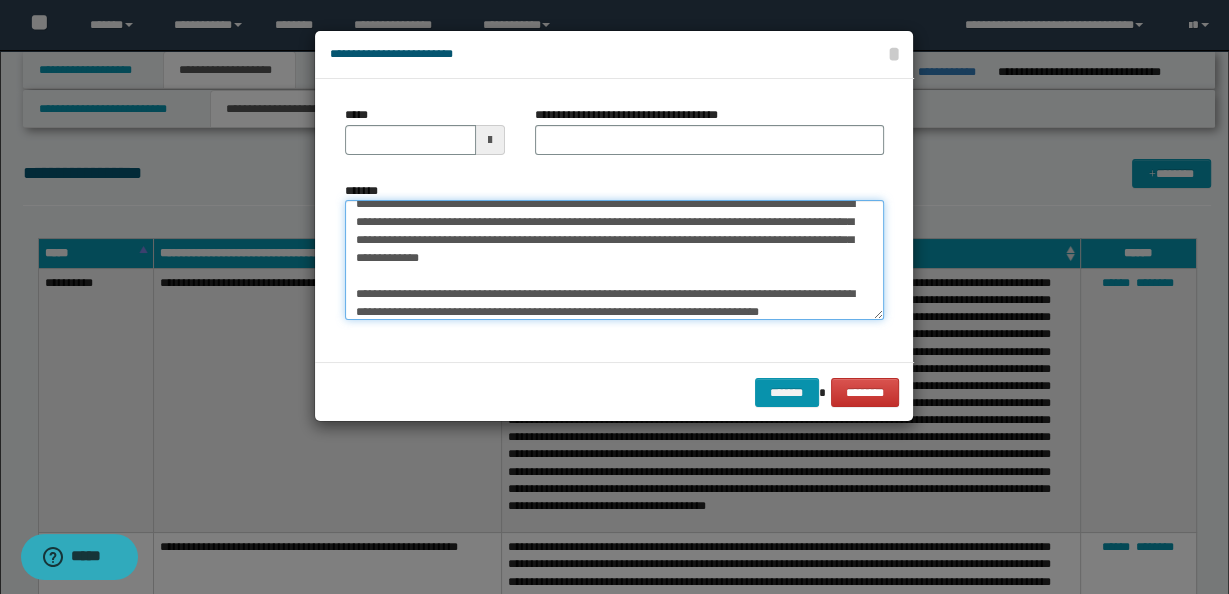 scroll, scrollTop: 29, scrollLeft: 0, axis: vertical 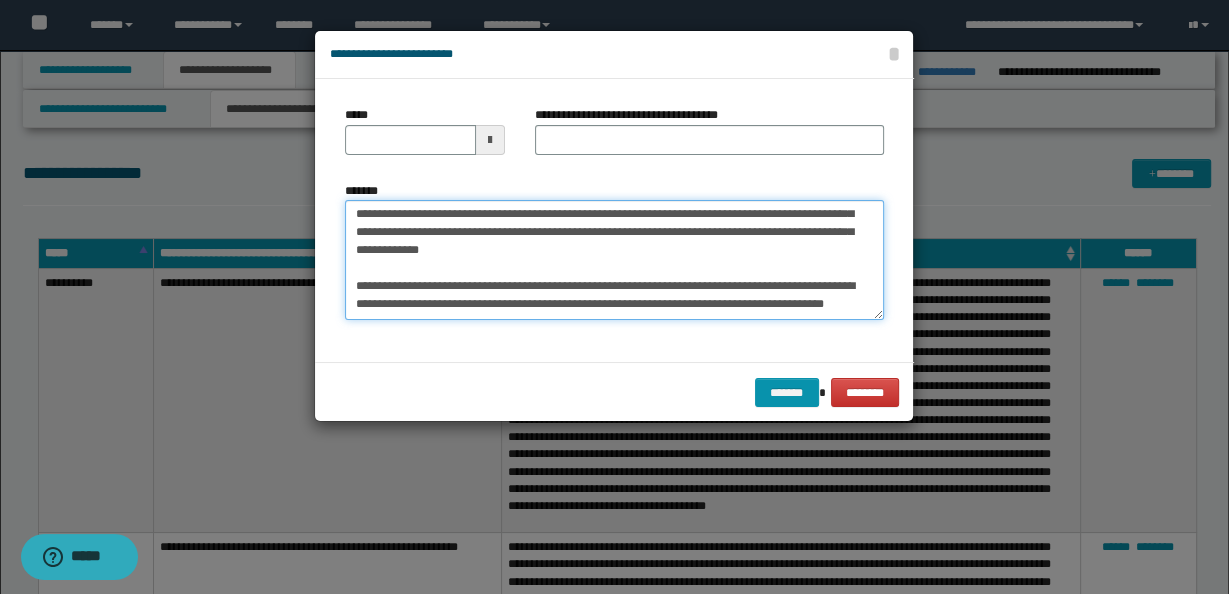 click on "**********" at bounding box center [614, 259] 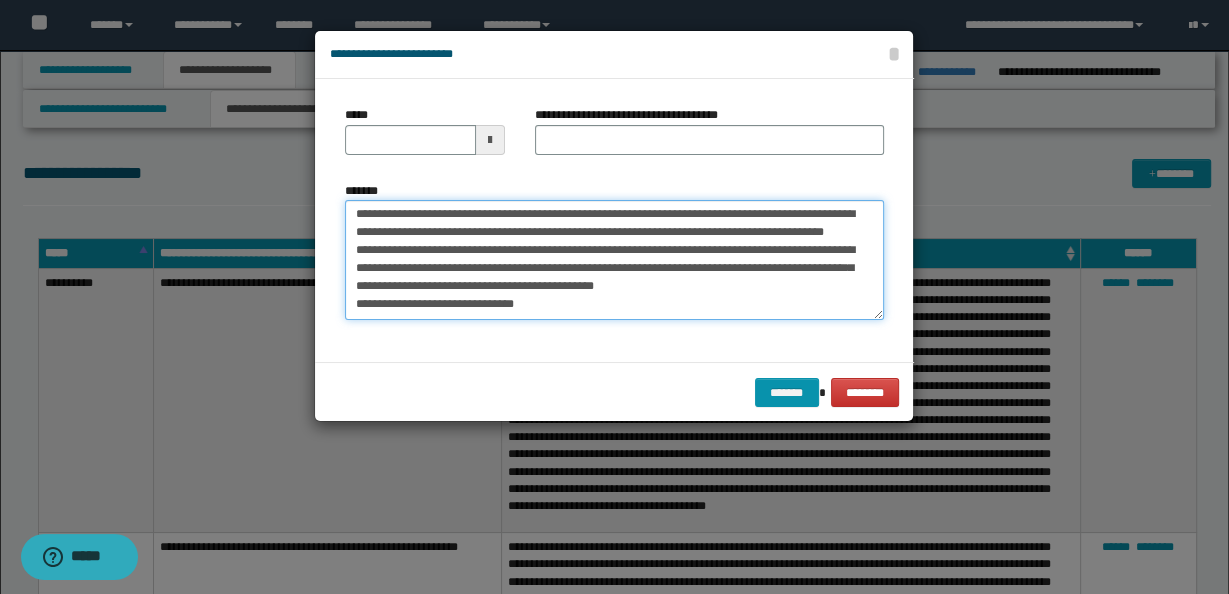 scroll, scrollTop: 137, scrollLeft: 0, axis: vertical 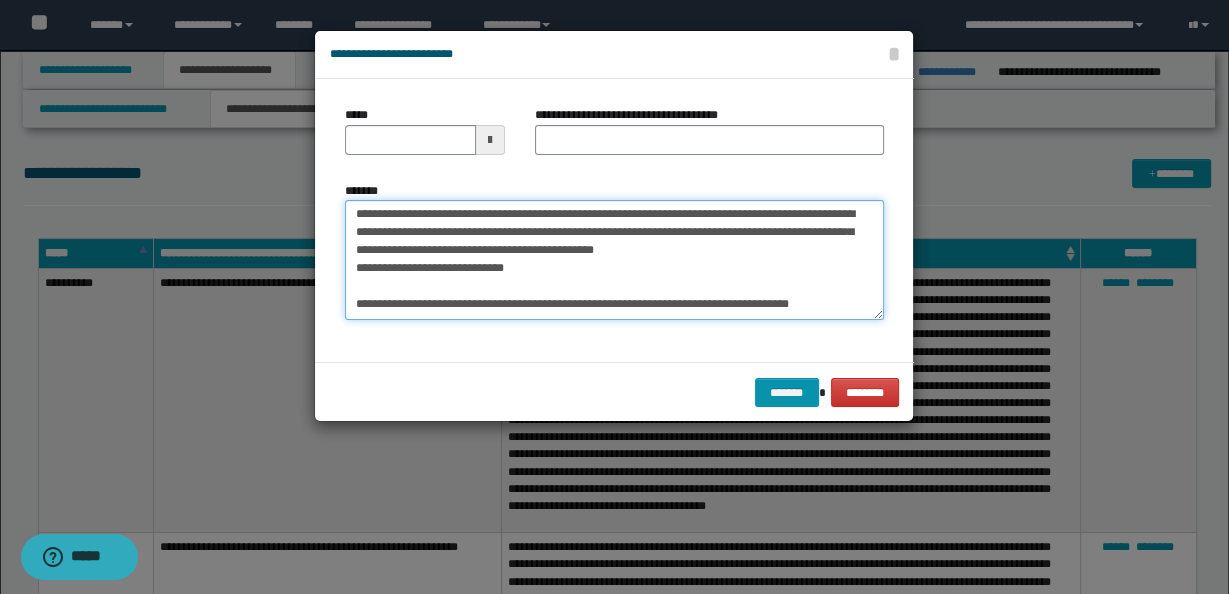 type on "**********" 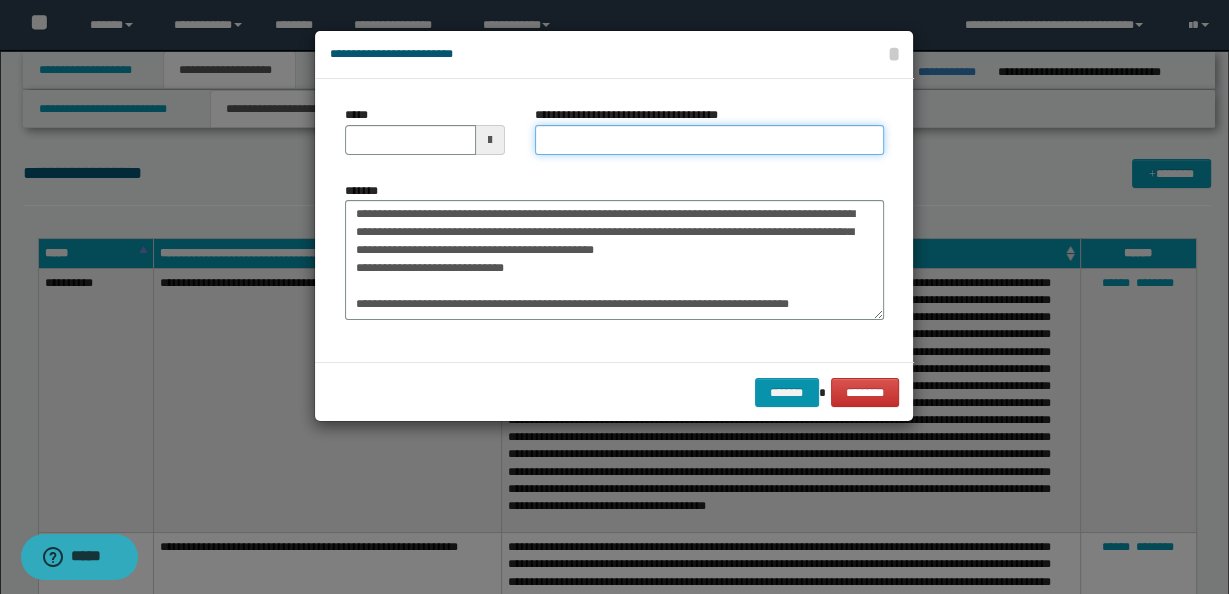 click on "**********" at bounding box center (709, 140) 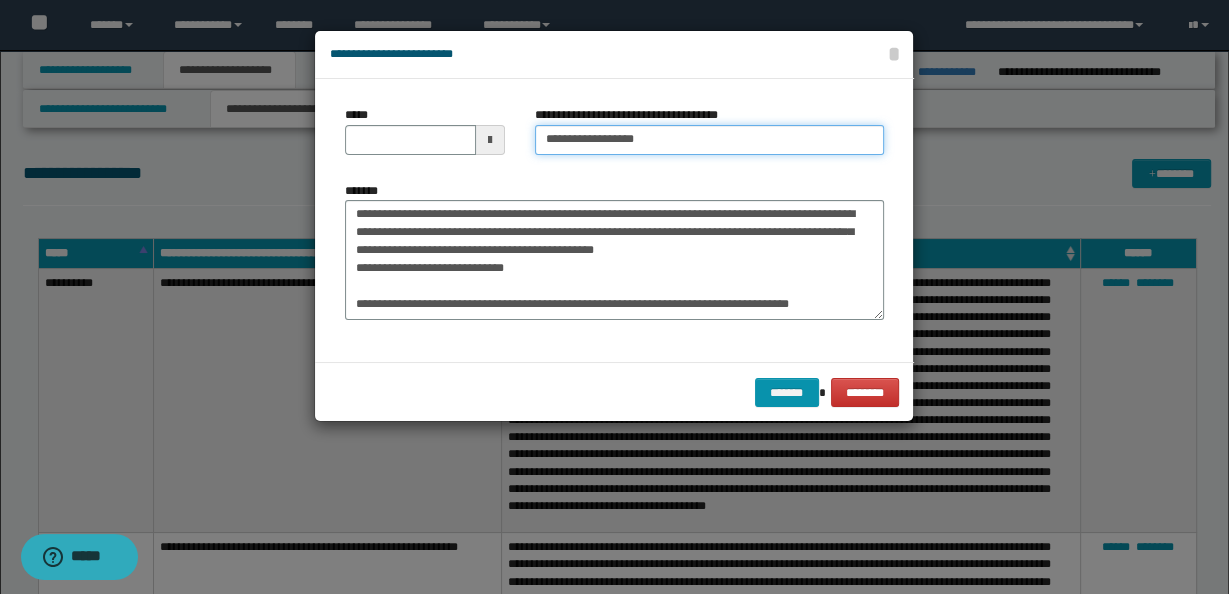 type on "**********" 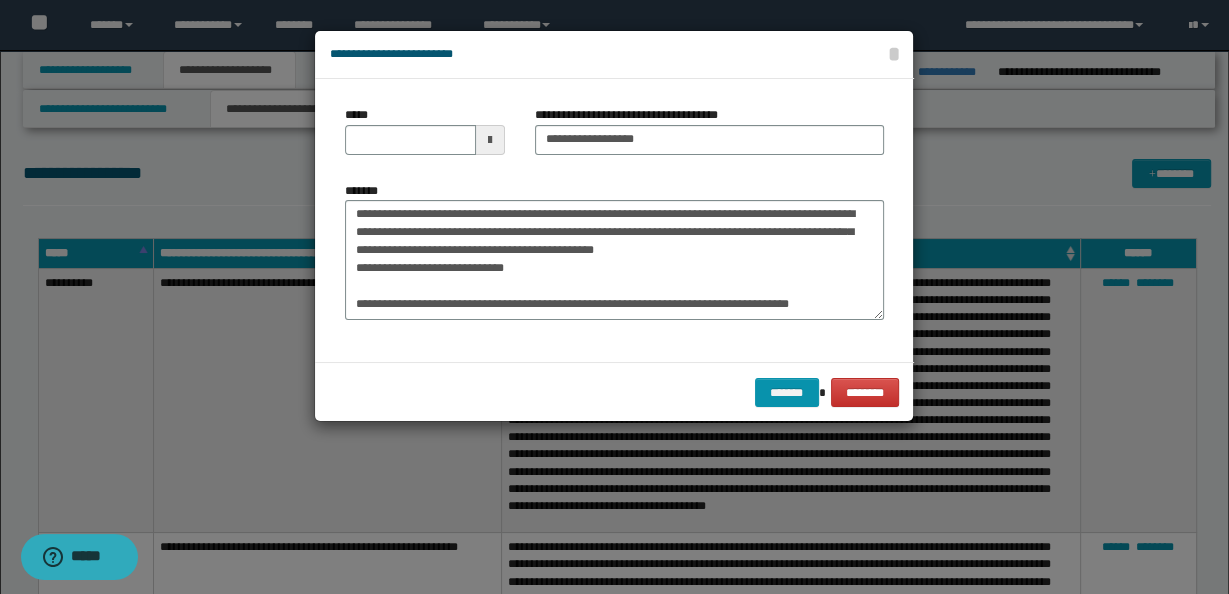 click at bounding box center (490, 140) 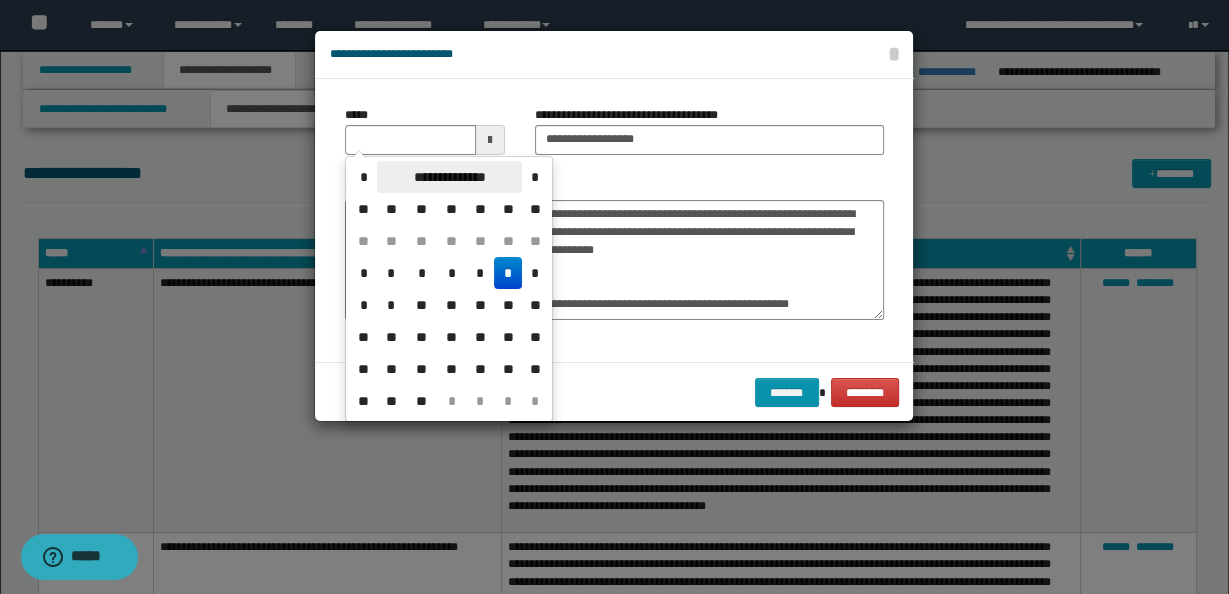 click on "**********" at bounding box center (449, 177) 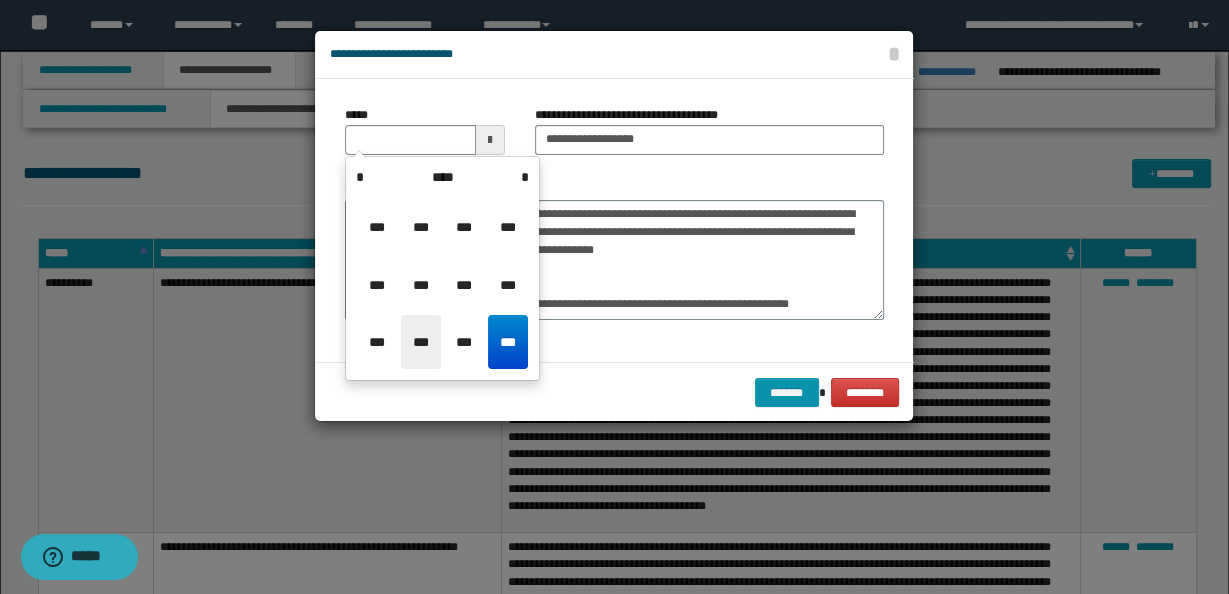click on "***" at bounding box center (421, 342) 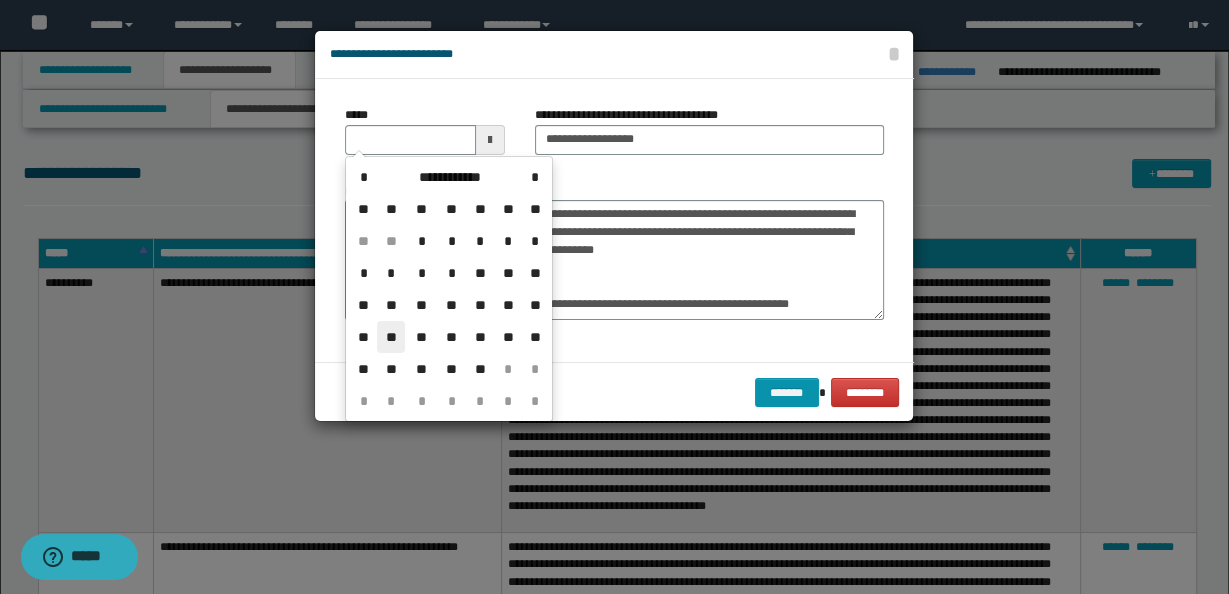 click on "**" at bounding box center (391, 337) 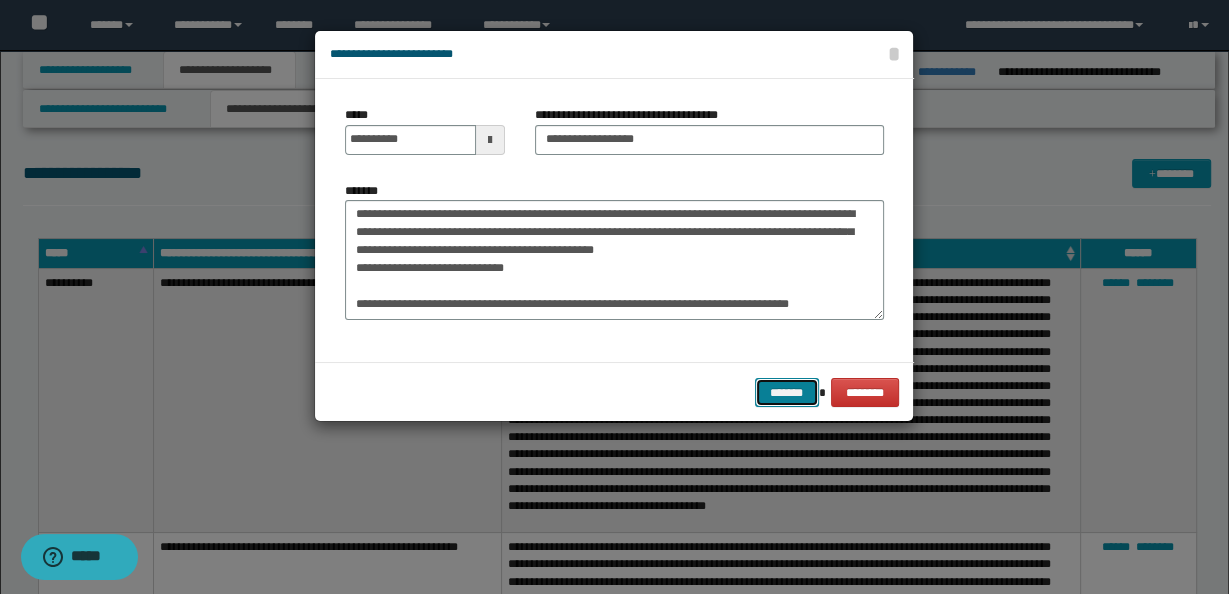 click on "*******" at bounding box center (787, 392) 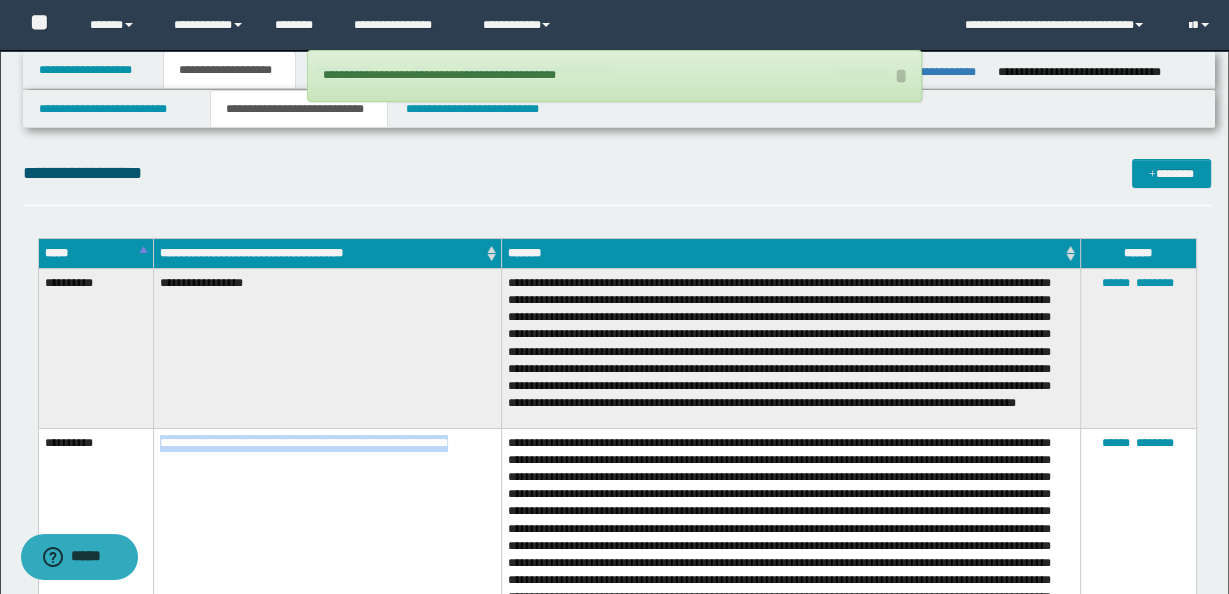 drag, startPoint x: 162, startPoint y: 447, endPoint x: 499, endPoint y: 446, distance: 337.0015 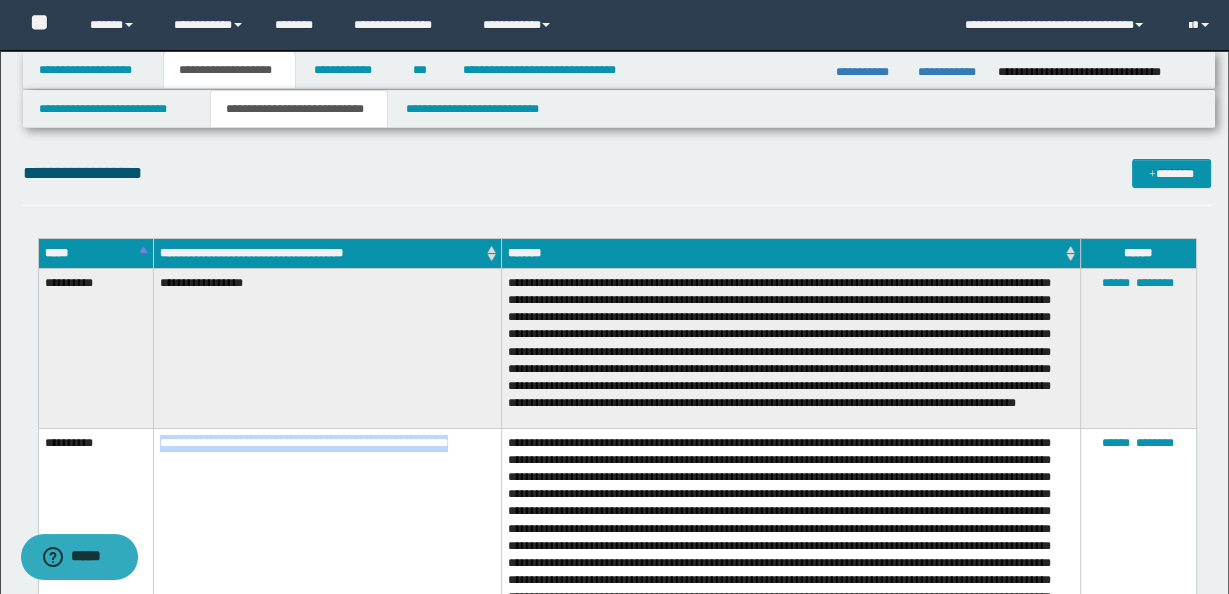 copy on "**********" 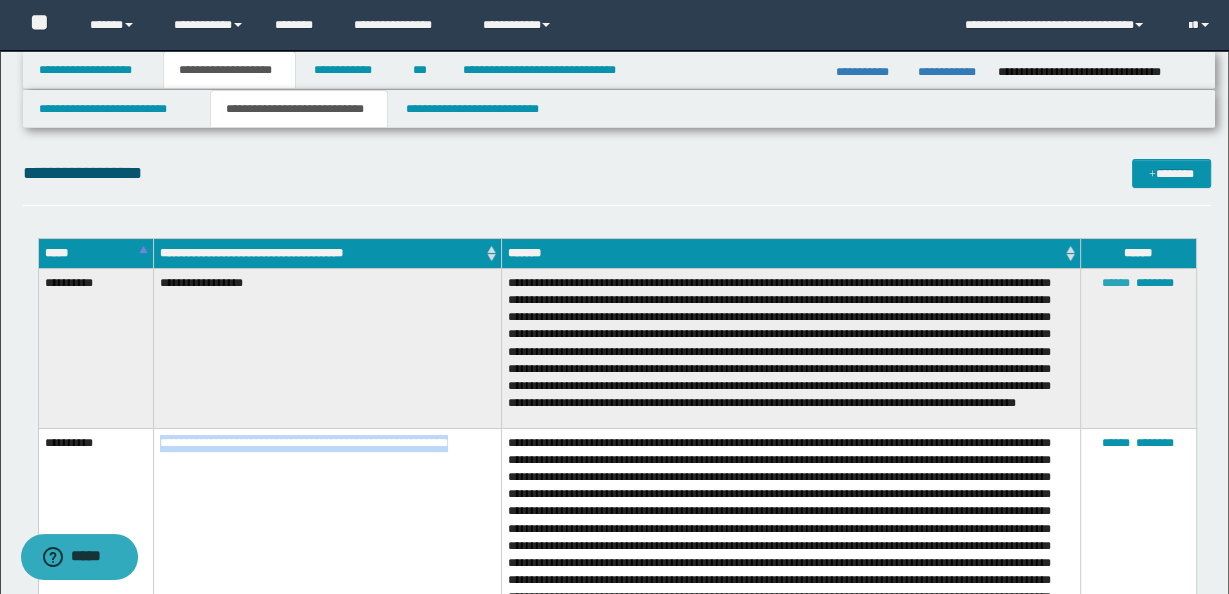 click on "******" at bounding box center (1116, 283) 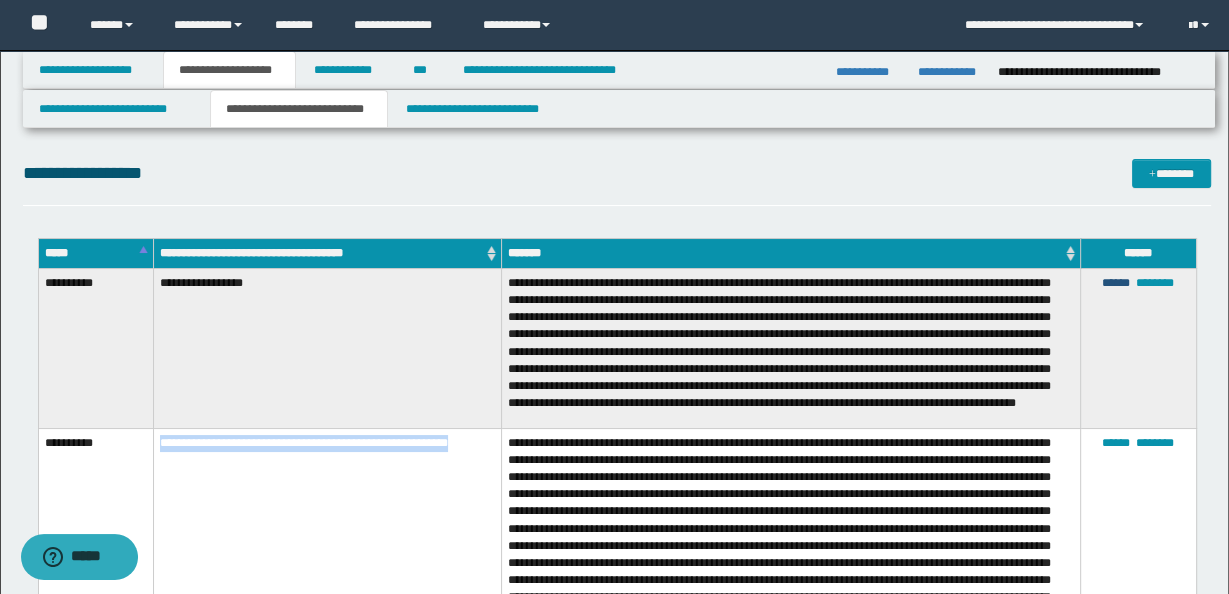 scroll, scrollTop: 72, scrollLeft: 0, axis: vertical 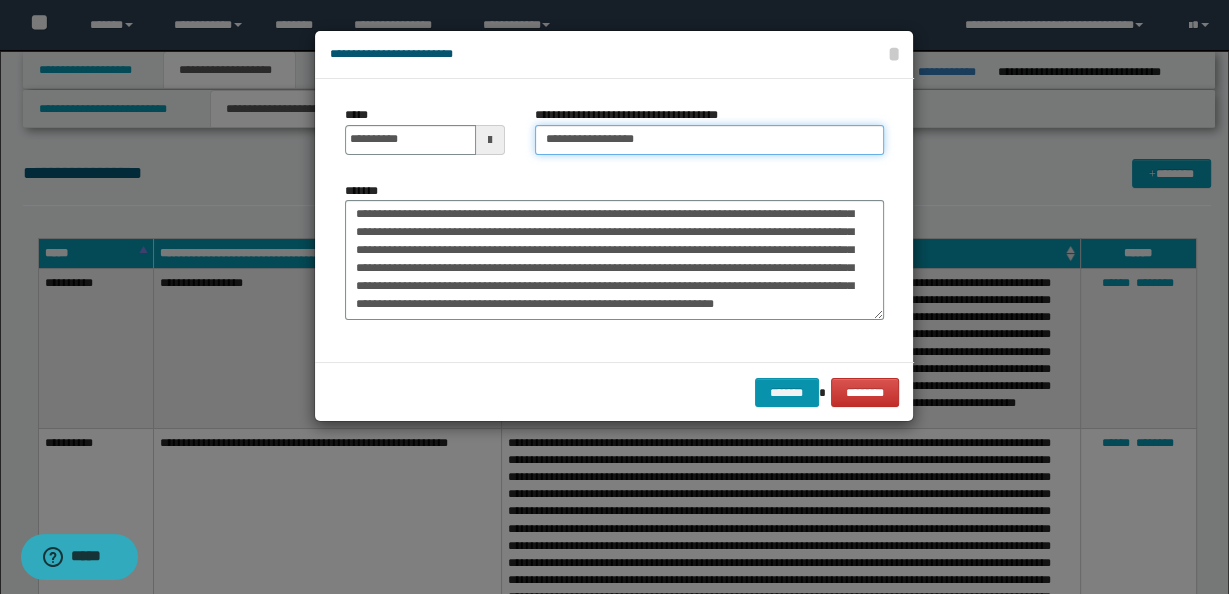 drag, startPoint x: 644, startPoint y: 137, endPoint x: 532, endPoint y: 130, distance: 112.21854 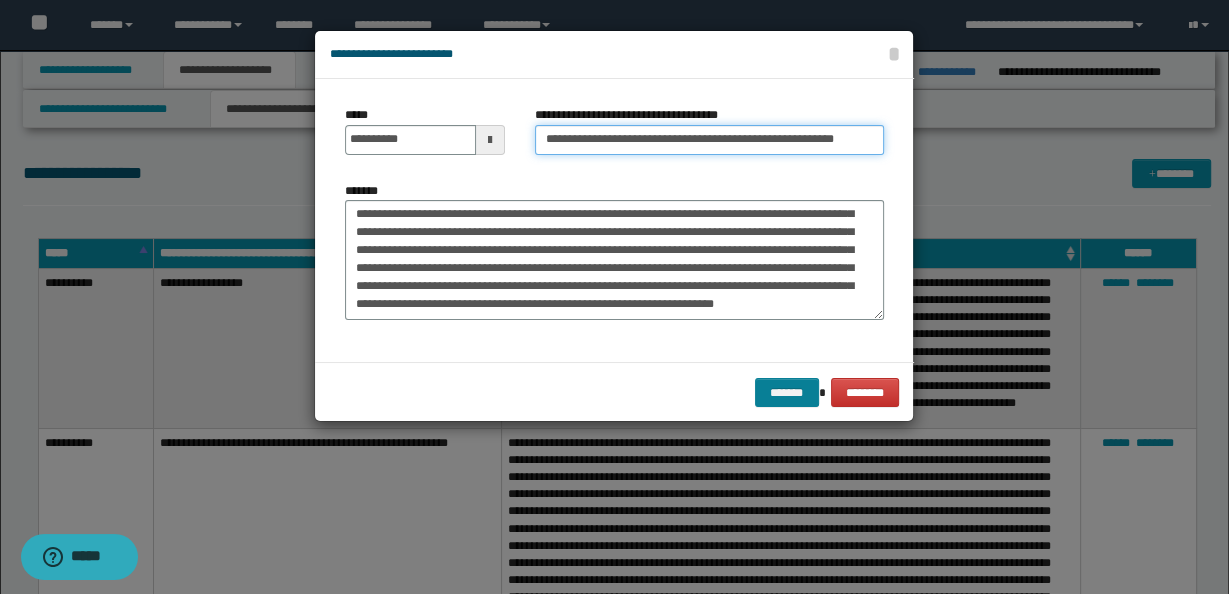 type on "**********" 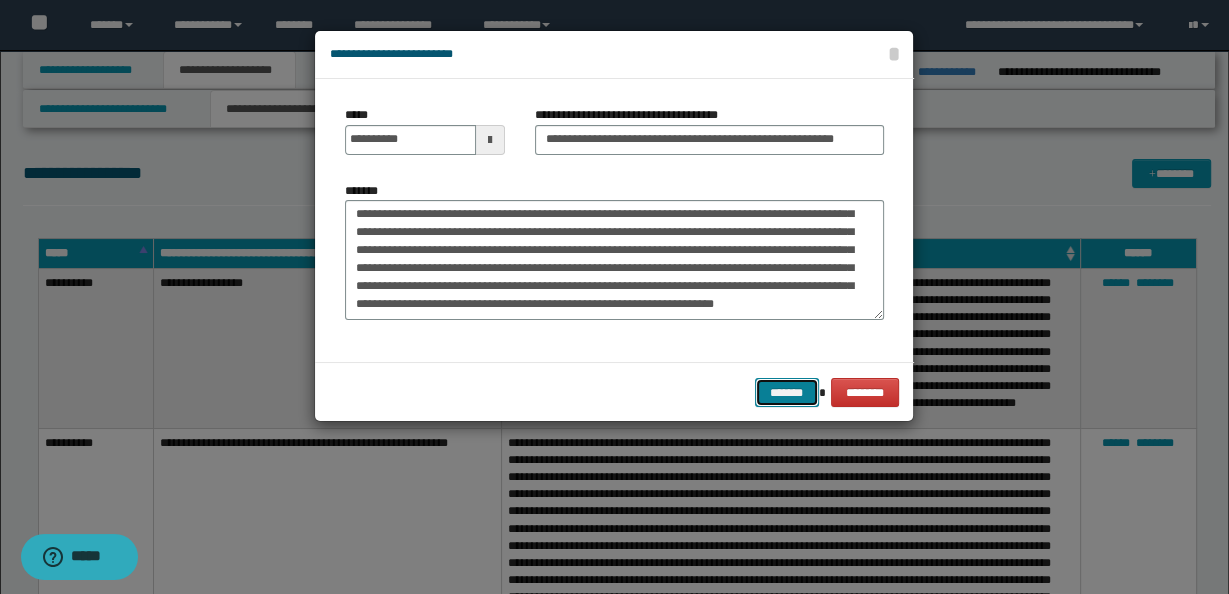 click on "*******" at bounding box center [787, 392] 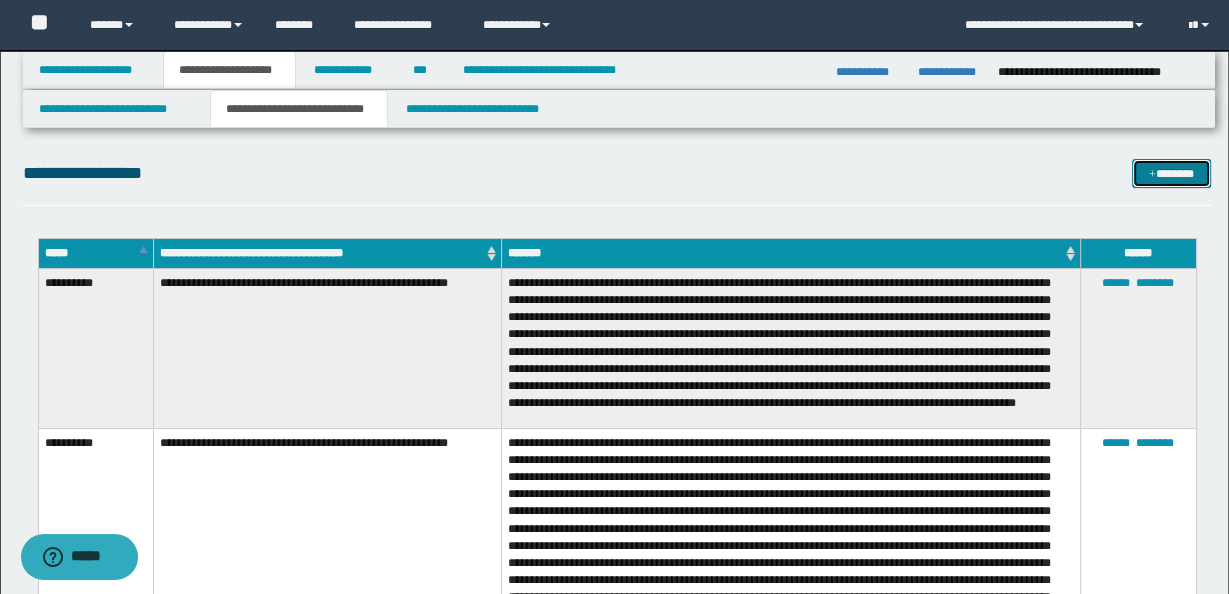 click on "*******" at bounding box center [1171, 173] 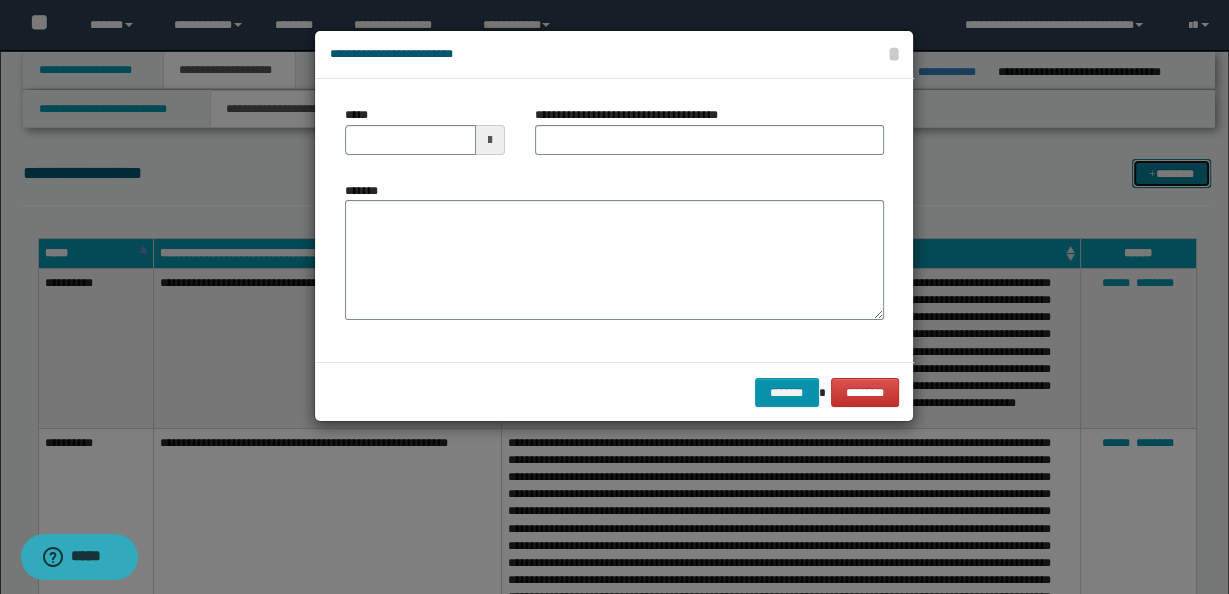 scroll, scrollTop: 0, scrollLeft: 0, axis: both 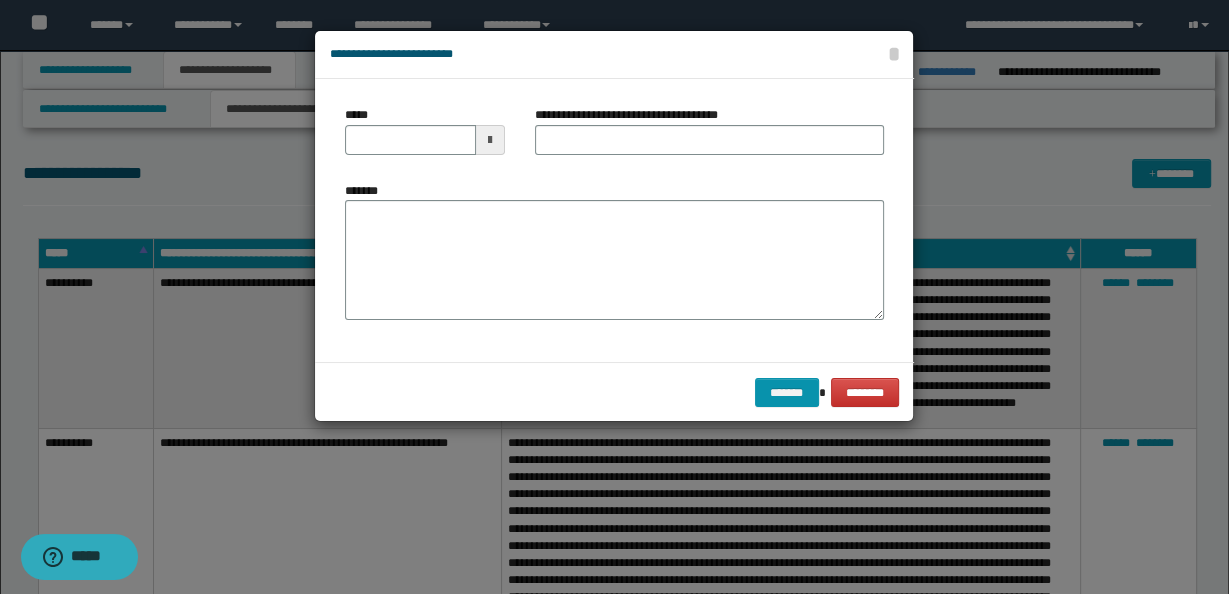 type 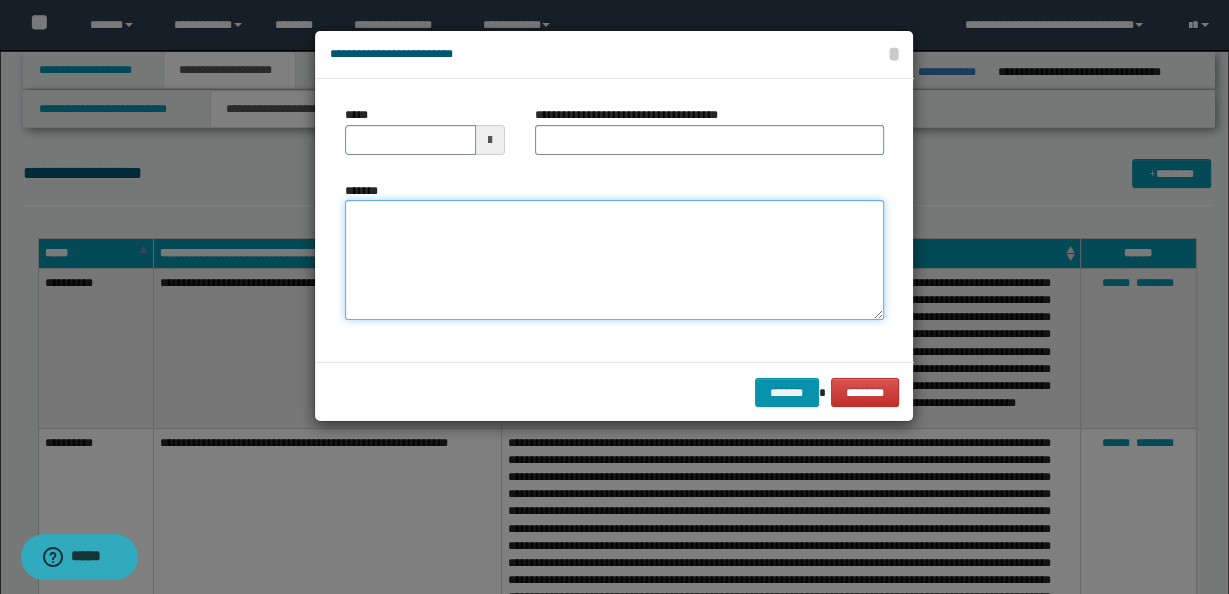 click on "*******" at bounding box center [614, 259] 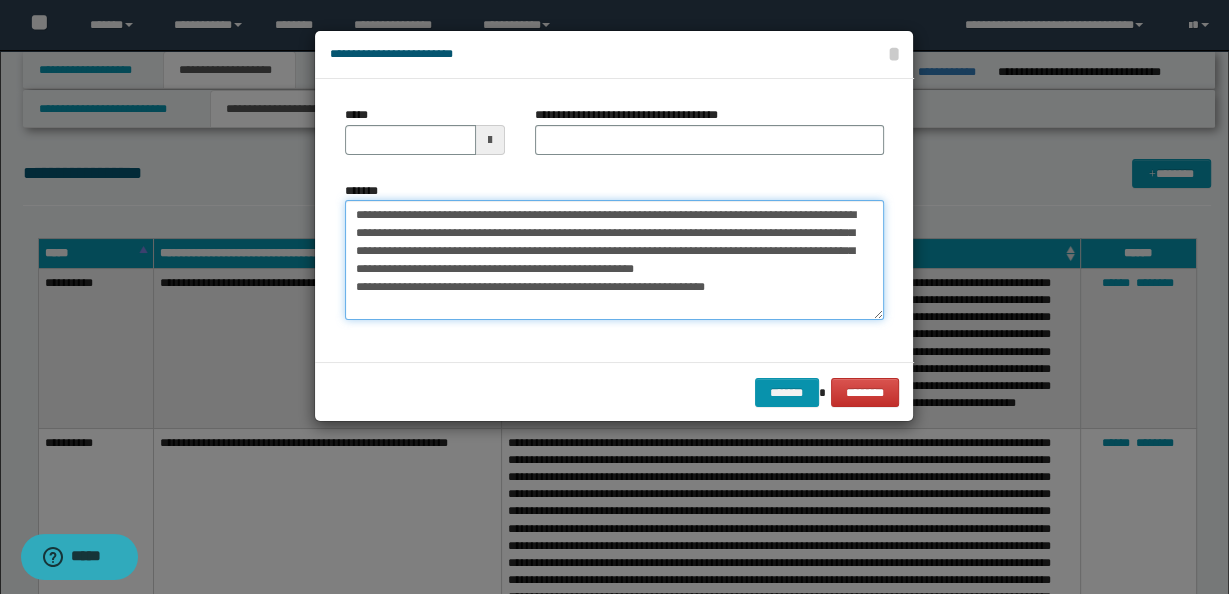 type on "**********" 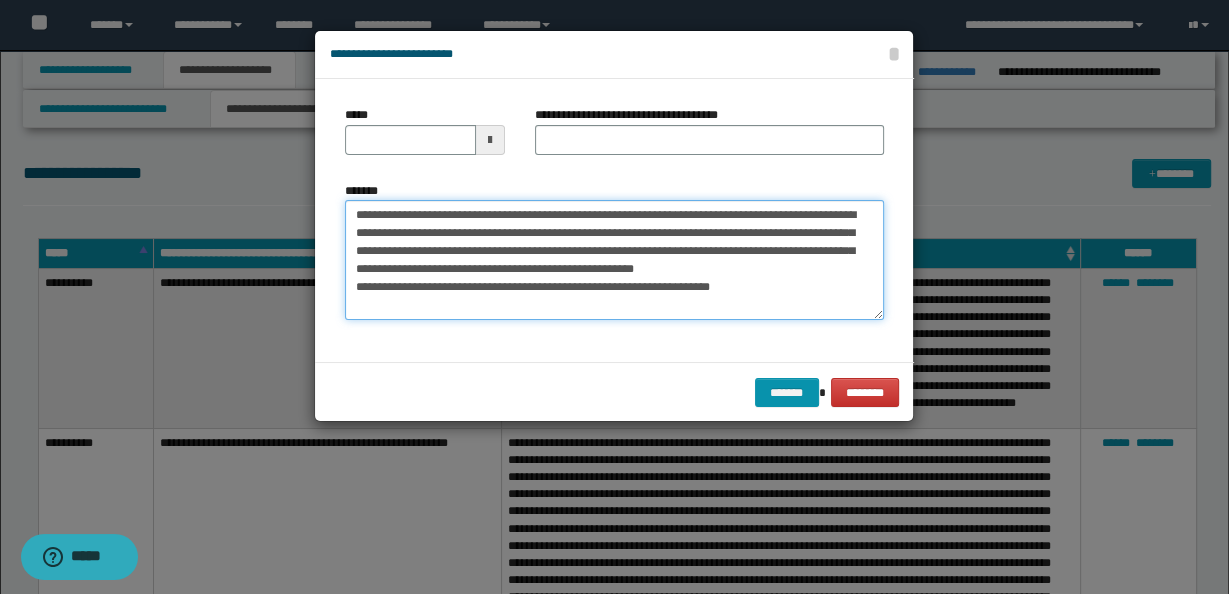 type 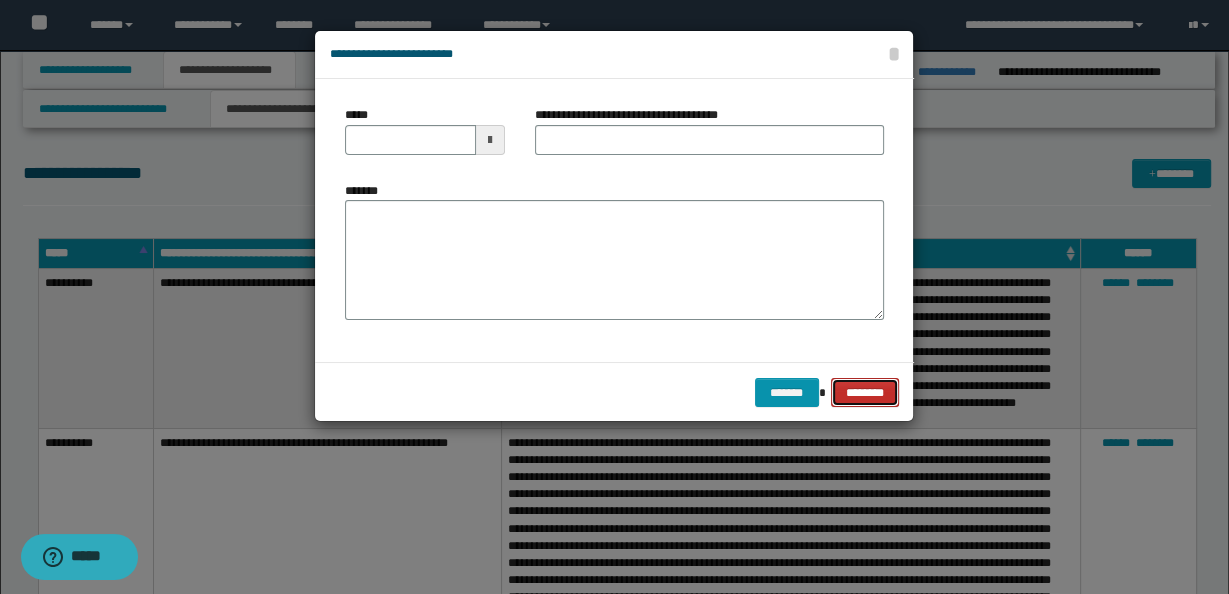 click on "********" at bounding box center [865, 392] 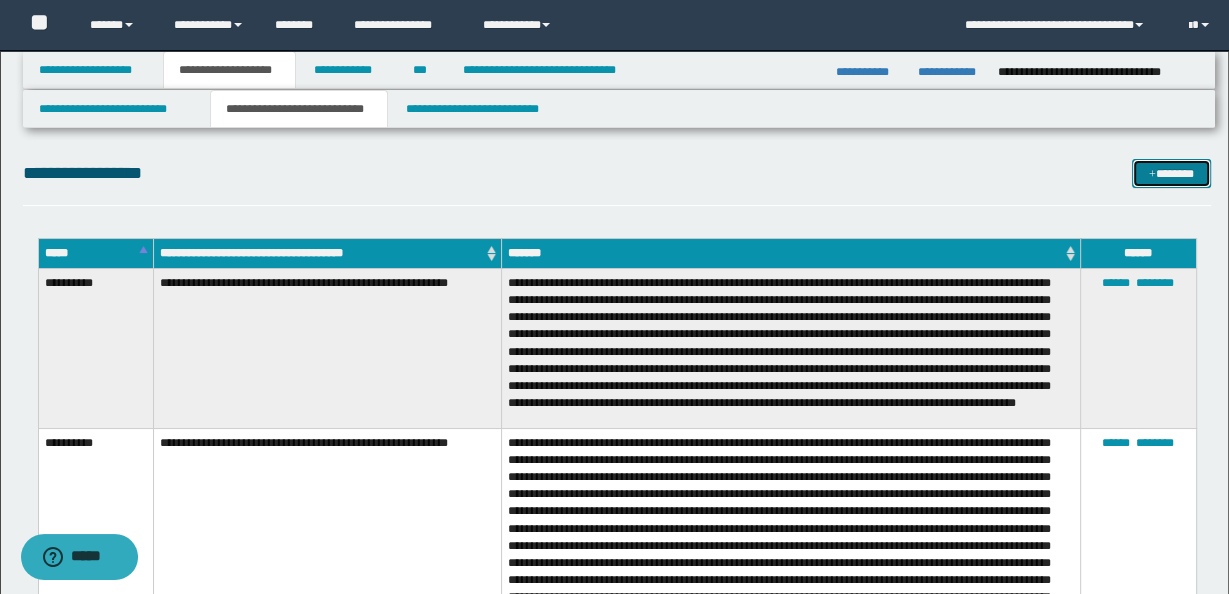 click on "*******" at bounding box center [1171, 173] 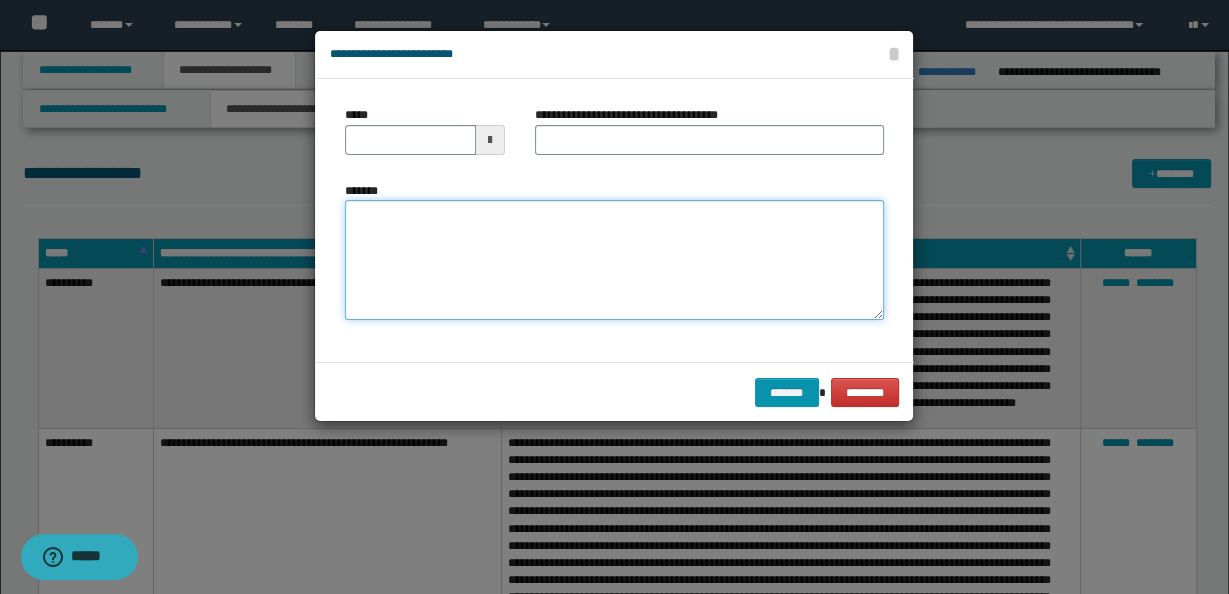 click on "*******" at bounding box center [614, 259] 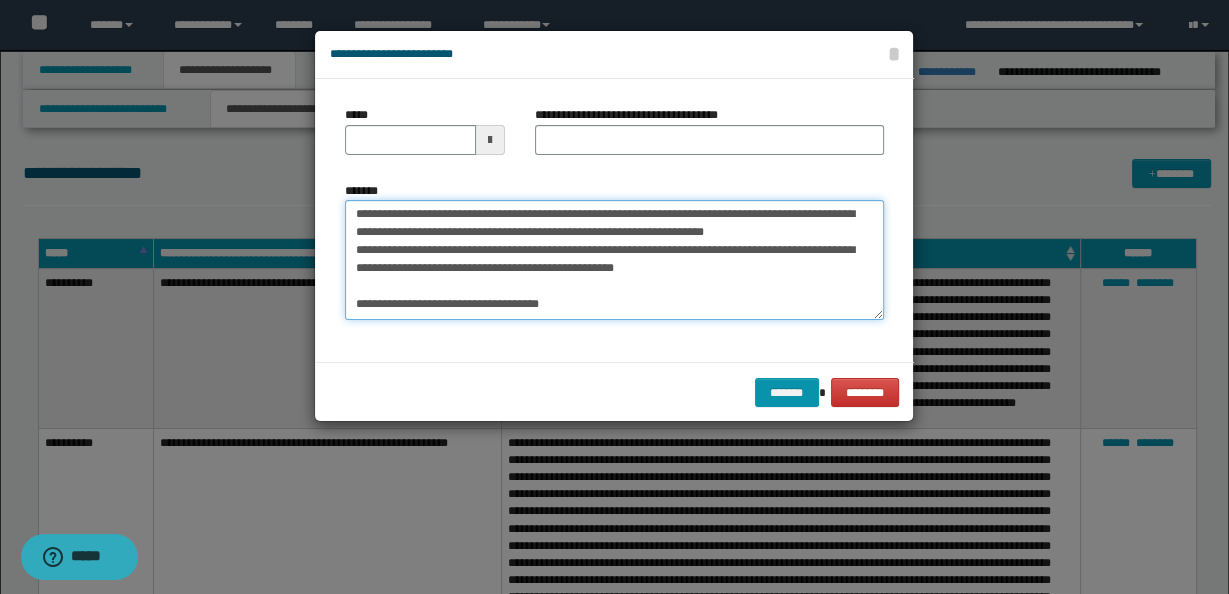 scroll, scrollTop: 83, scrollLeft: 0, axis: vertical 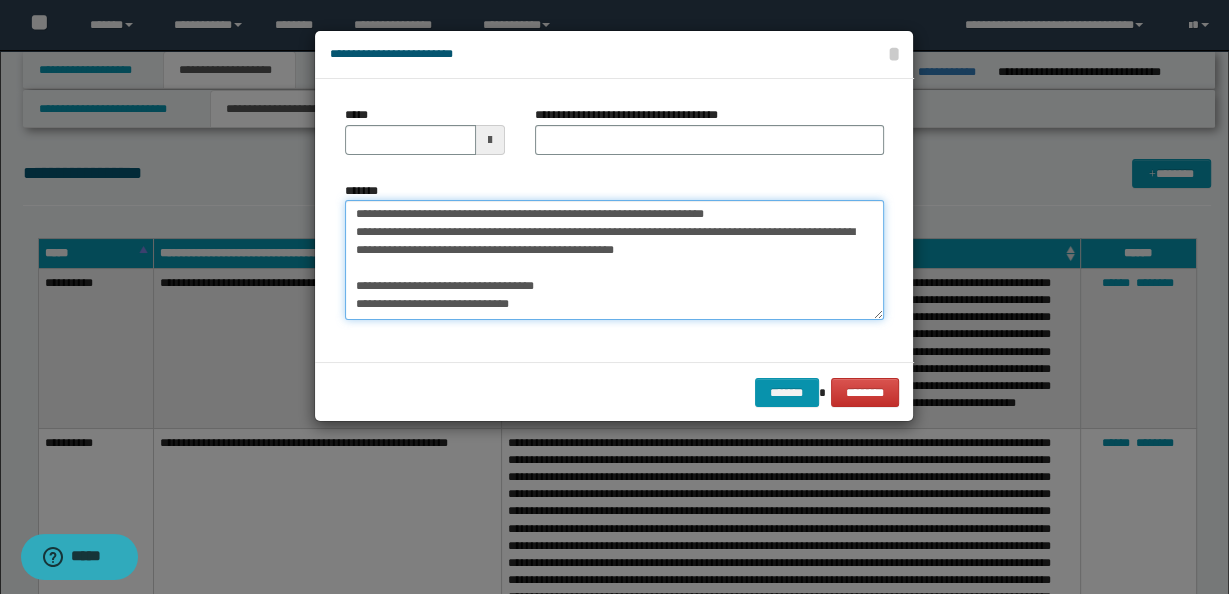 type on "**********" 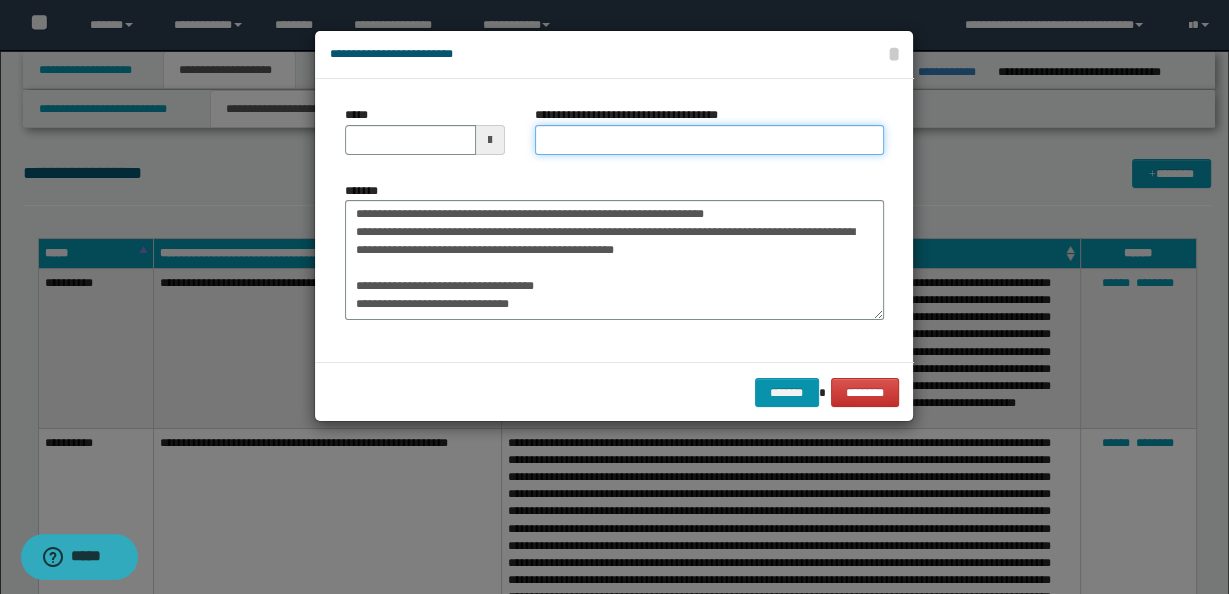 click on "**********" at bounding box center (709, 140) 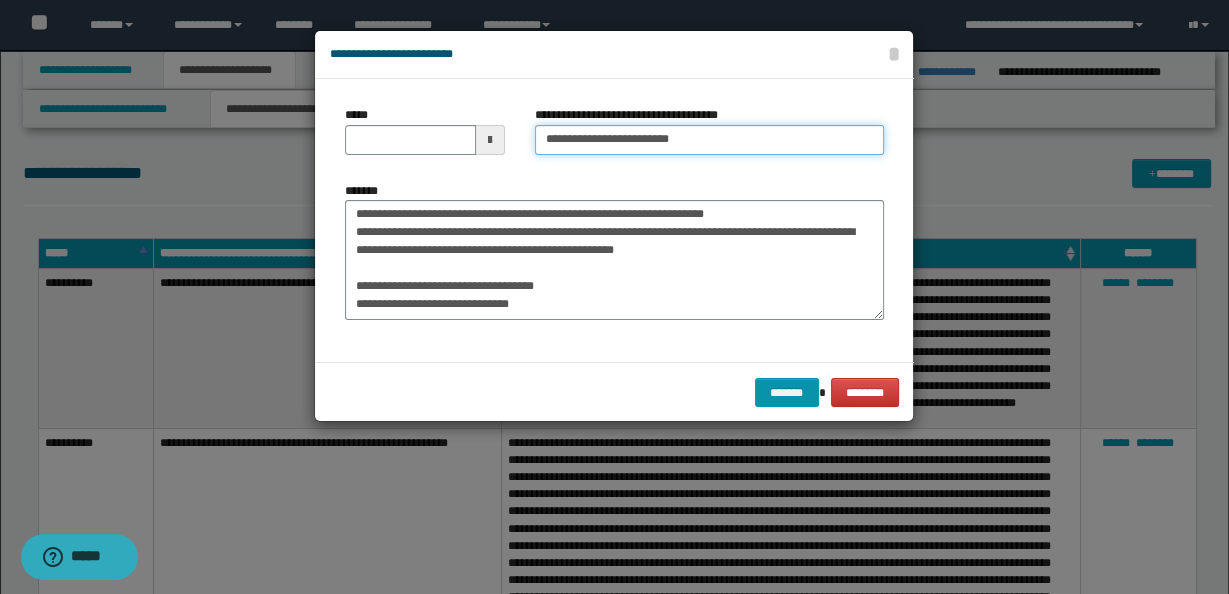 type on "**********" 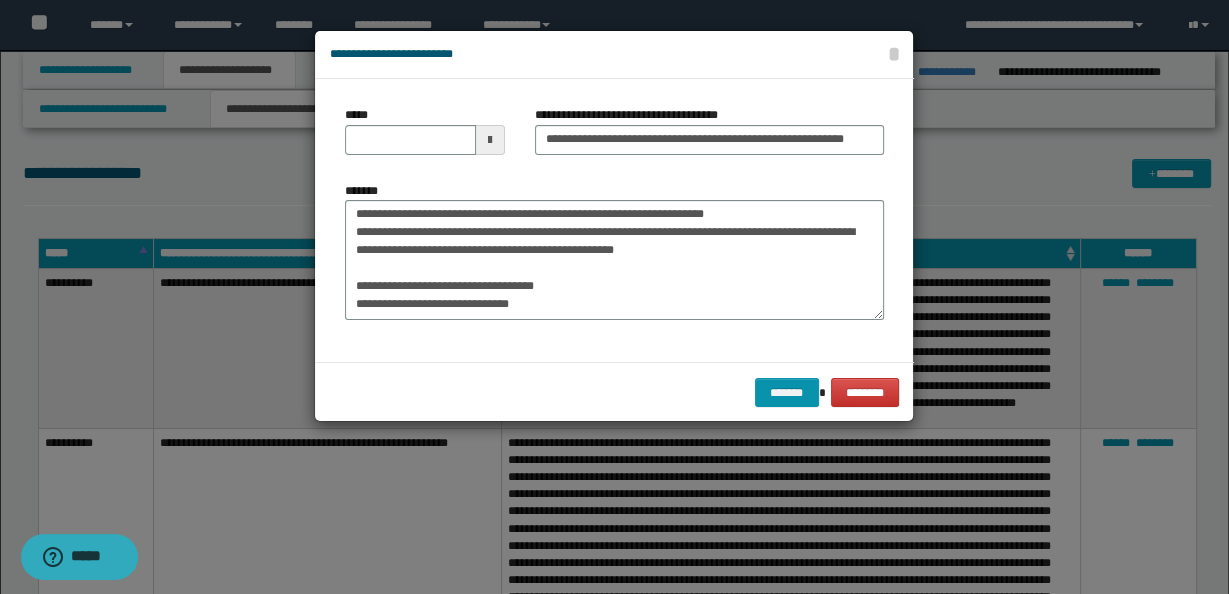 click at bounding box center [490, 140] 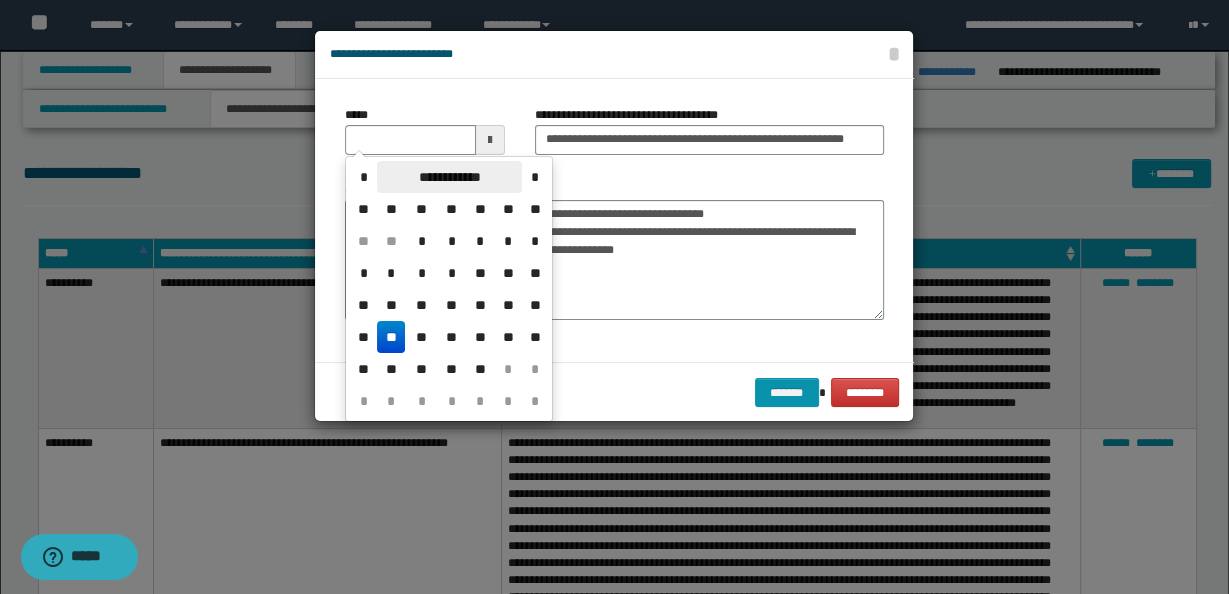 click on "**********" at bounding box center [449, 177] 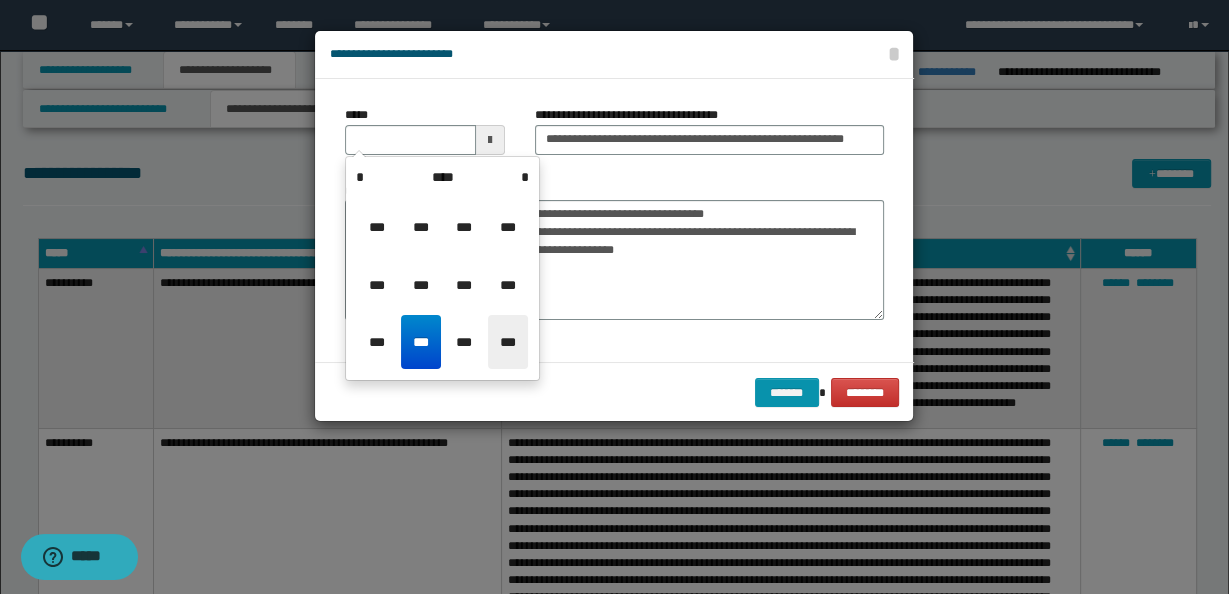 click on "***" at bounding box center [508, 342] 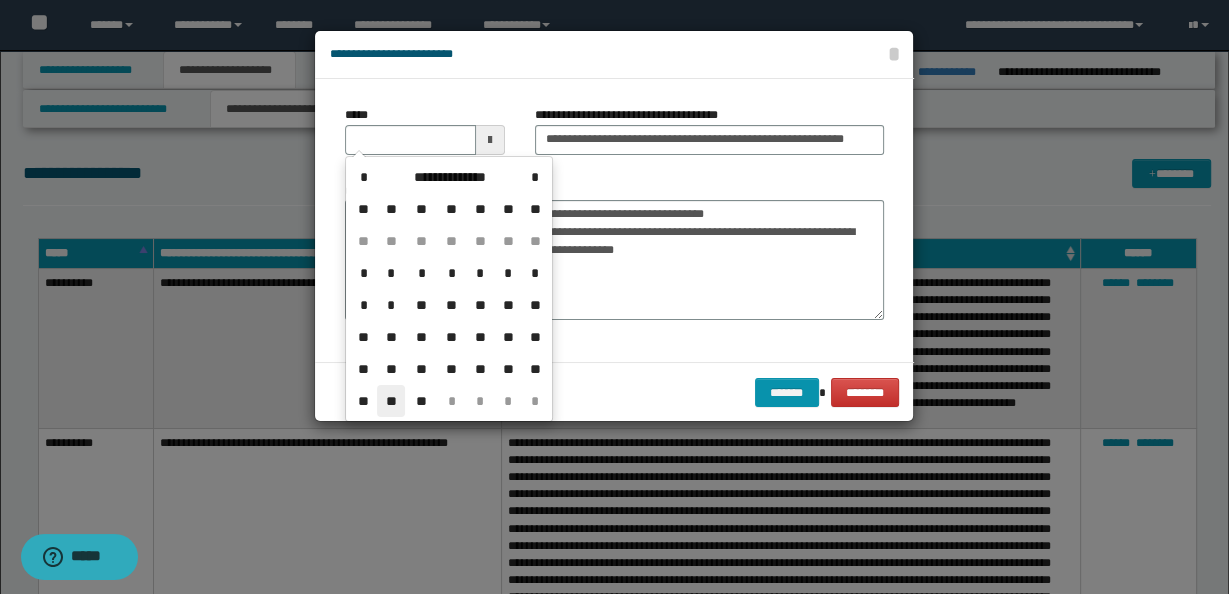 click on "**" at bounding box center (391, 401) 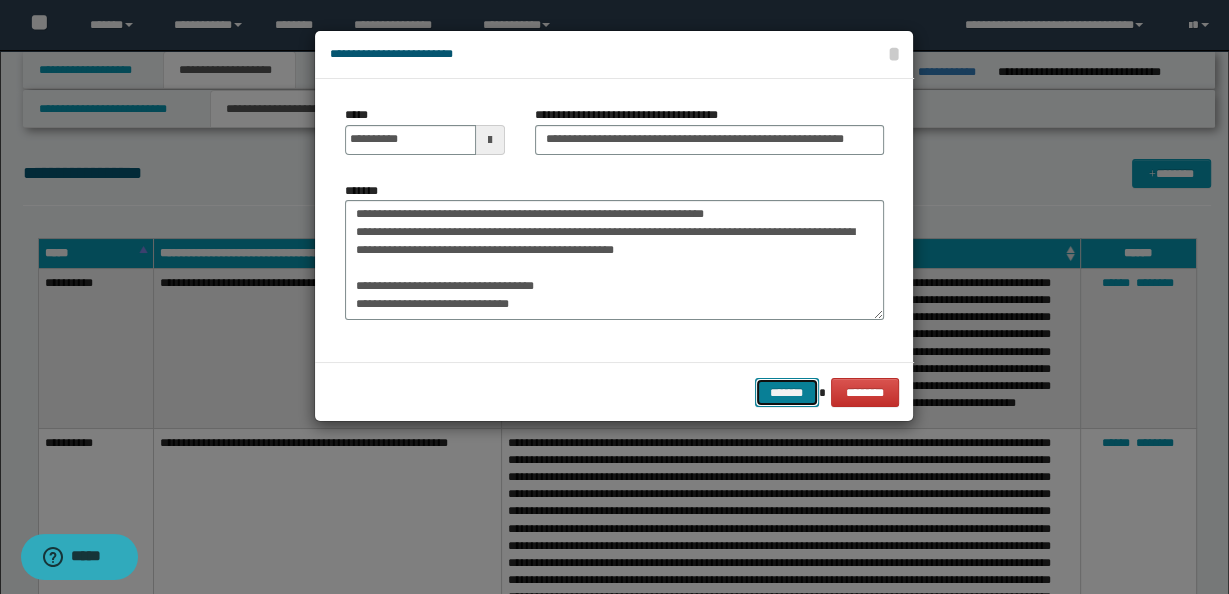 click on "*******" at bounding box center [787, 392] 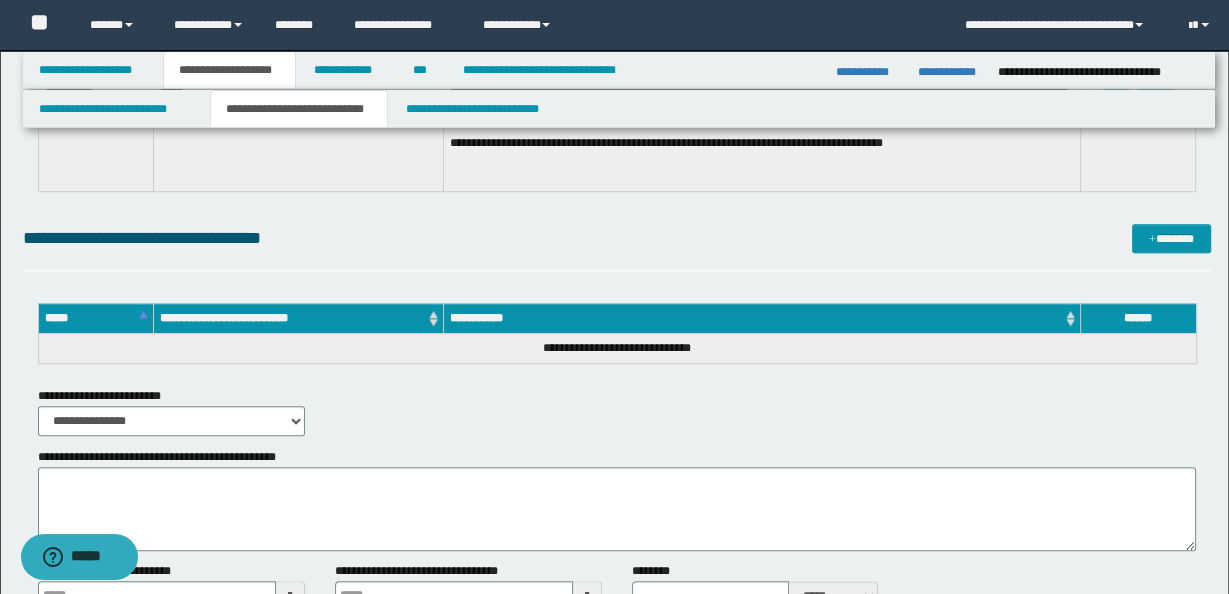 scroll, scrollTop: 1203, scrollLeft: 0, axis: vertical 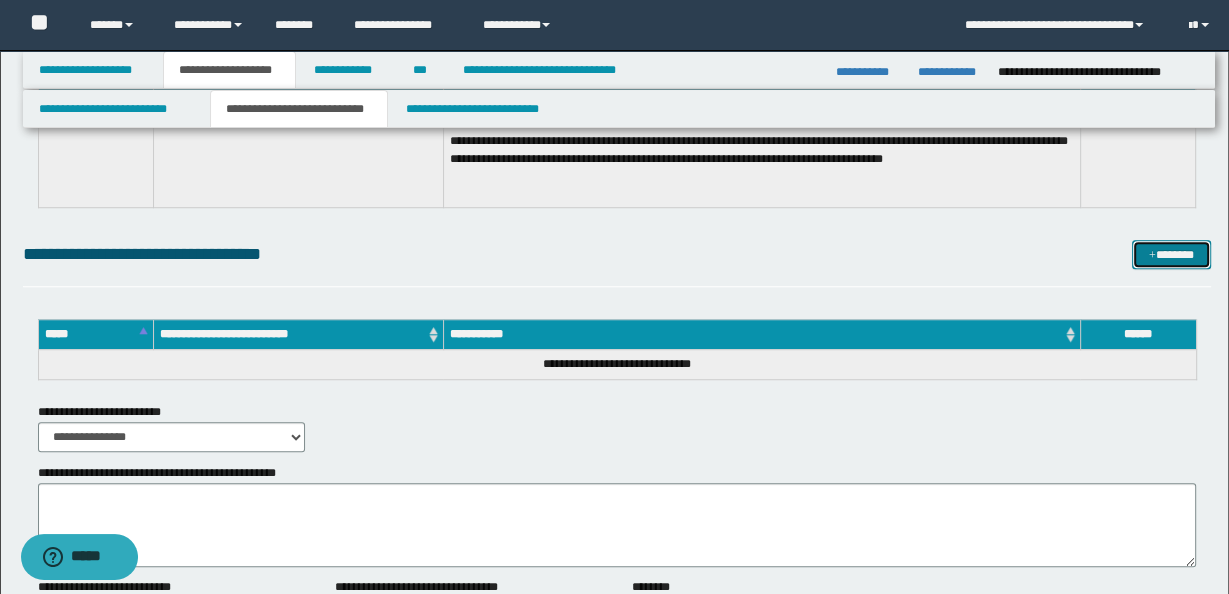 click on "*******" at bounding box center [1171, 254] 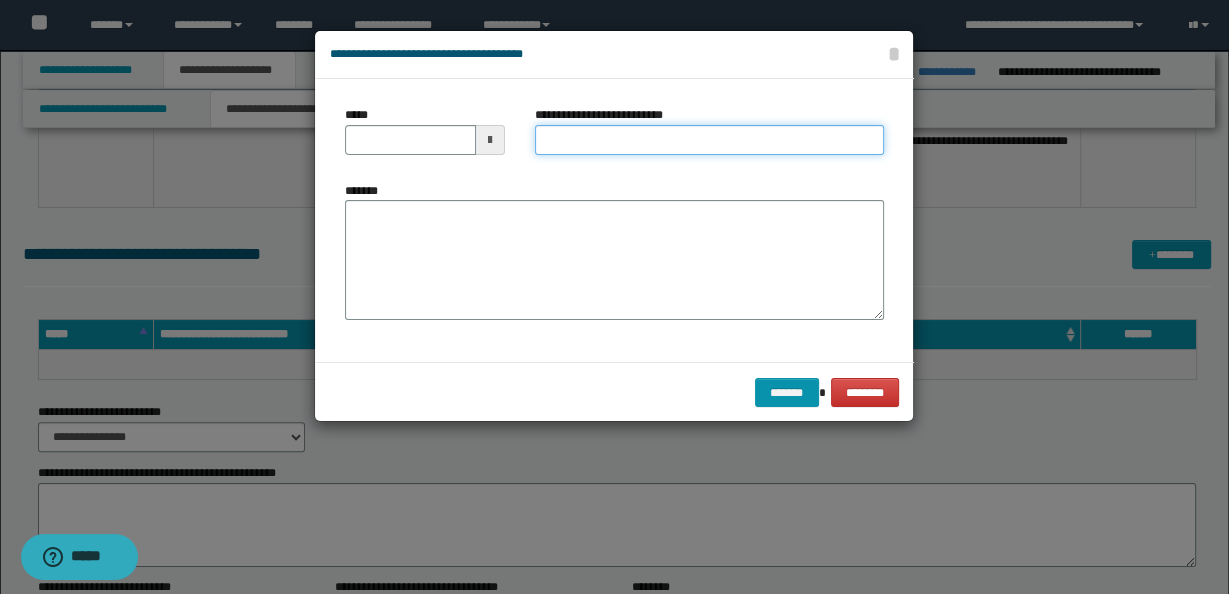 click on "**********" at bounding box center [709, 140] 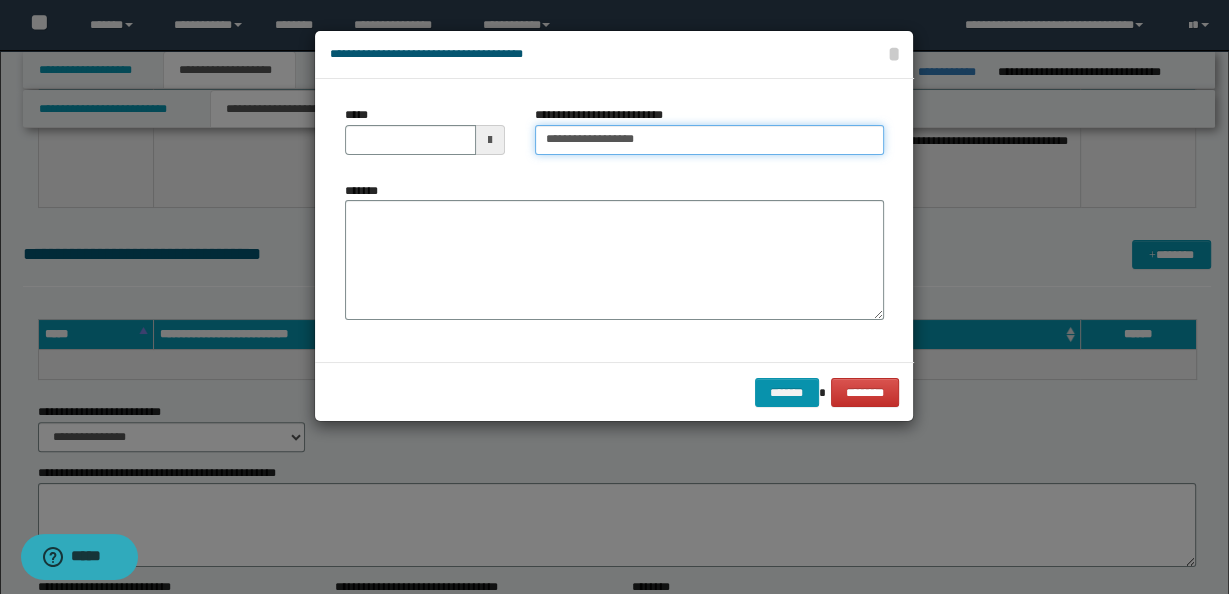 click on "**********" at bounding box center (709, 140) 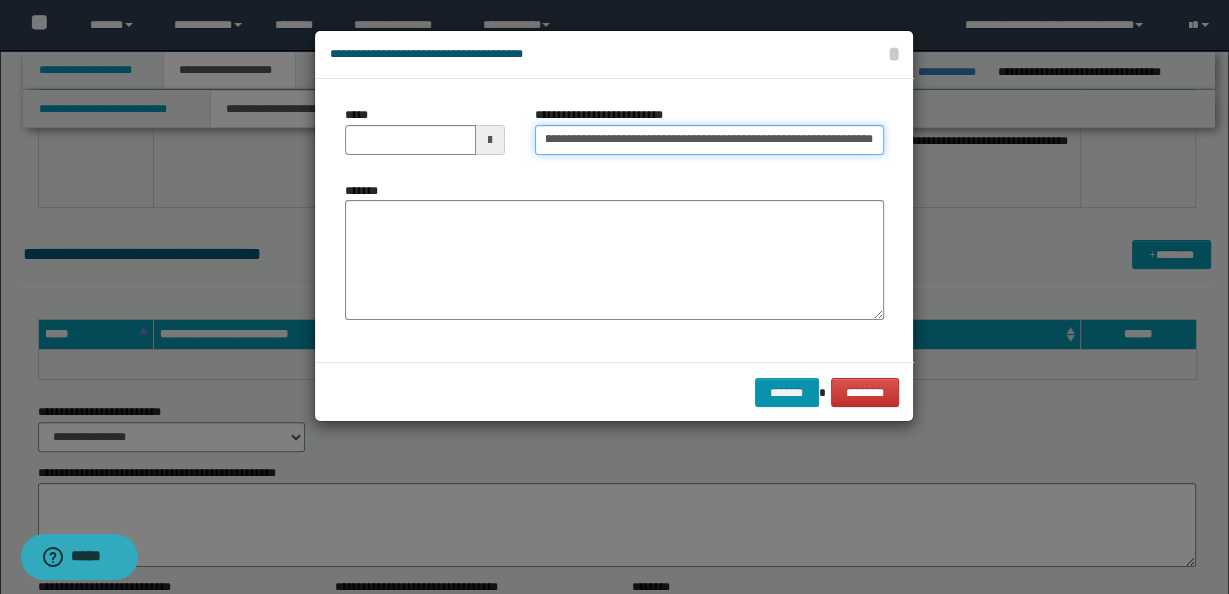scroll, scrollTop: 0, scrollLeft: 992, axis: horizontal 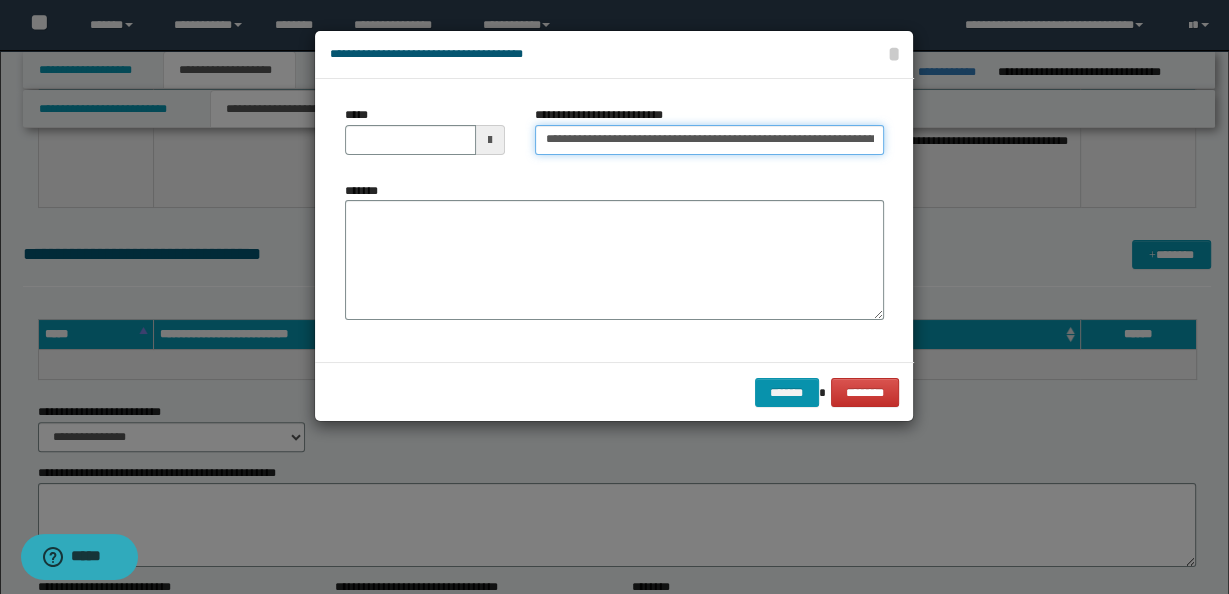 drag, startPoint x: 875, startPoint y: 140, endPoint x: 661, endPoint y: 163, distance: 215.23244 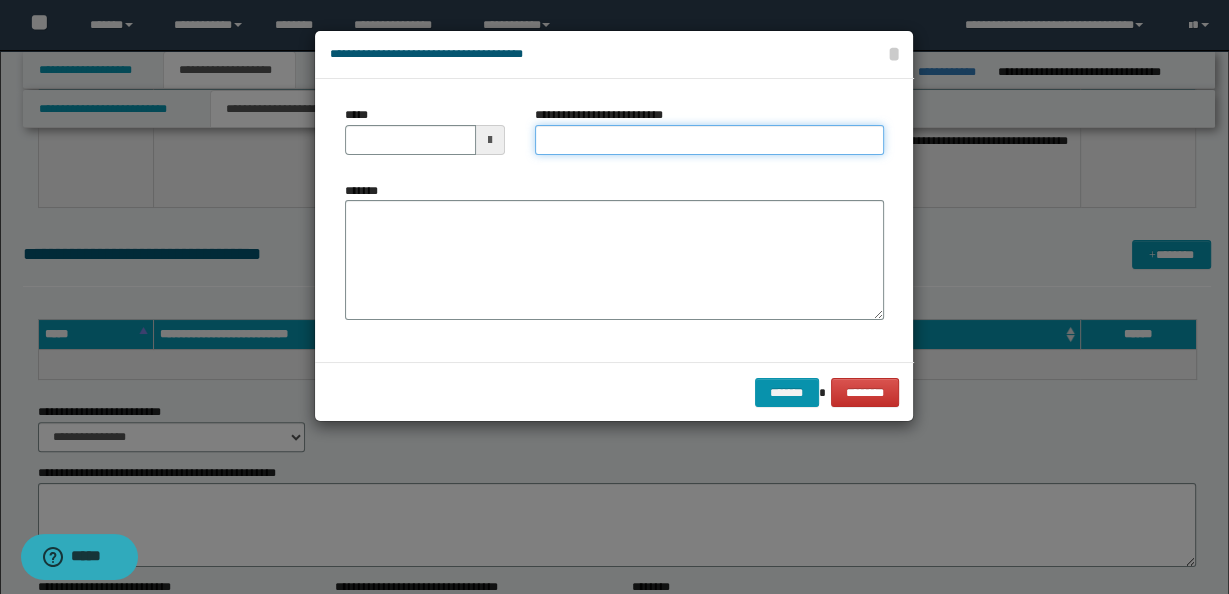 type 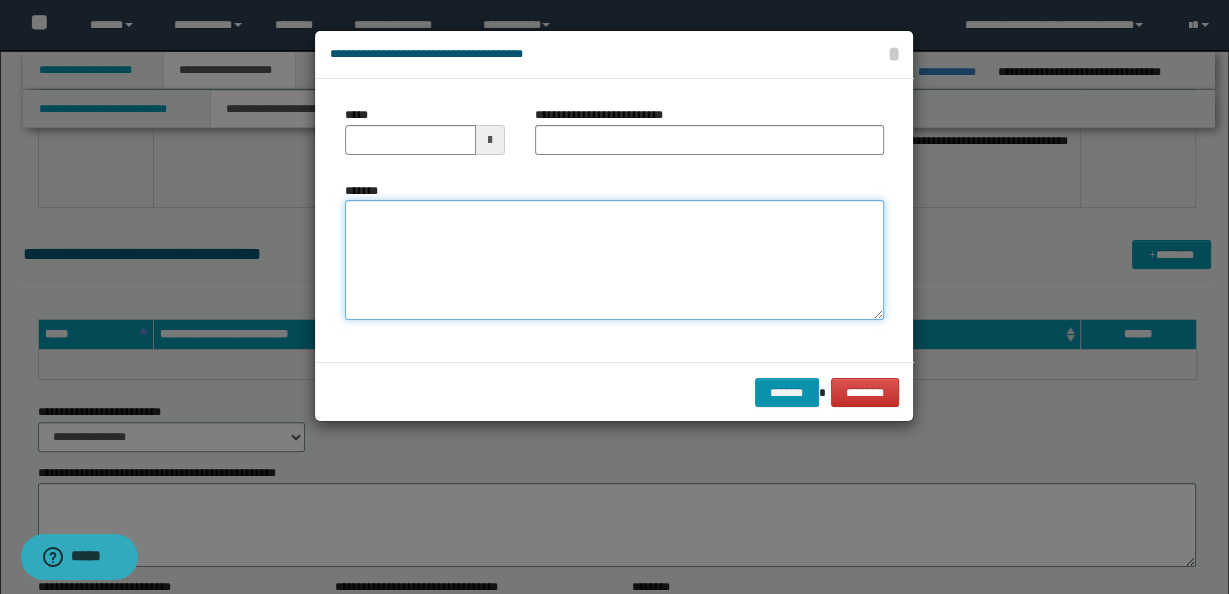 click on "*******" at bounding box center (614, 260) 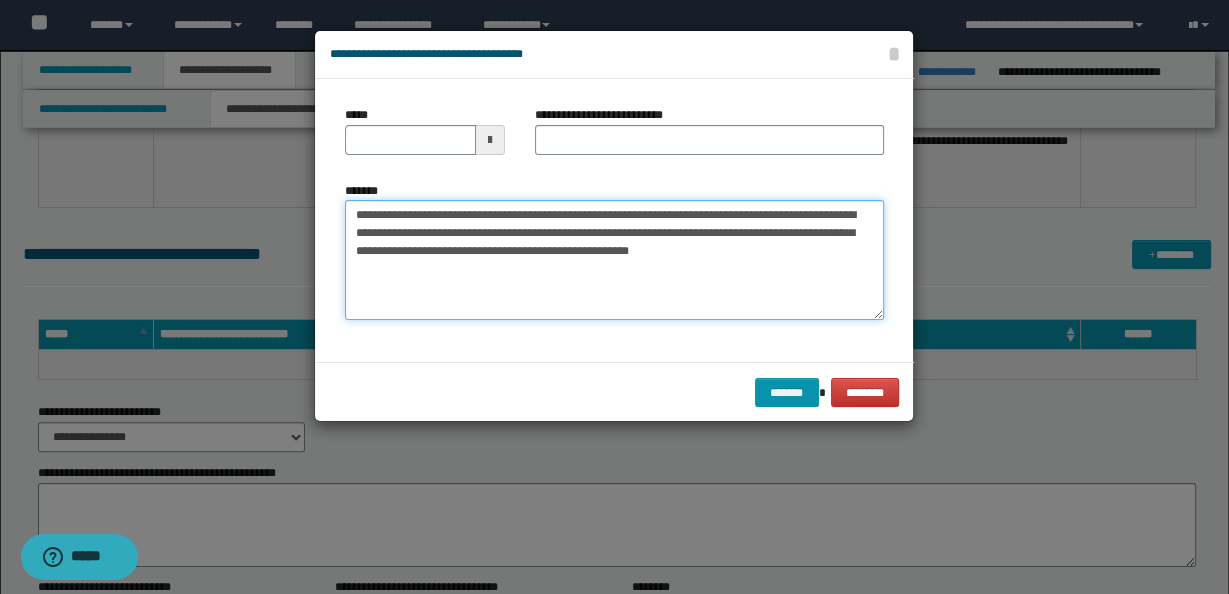 click on "**********" at bounding box center [614, 260] 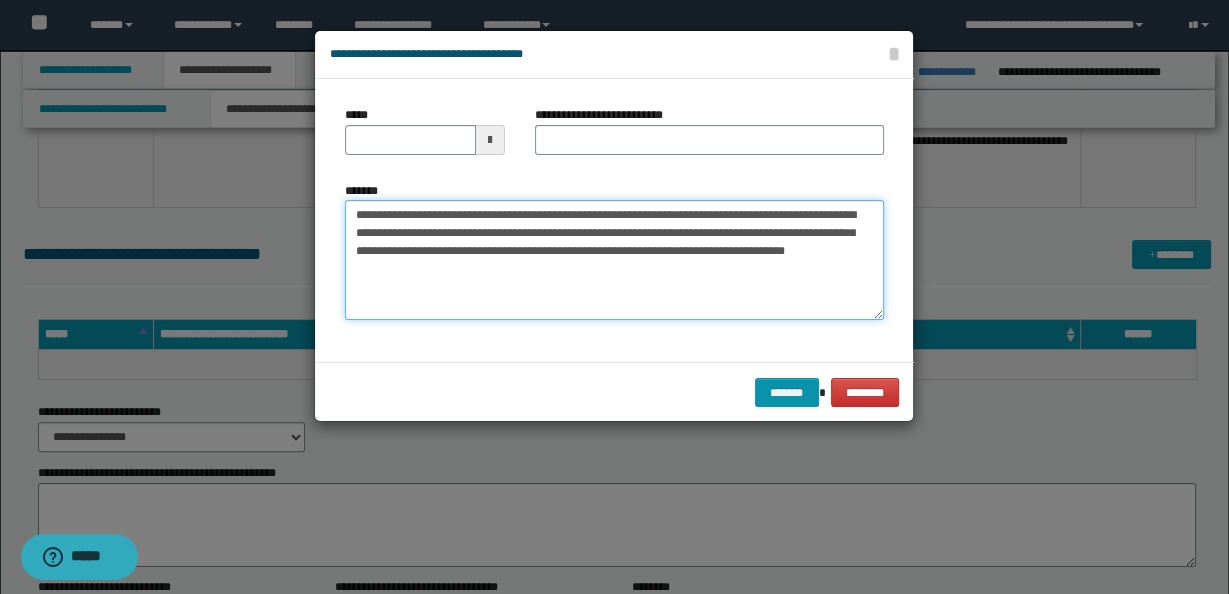 type on "**********" 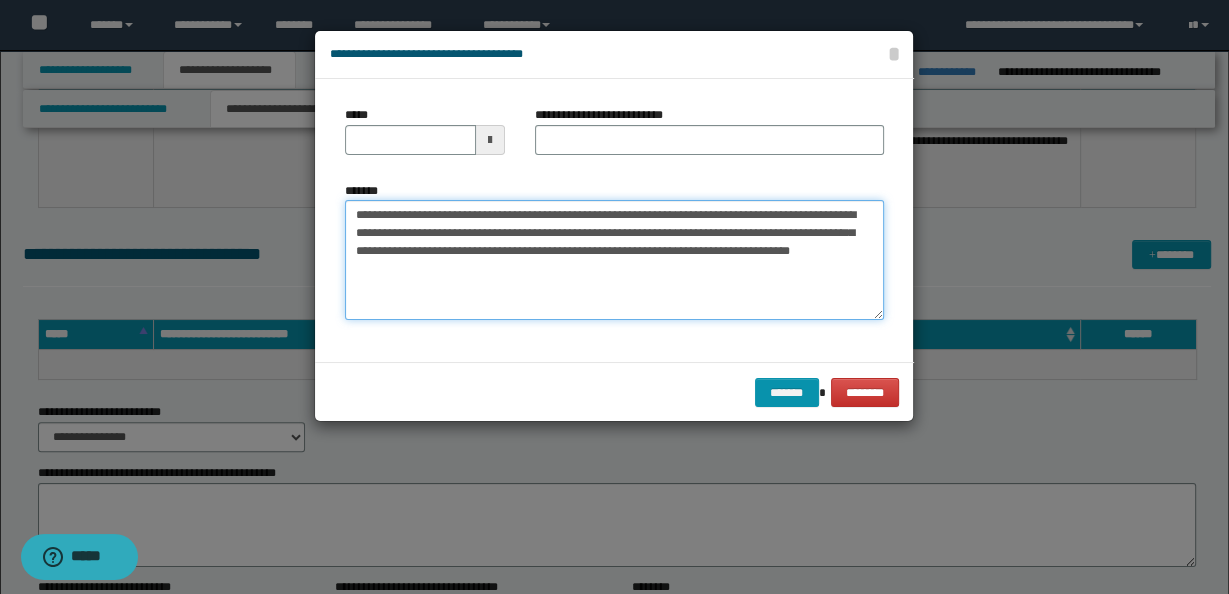 type 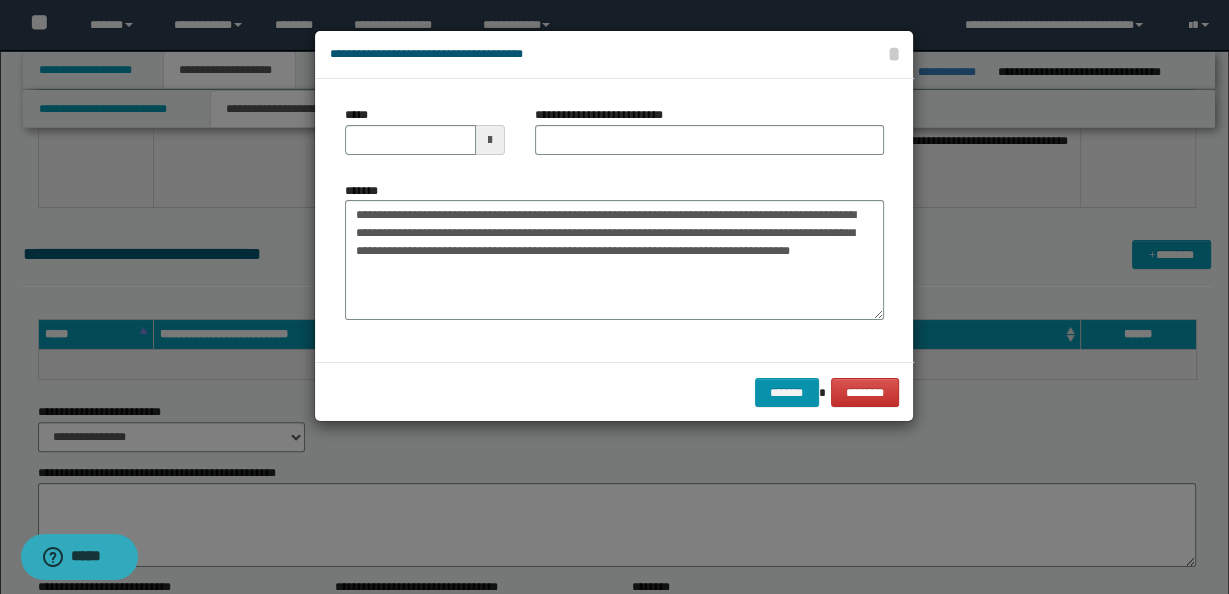 click at bounding box center [490, 140] 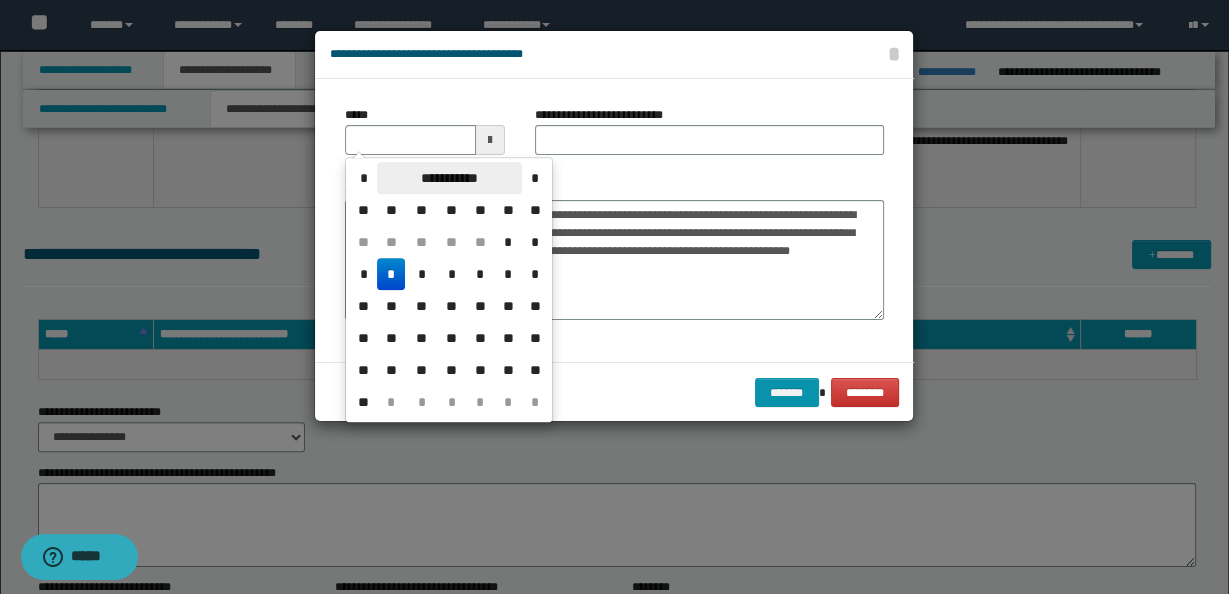 click on "**********" at bounding box center [449, 178] 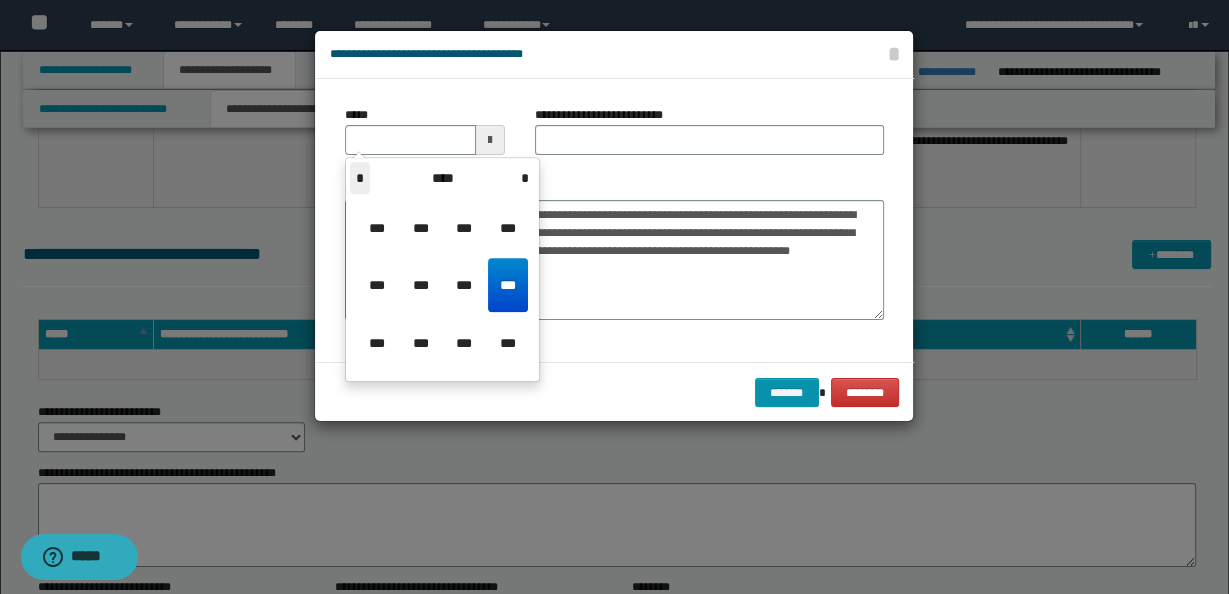 click on "*" at bounding box center (360, 178) 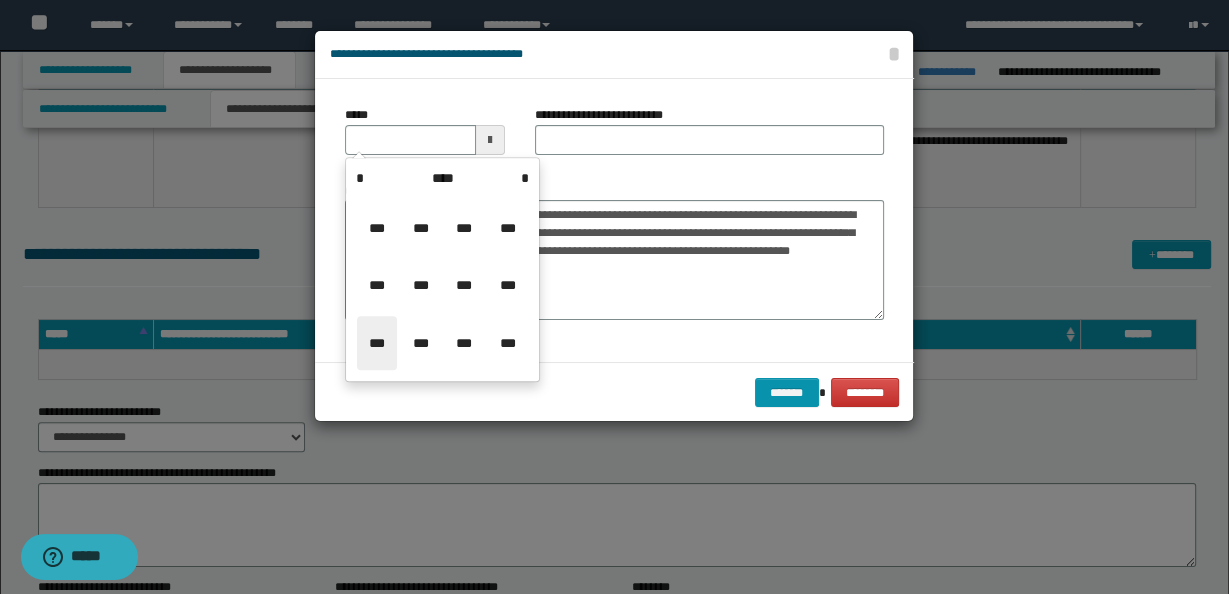 click on "***" at bounding box center [377, 343] 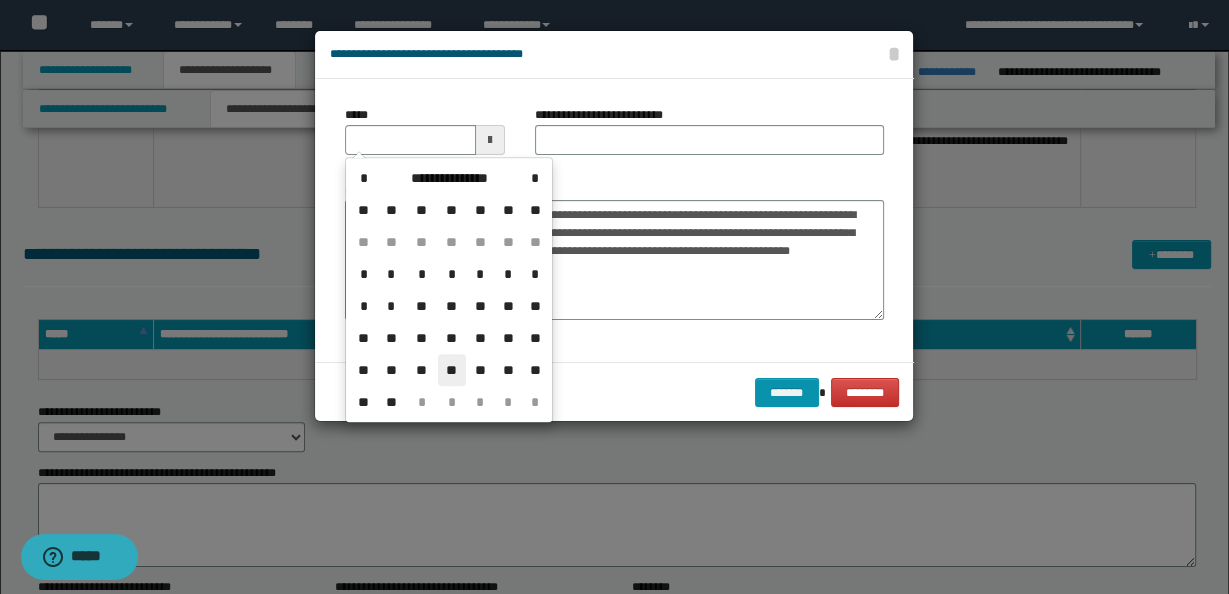 click on "**" at bounding box center (452, 370) 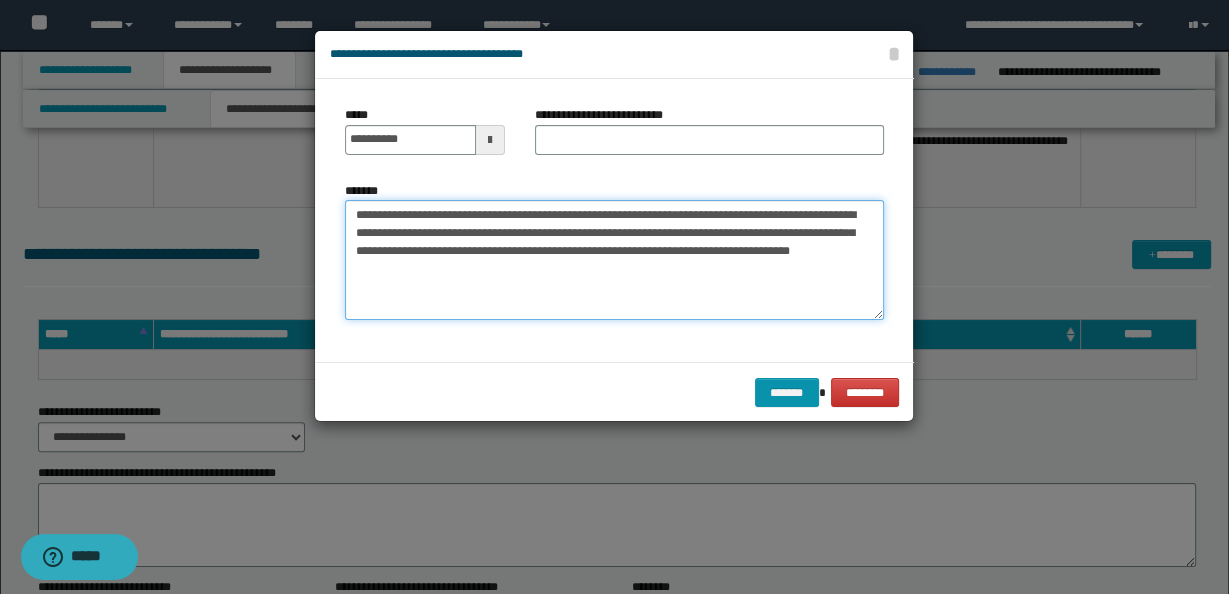 drag, startPoint x: 351, startPoint y: 212, endPoint x: 720, endPoint y: 239, distance: 369.98648 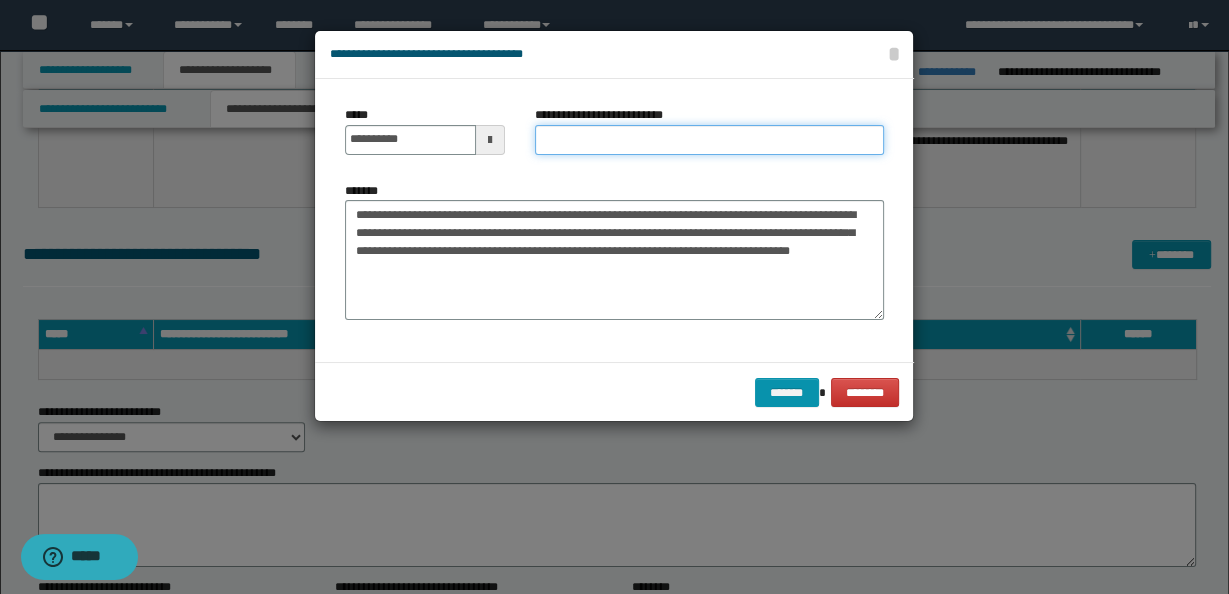 click on "**********" at bounding box center (709, 140) 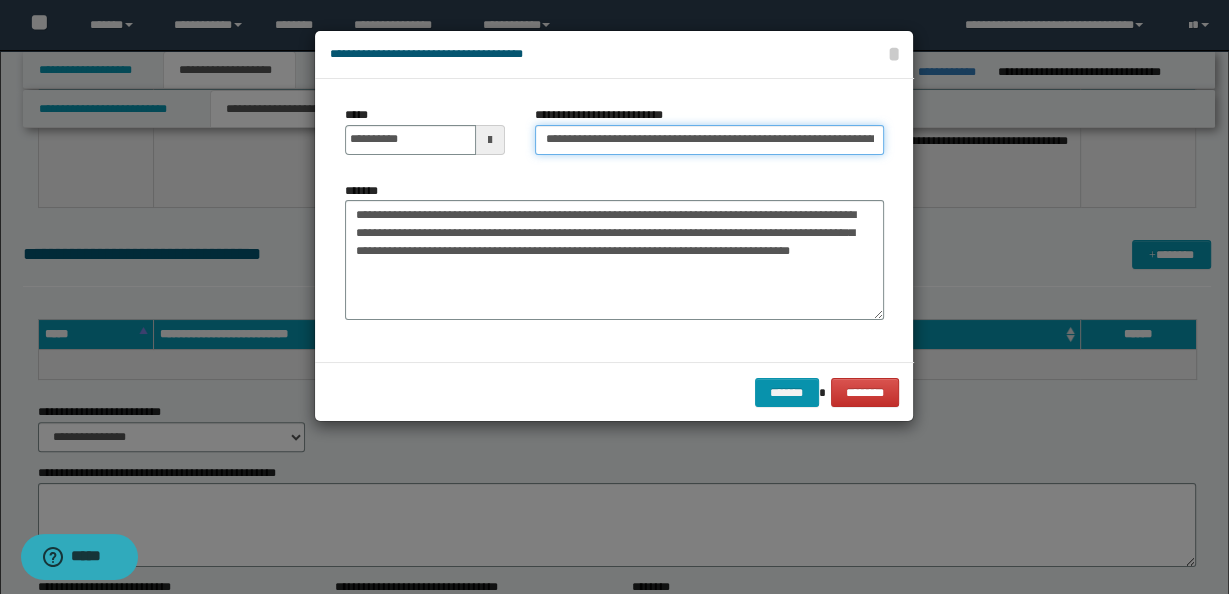 scroll, scrollTop: 0, scrollLeft: 531, axis: horizontal 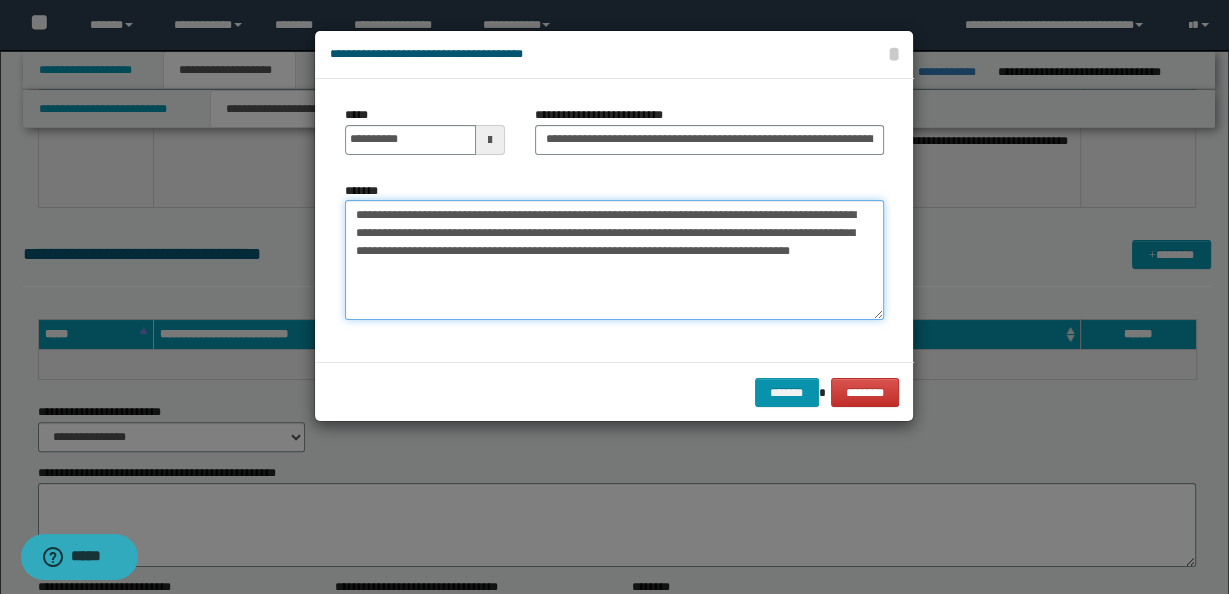 click on "**********" at bounding box center [614, 260] 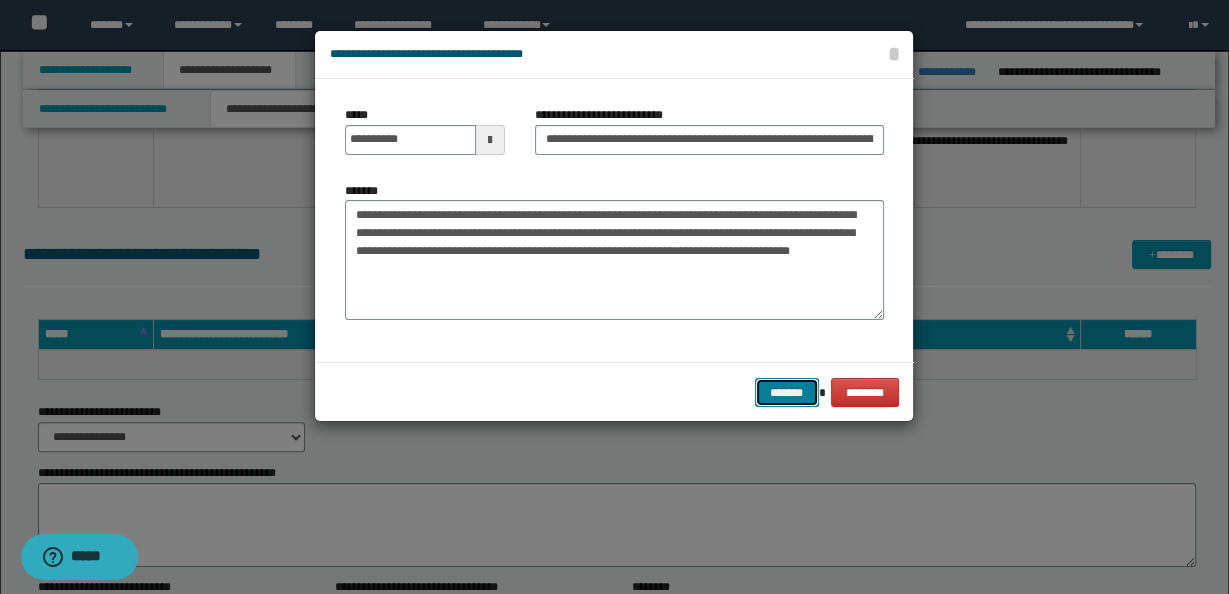 click on "*******" at bounding box center [787, 392] 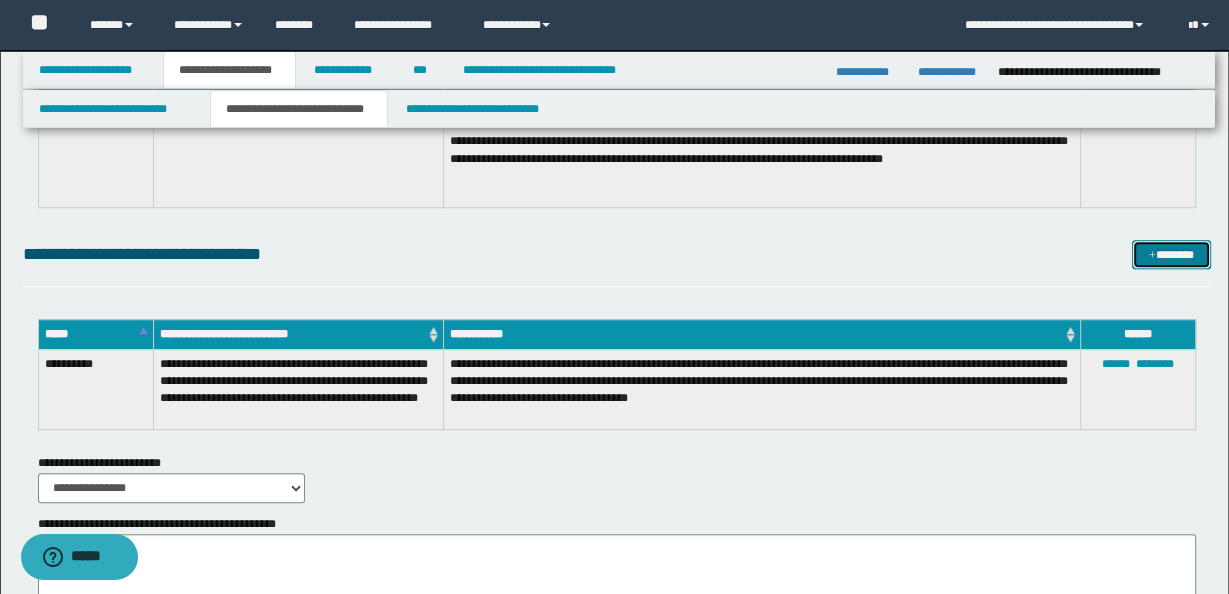 click on "*******" at bounding box center (1171, 254) 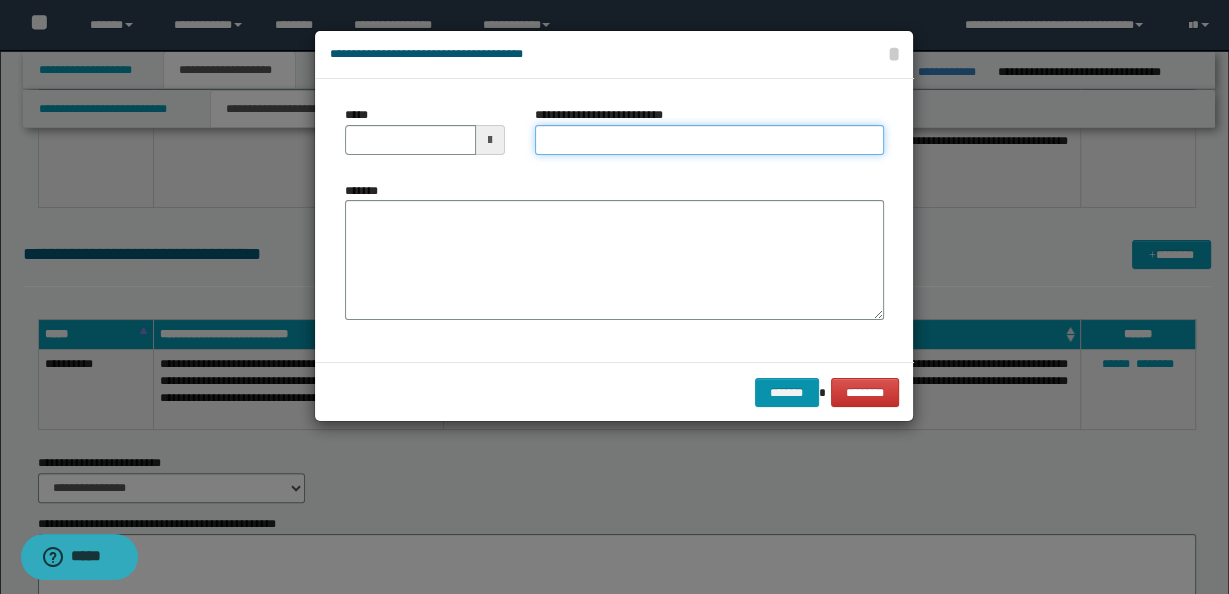 click on "**********" at bounding box center [709, 140] 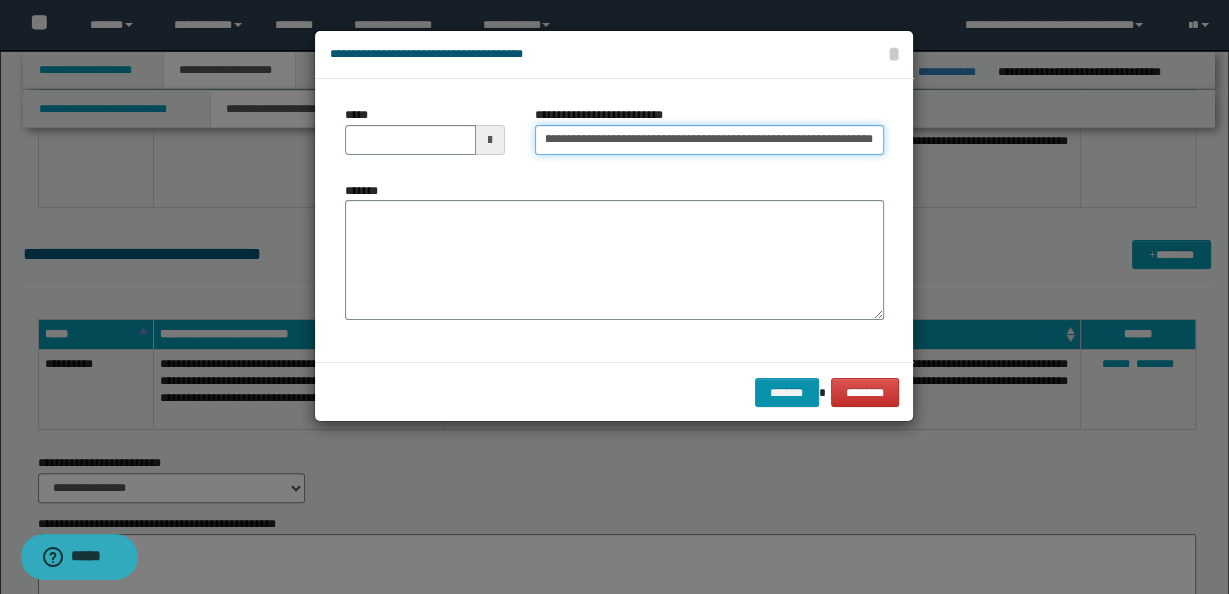 scroll, scrollTop: 0, scrollLeft: 170, axis: horizontal 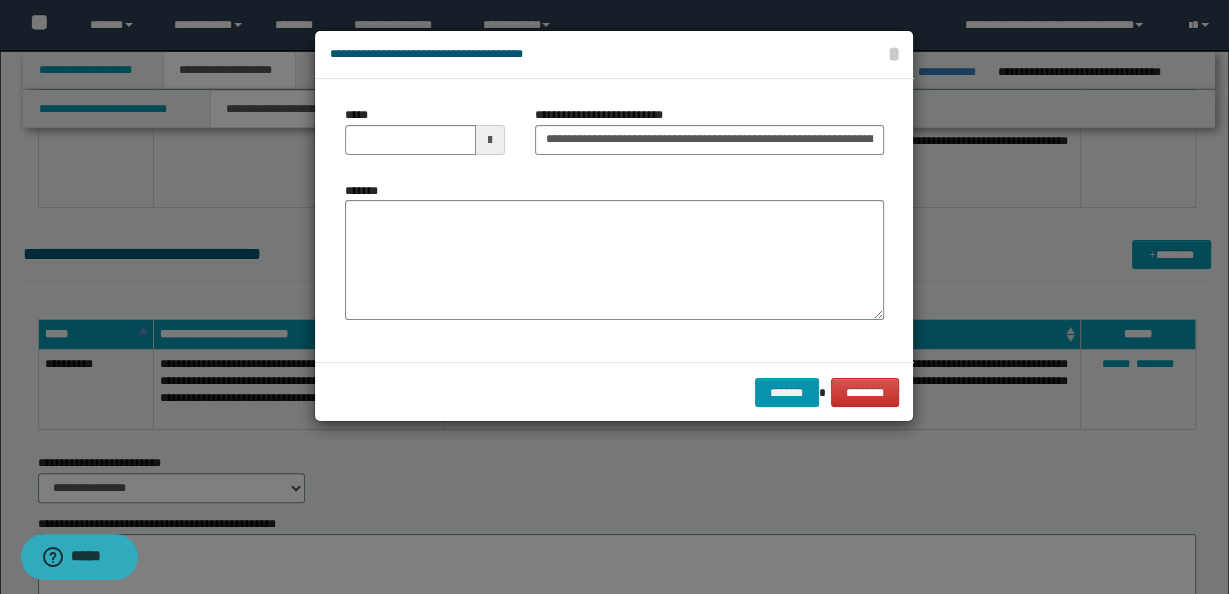 click at bounding box center [490, 140] 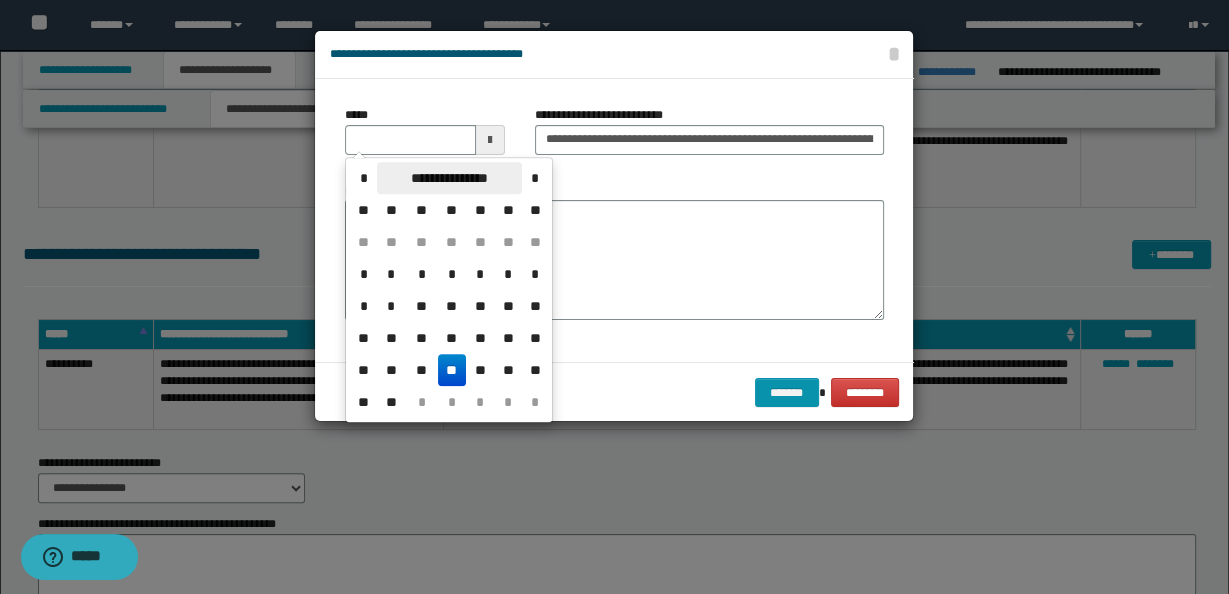 click on "**********" at bounding box center (449, 178) 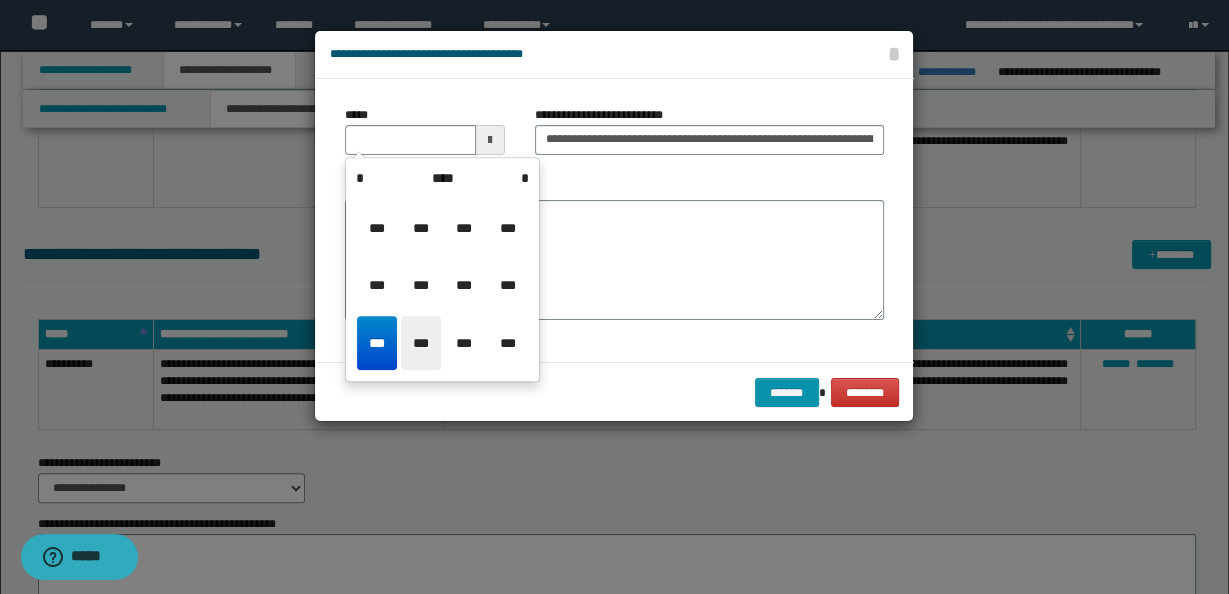 click on "***" at bounding box center [421, 343] 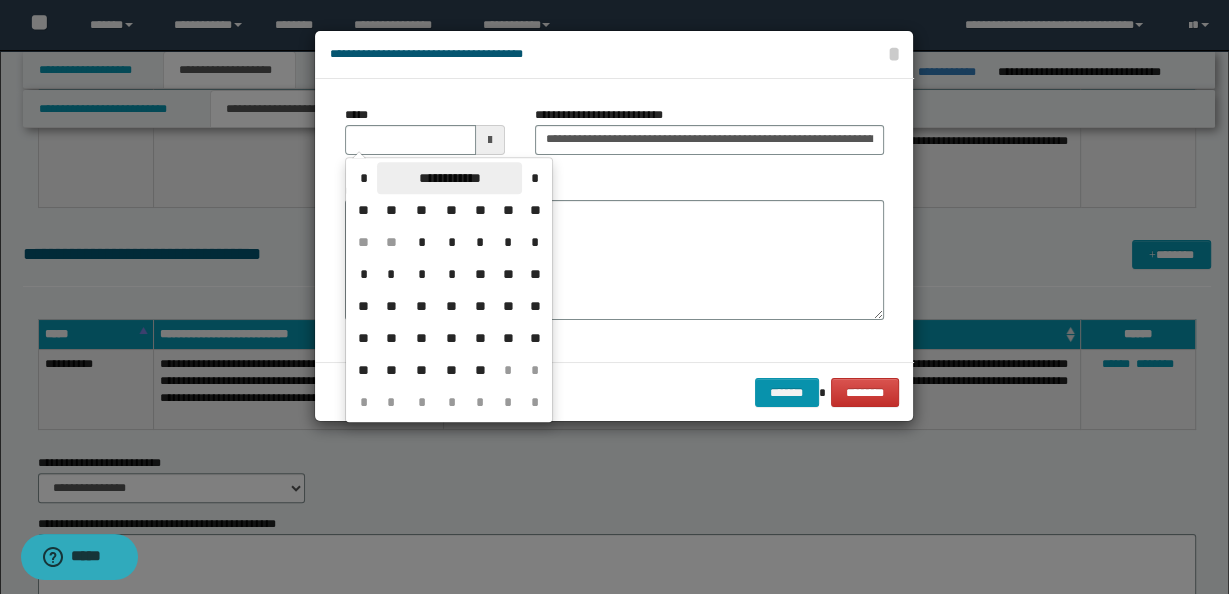 click on "**********" at bounding box center (449, 178) 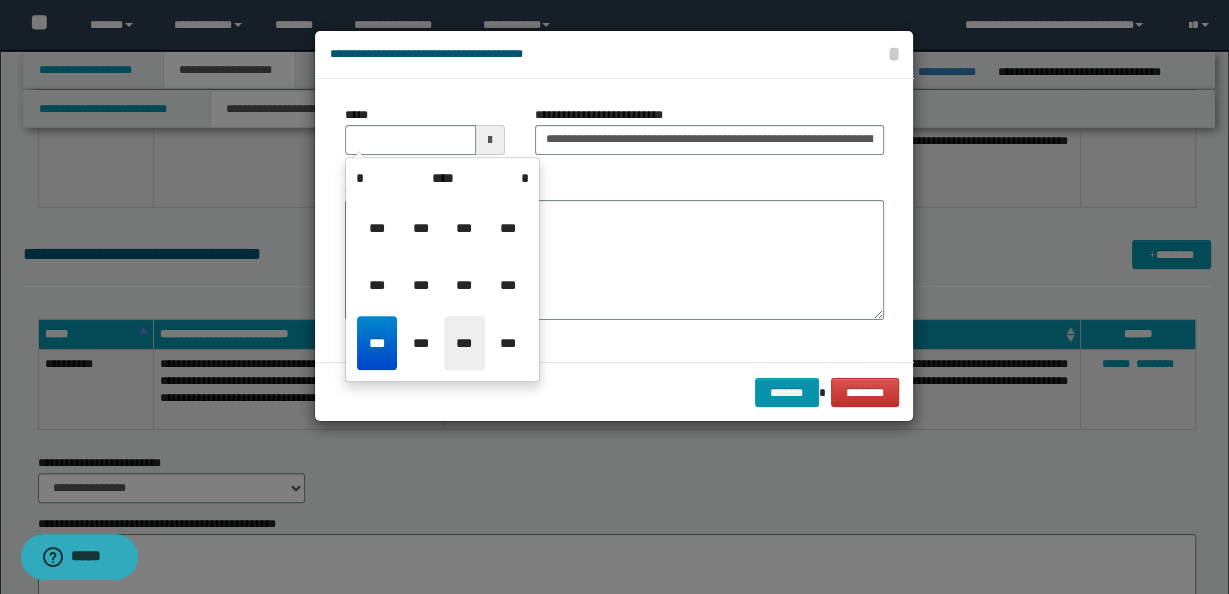 click on "***" at bounding box center [464, 343] 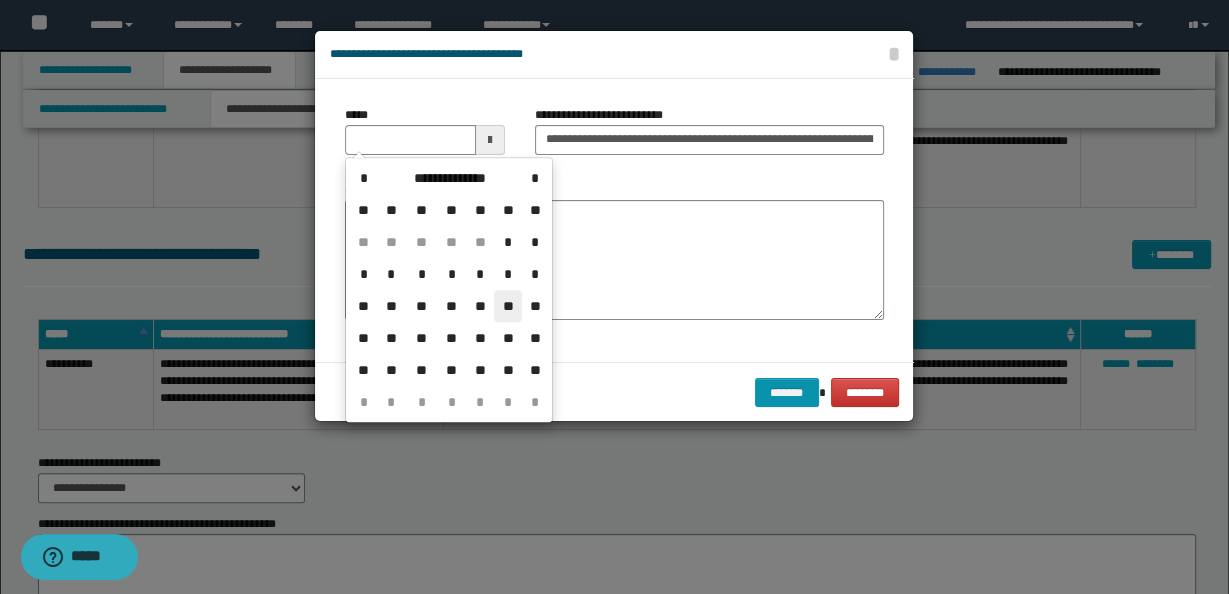 click on "**" at bounding box center [508, 306] 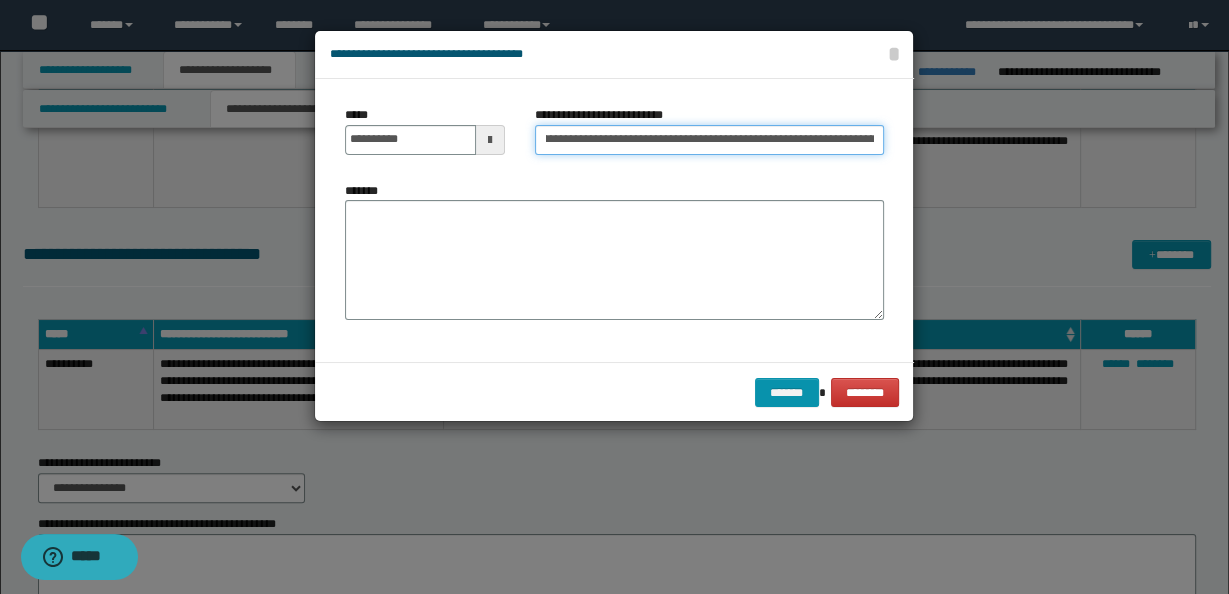 scroll, scrollTop: 0, scrollLeft: 220, axis: horizontal 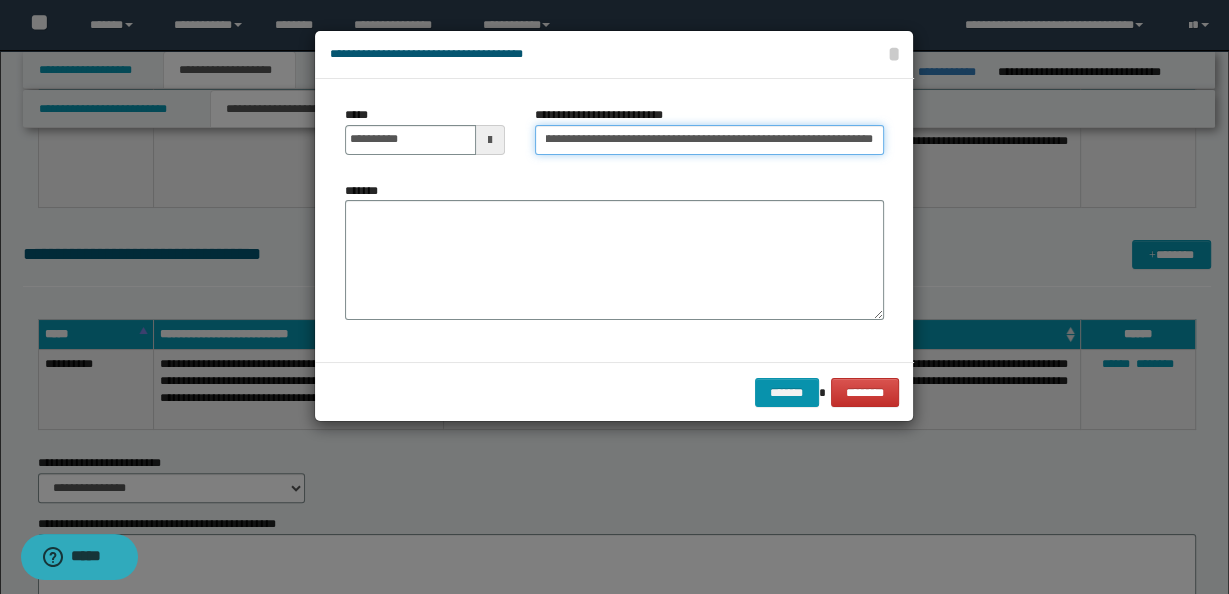 drag, startPoint x: 549, startPoint y: 139, endPoint x: 922, endPoint y: 138, distance: 373.00134 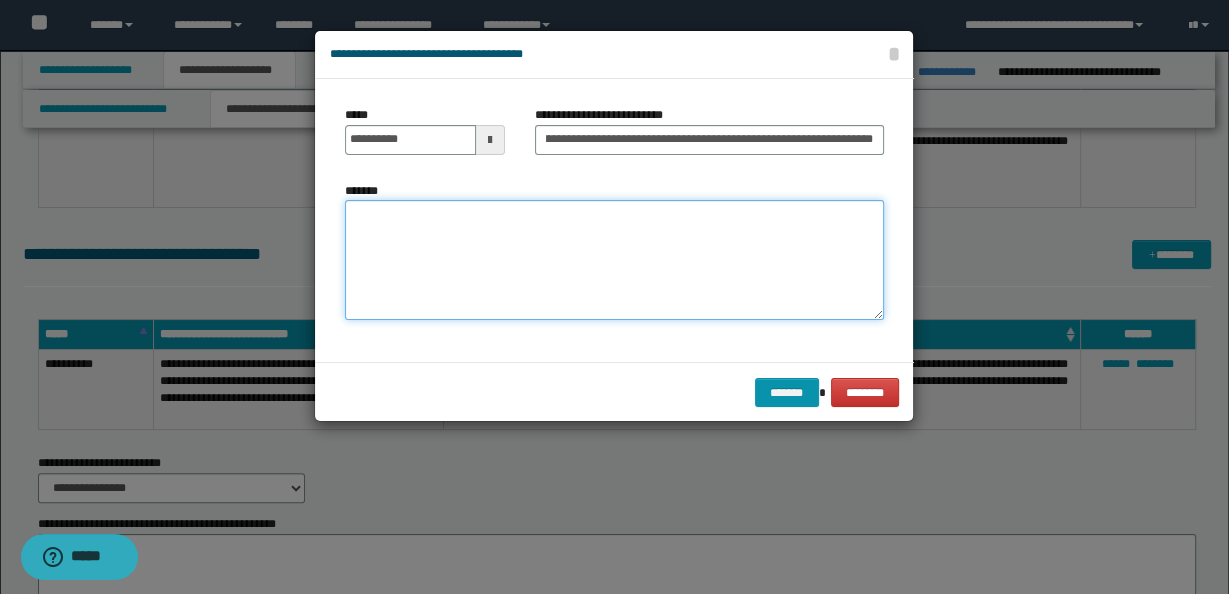 click on "*******" at bounding box center [614, 260] 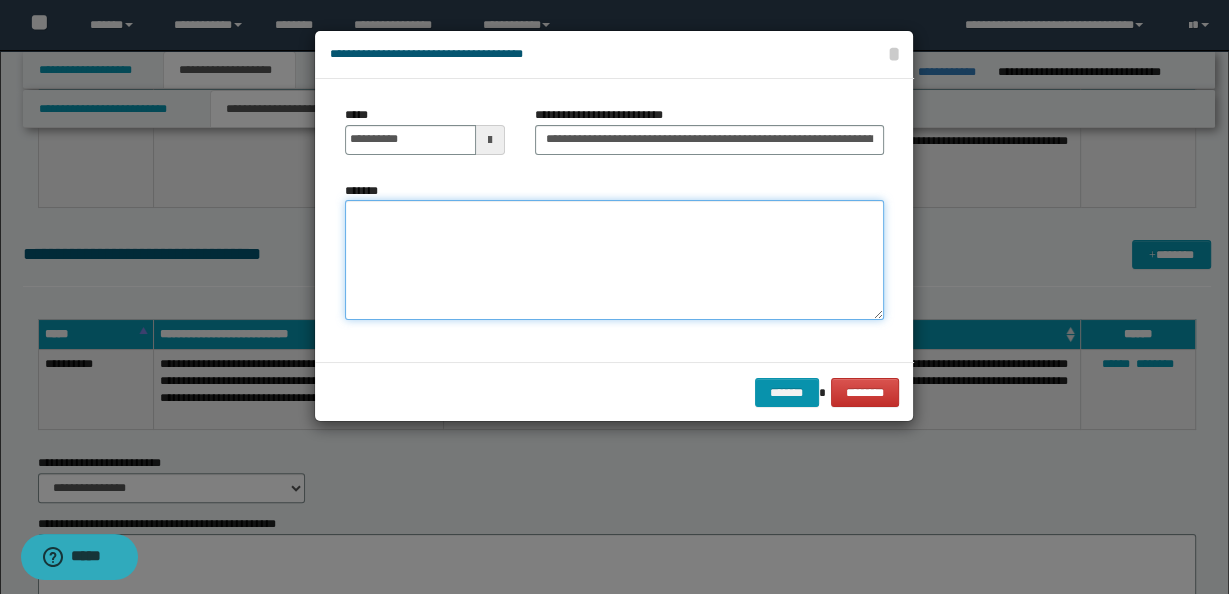 paste on "**********" 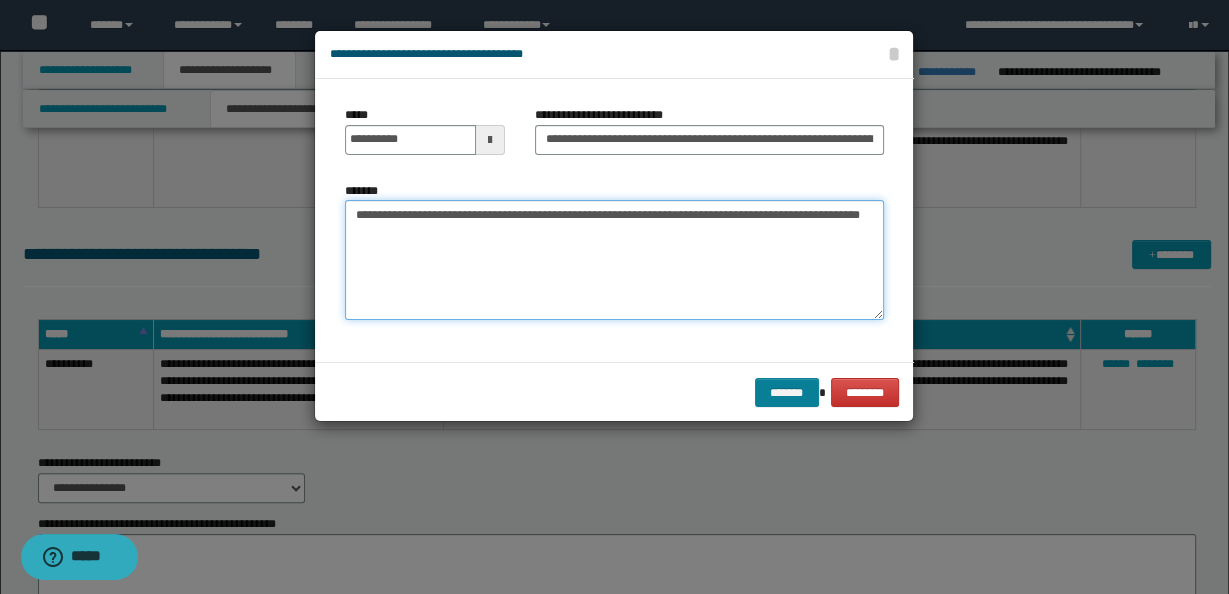type on "**********" 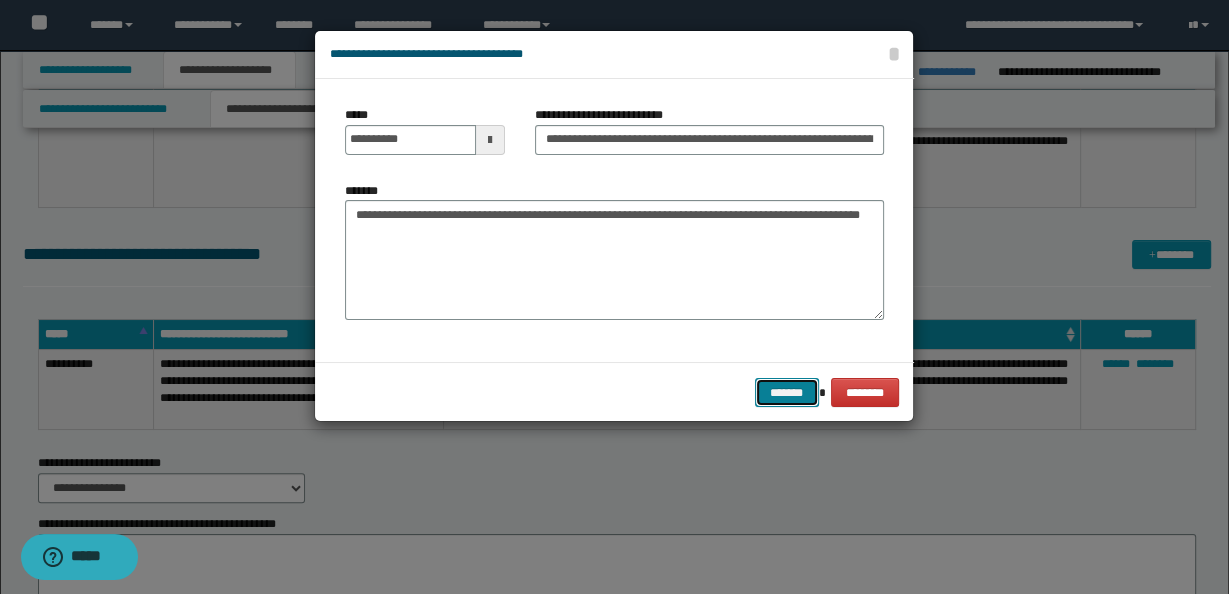 click on "*******" at bounding box center (787, 392) 